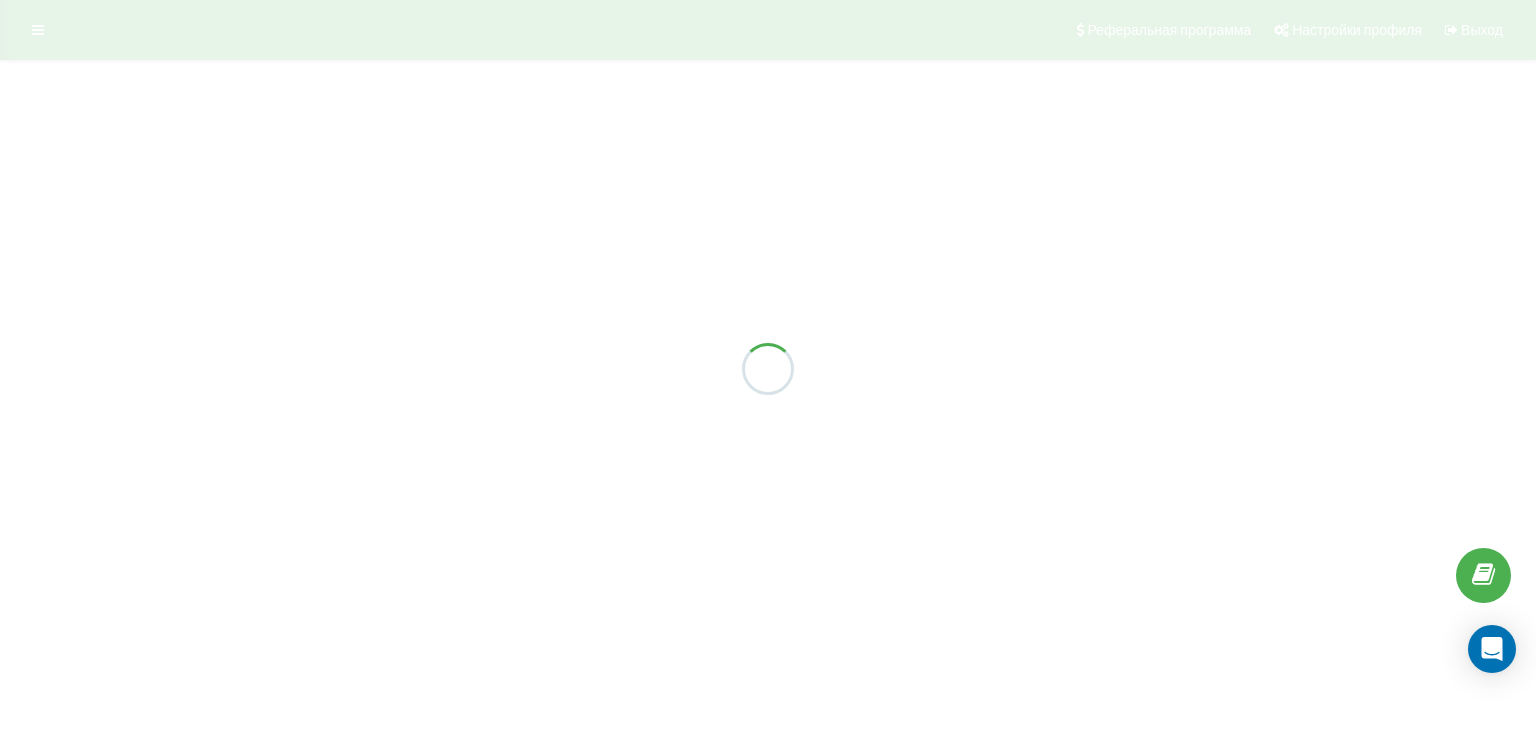 scroll, scrollTop: 0, scrollLeft: 0, axis: both 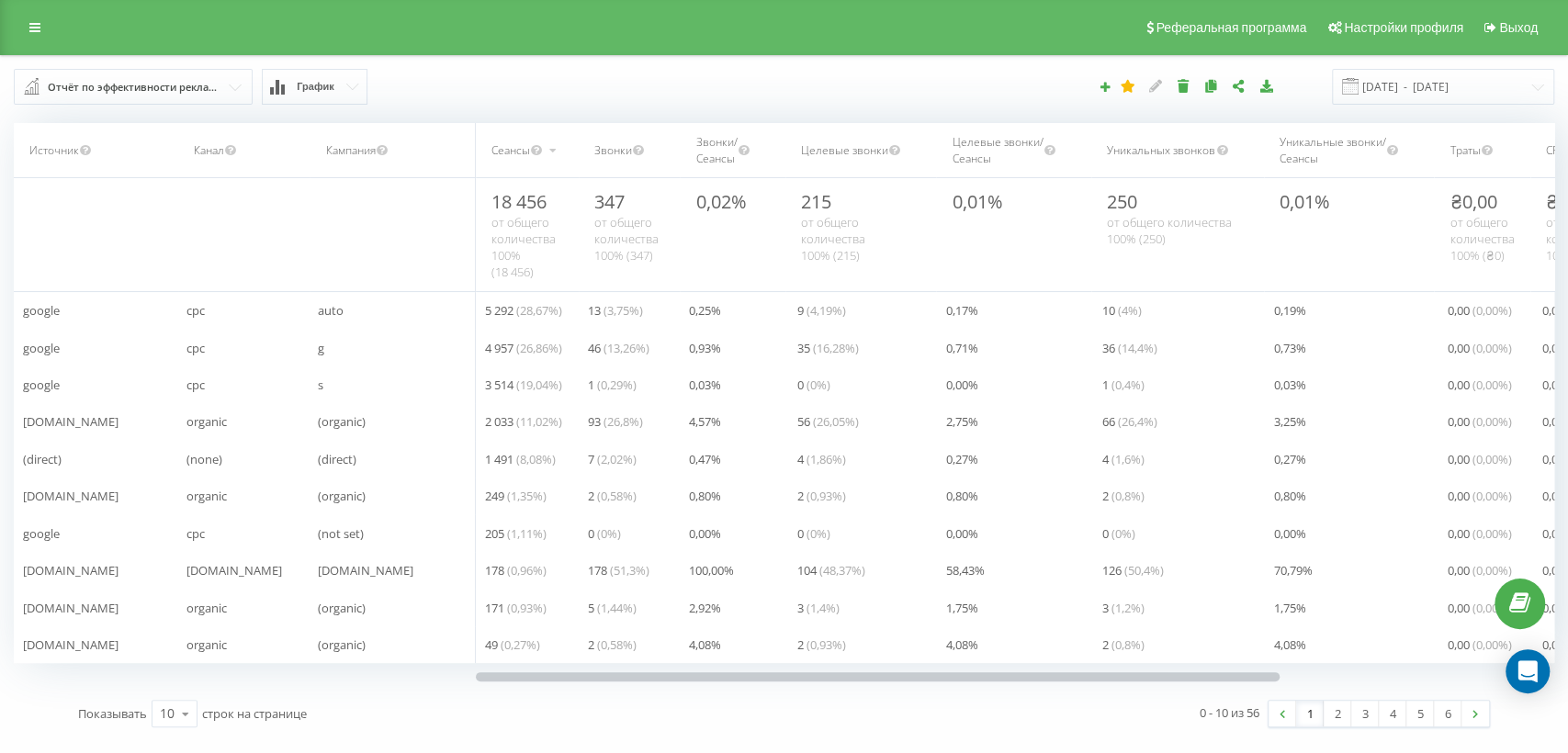 click on "Kolesa.kz" at bounding box center (234, 570) 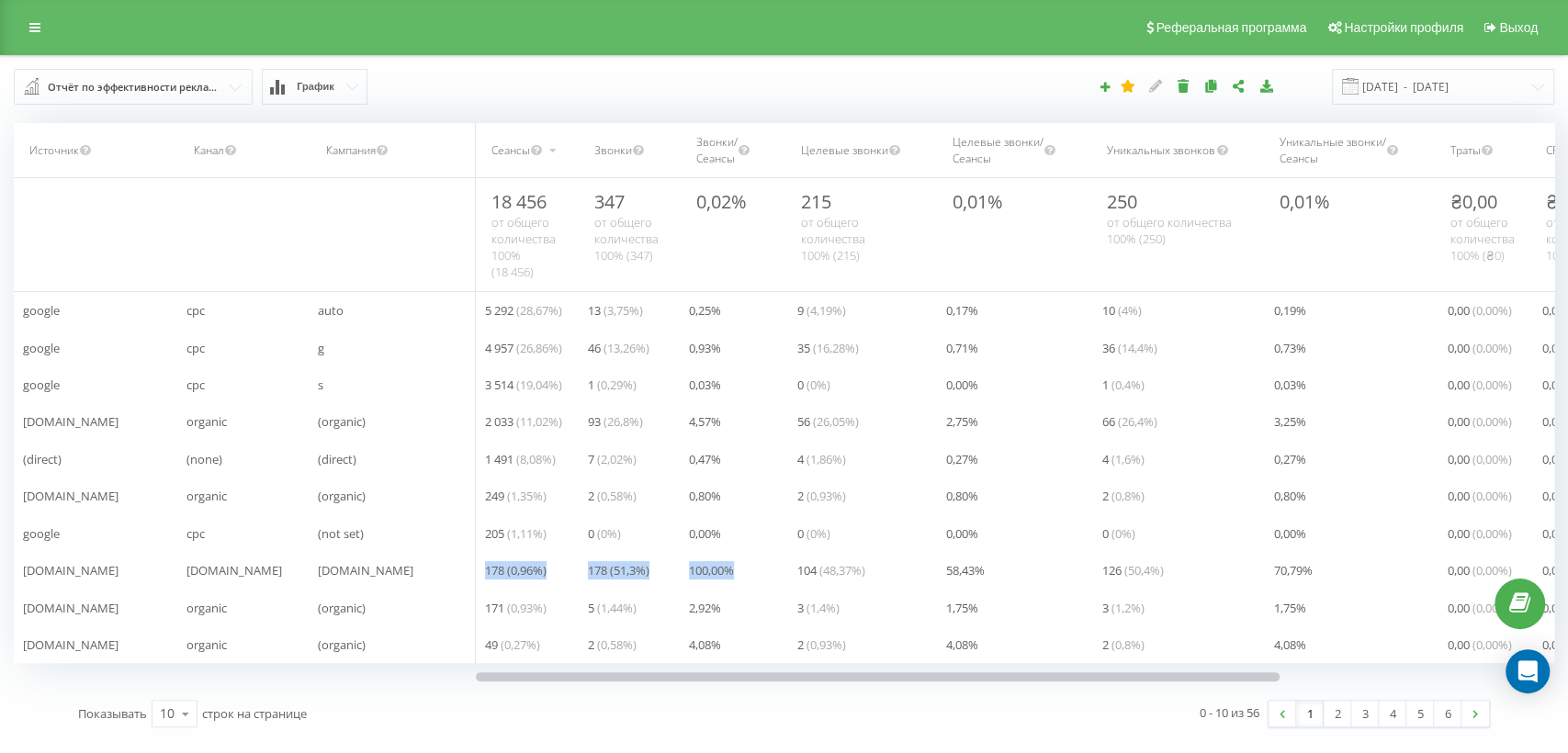 drag, startPoint x: 482, startPoint y: 568, endPoint x: 785, endPoint y: 565, distance: 303.01485 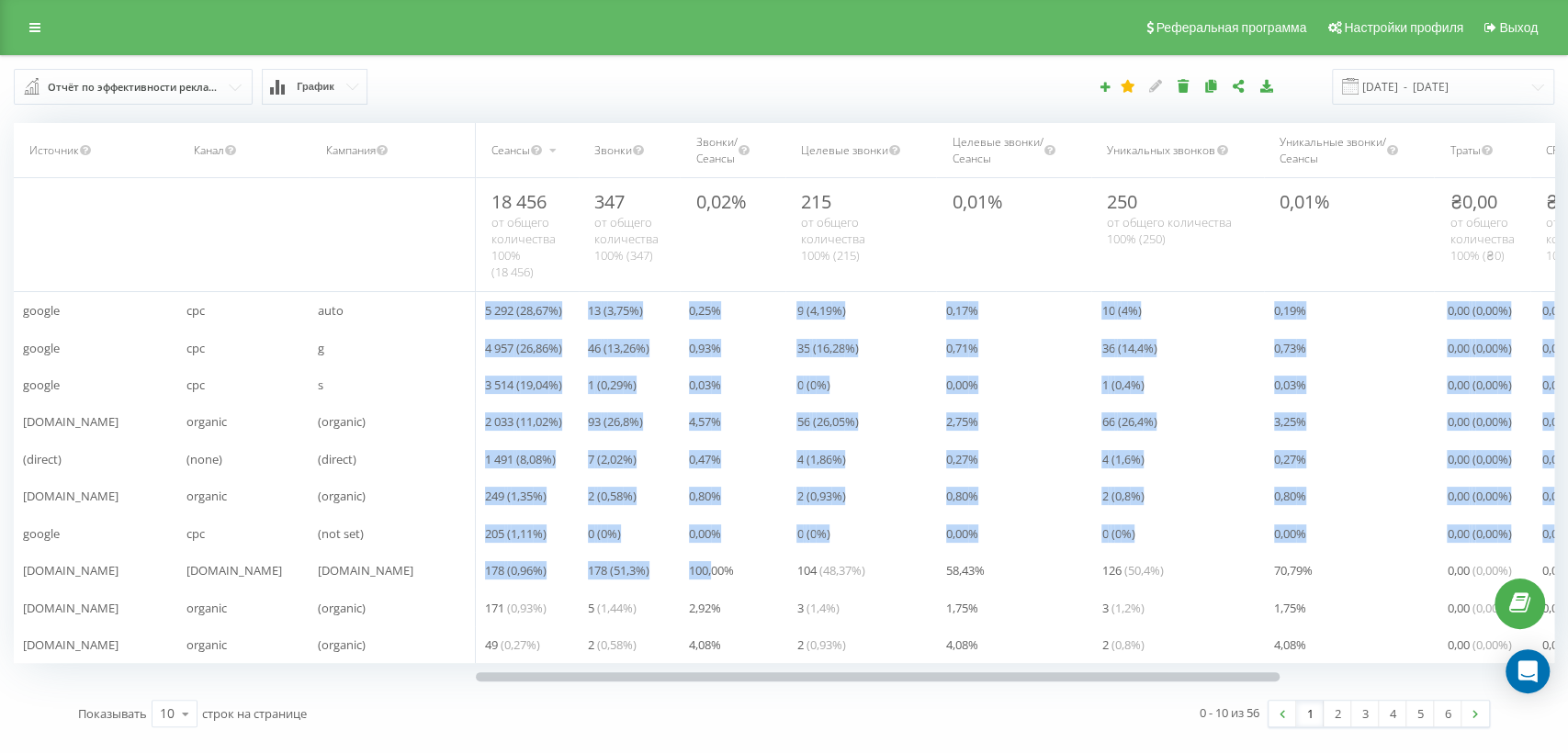 drag, startPoint x: 801, startPoint y: 569, endPoint x: 1594, endPoint y: 601, distance: 793.6454 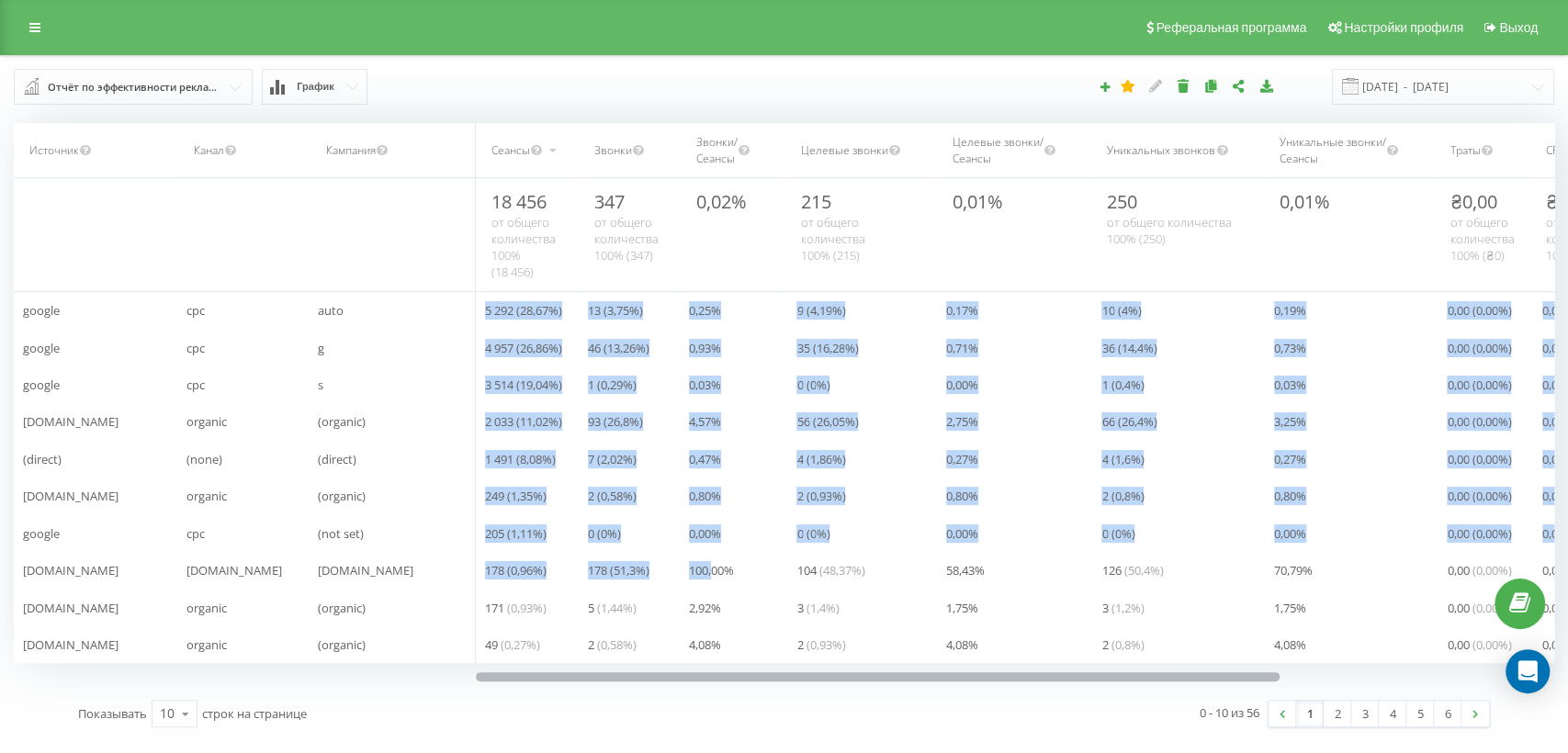 click on "70,79 %" at bounding box center (1351, 570) 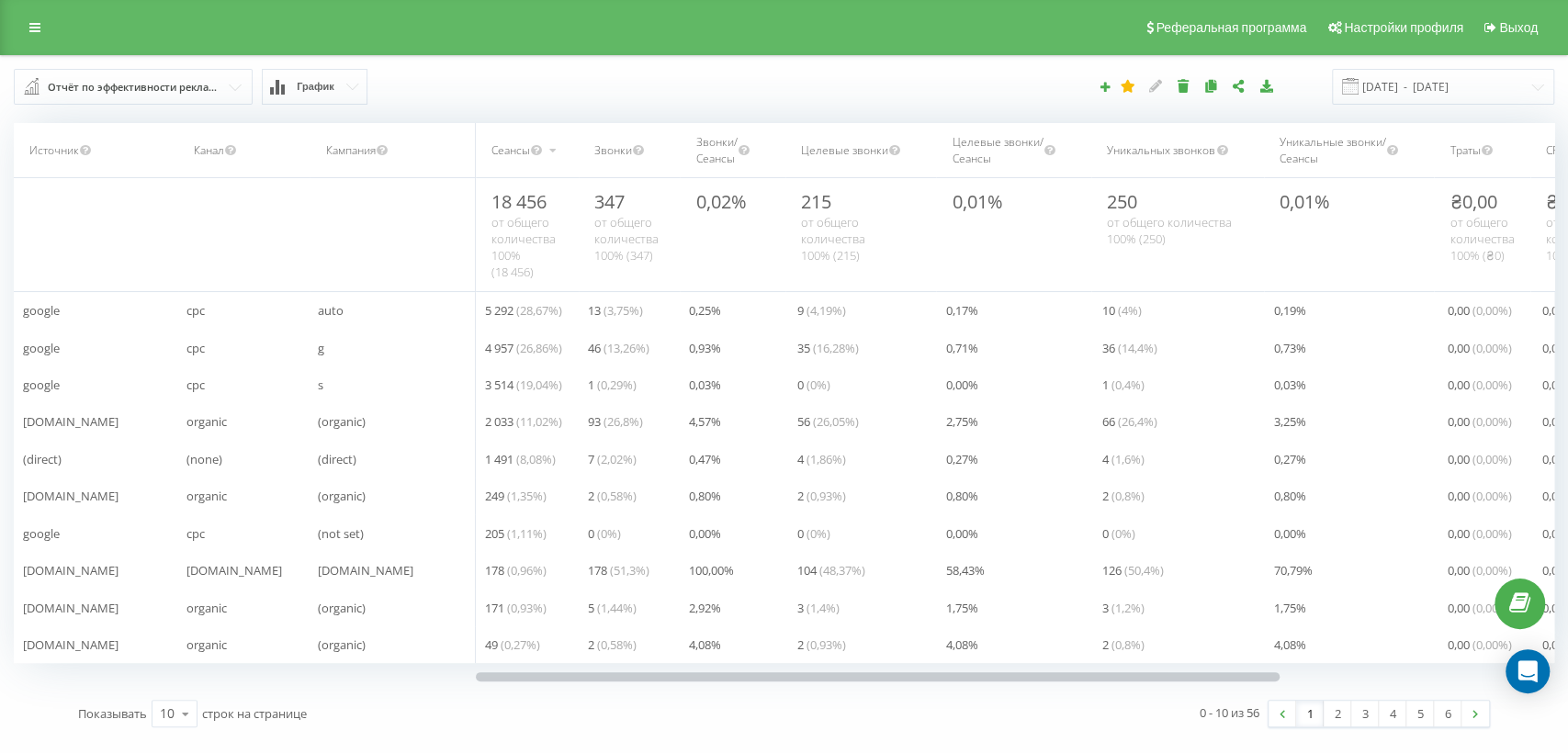 click on "График" at bounding box center (315, 86) 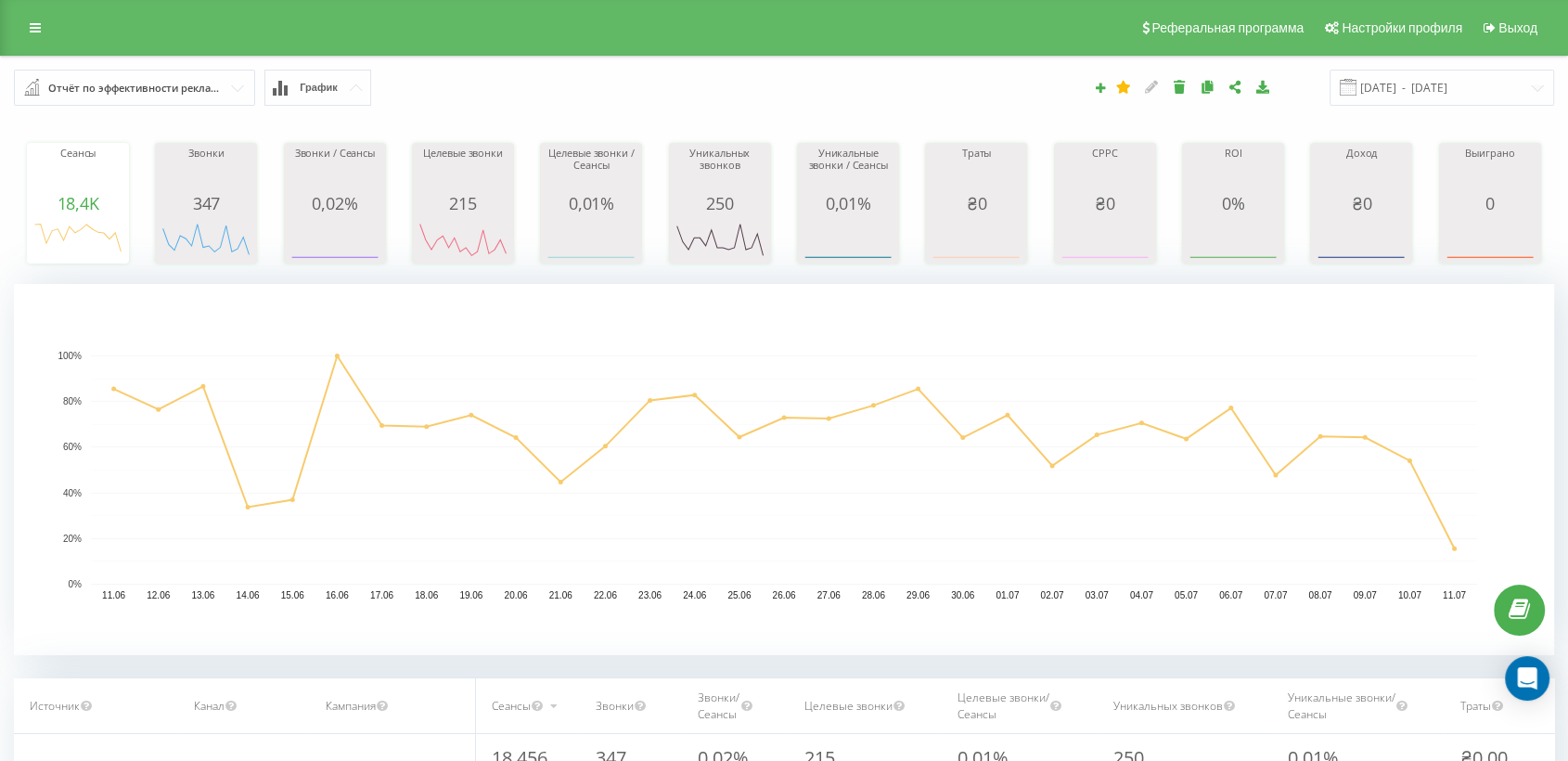 click 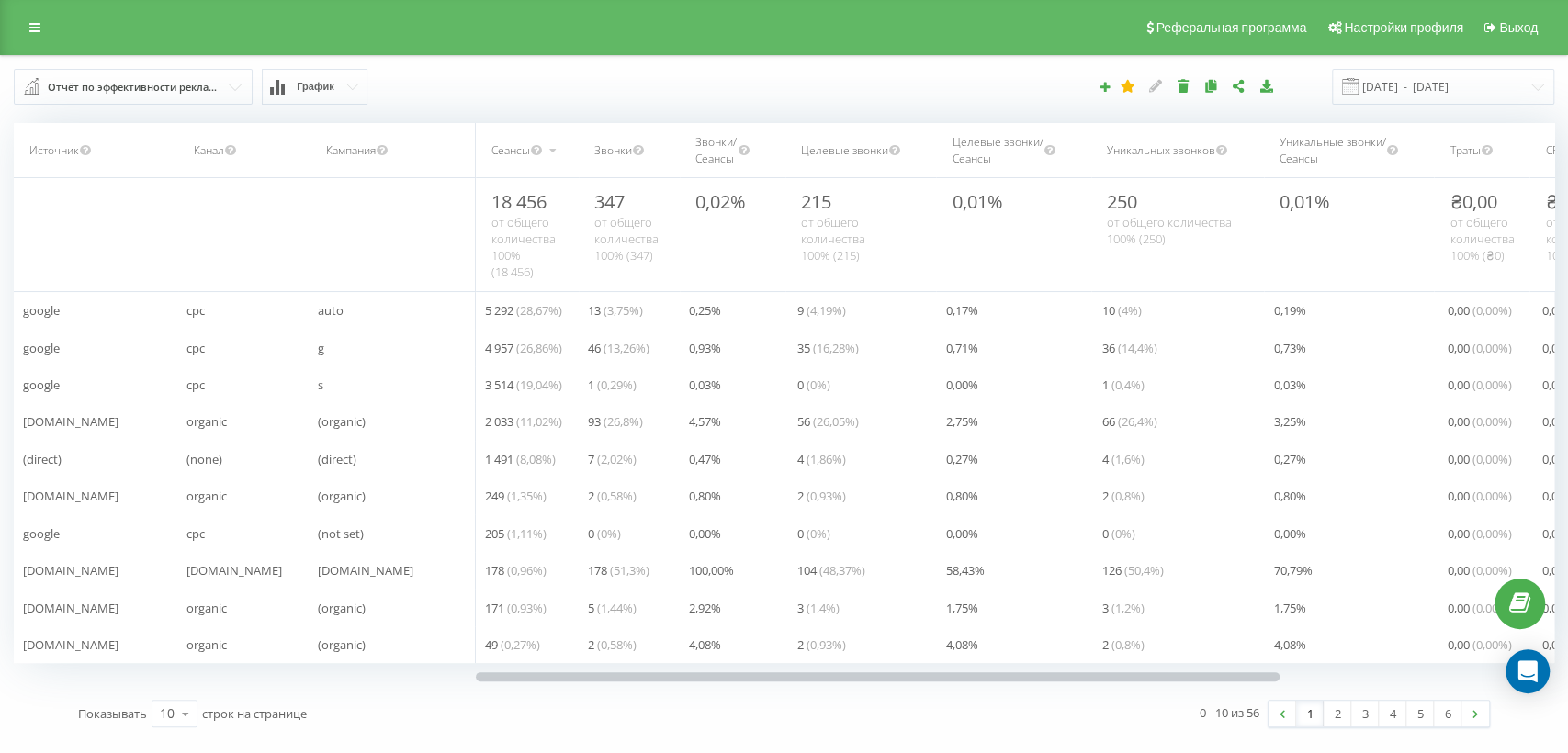 click on "Отчёт по эффективности рекламных кампаний" at bounding box center [134, 87] 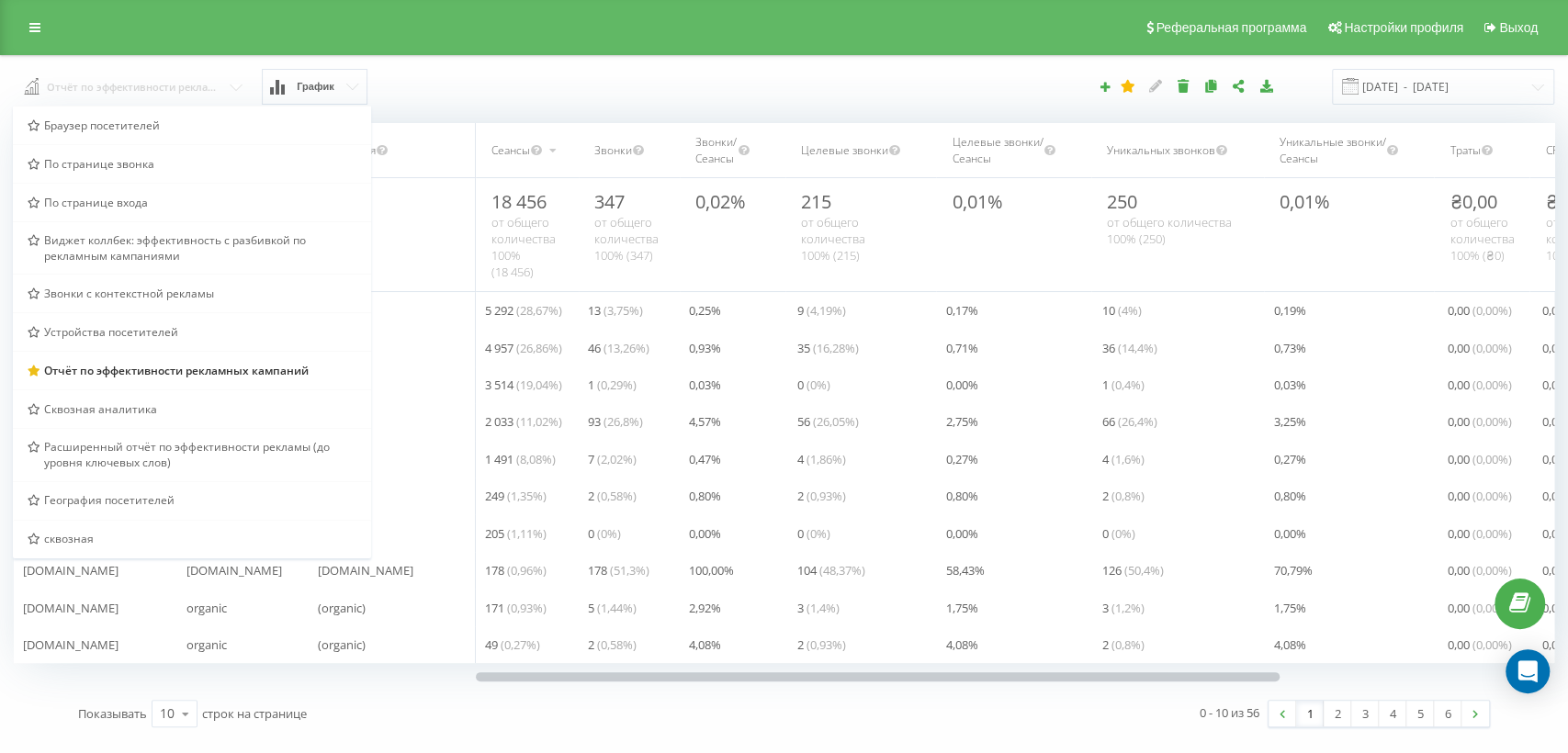 click at bounding box center [134, 85] 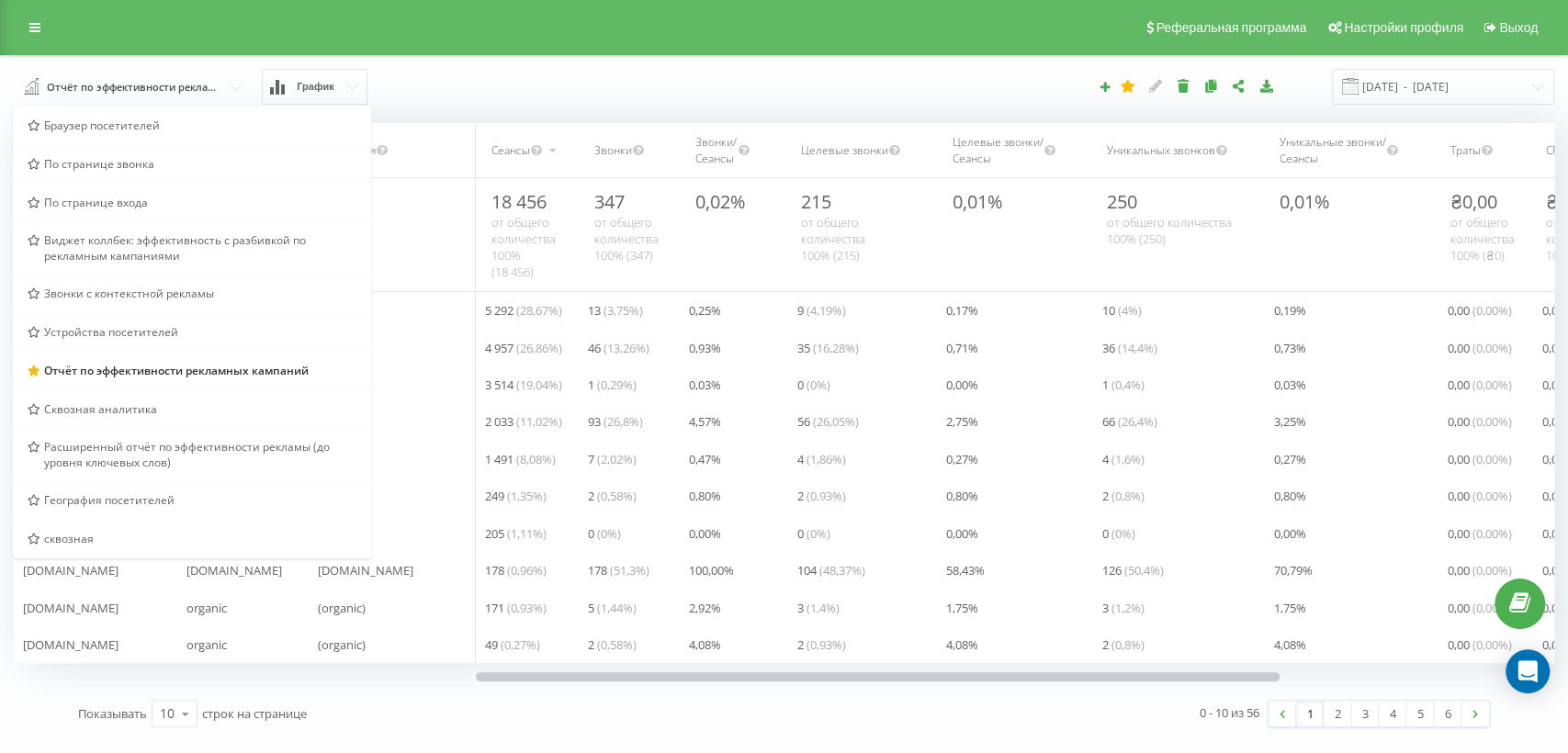 click on "Отчёт по эффективности рекламных кампаний Браузер посетителей По странице звонка По странице входа Виджет коллбек: эффективность с разбивкой по рекламным кампаниями Звонки с контекстной рекламы Устройства посетителей Отчёт по эффективности рекламных кампаний Сквозная аналитика Расширенный отчёт по эффективности рекламы (до уровня ключевых слов) География посетителей сквозная График" at bounding box center [294, 86] 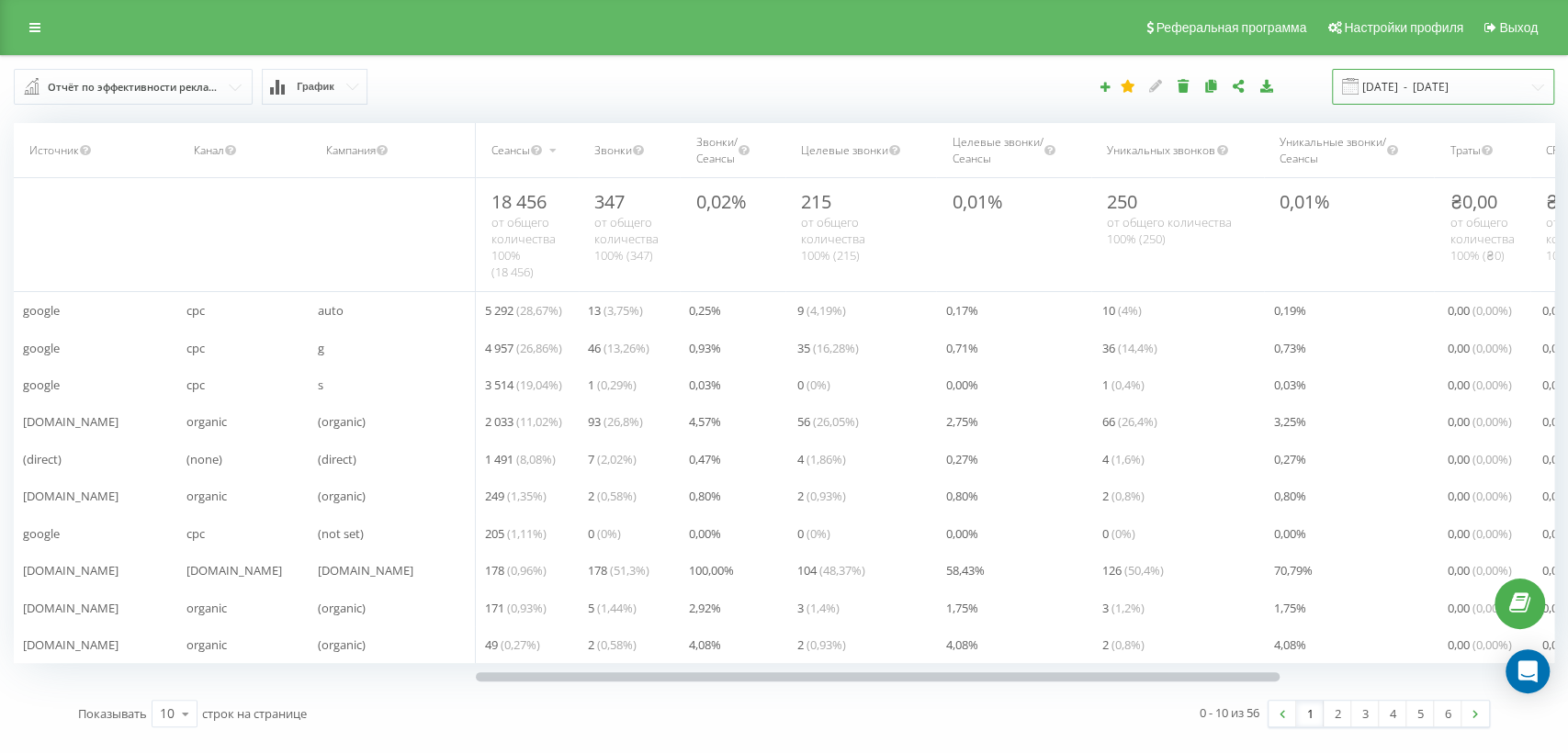 click on "[DATE]  -  [DATE]" at bounding box center [1443, 86] 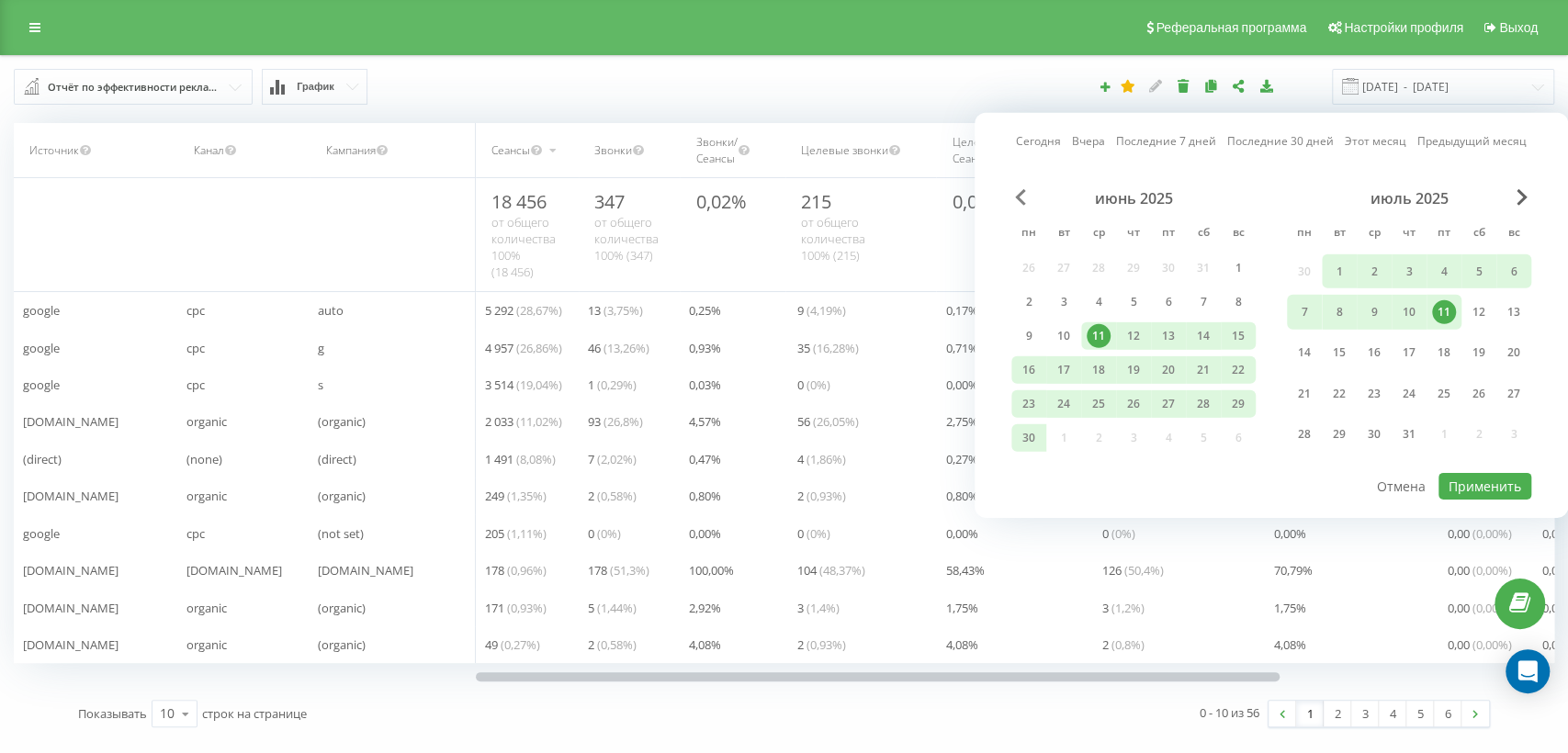click at bounding box center [1021, 197] 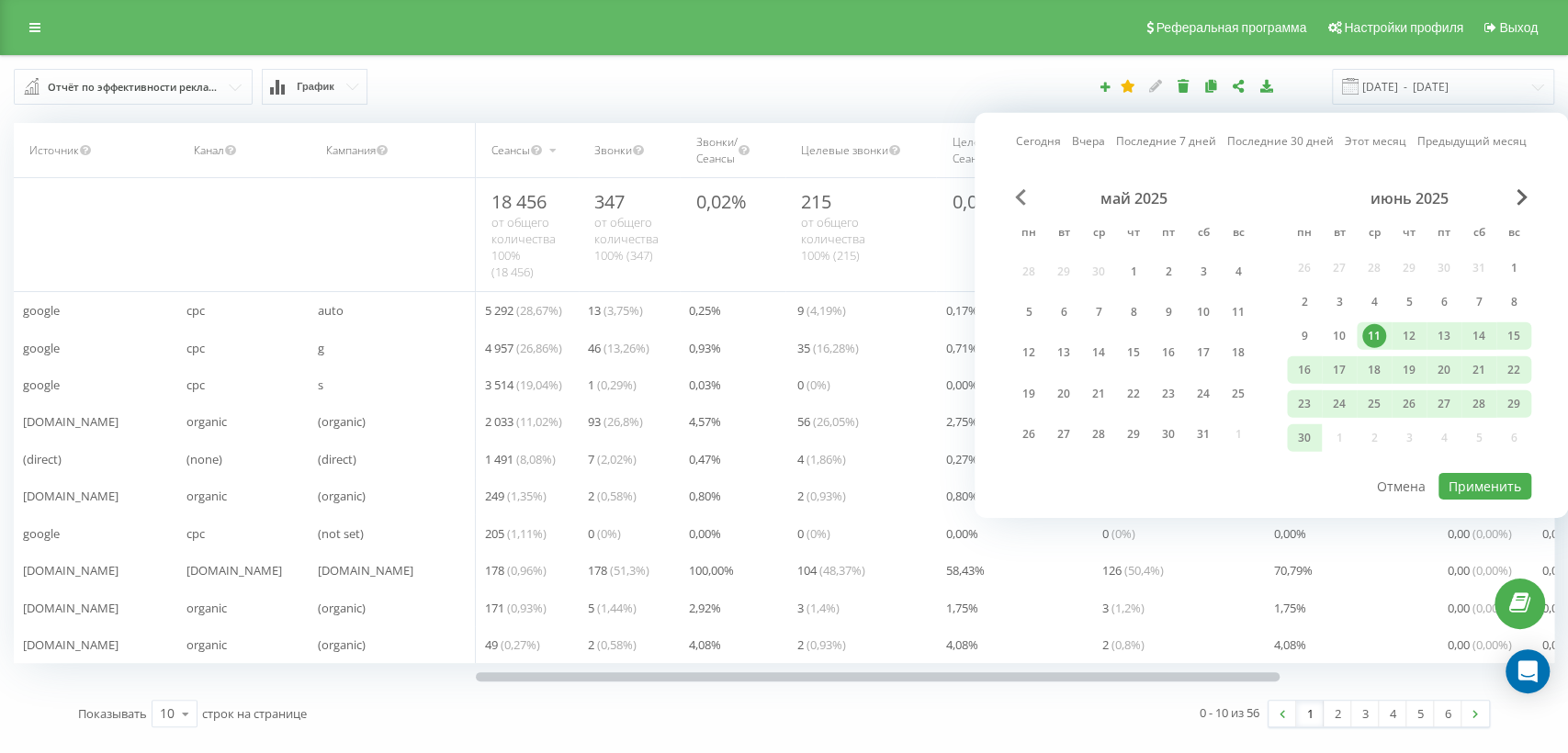 click at bounding box center [1021, 197] 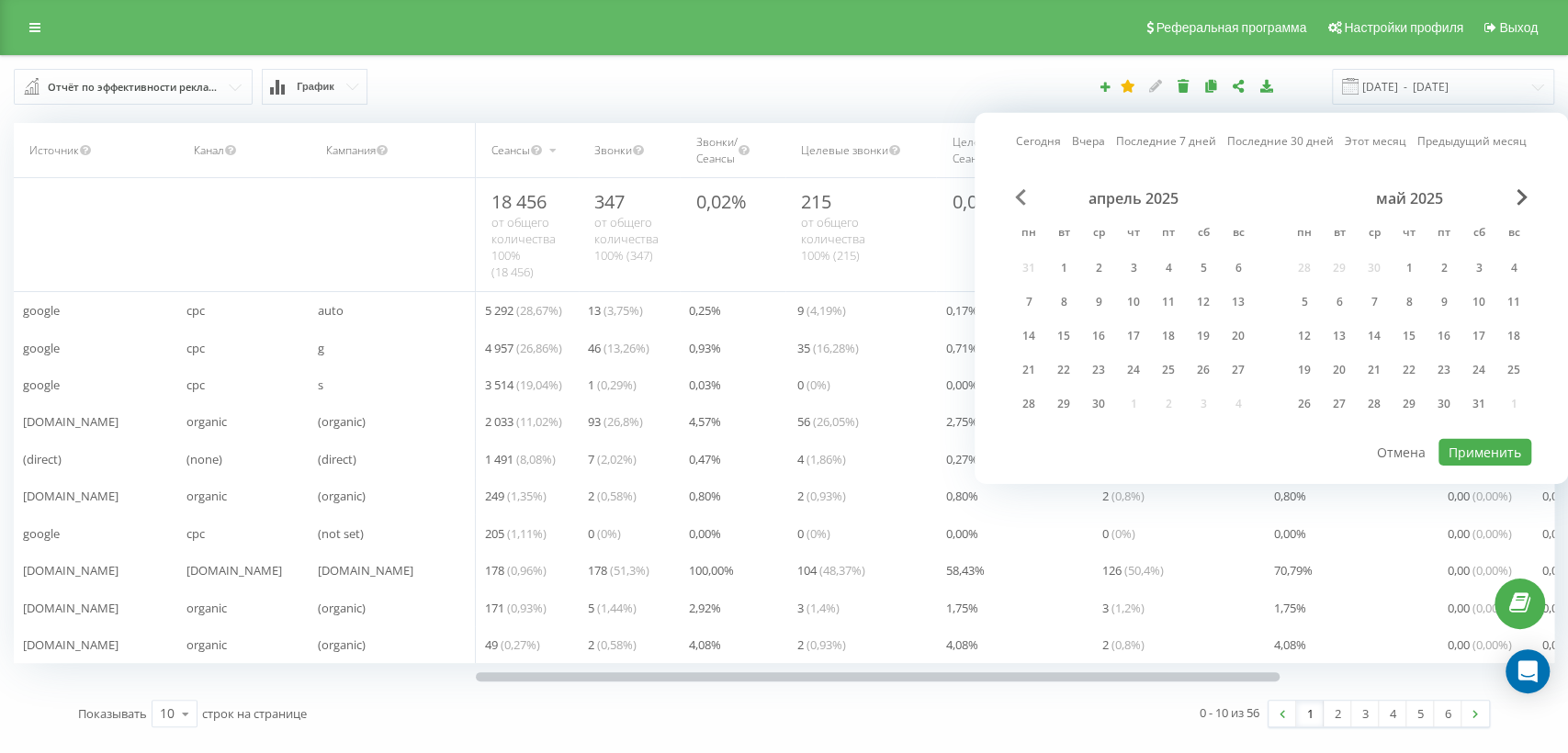 click at bounding box center [1021, 197] 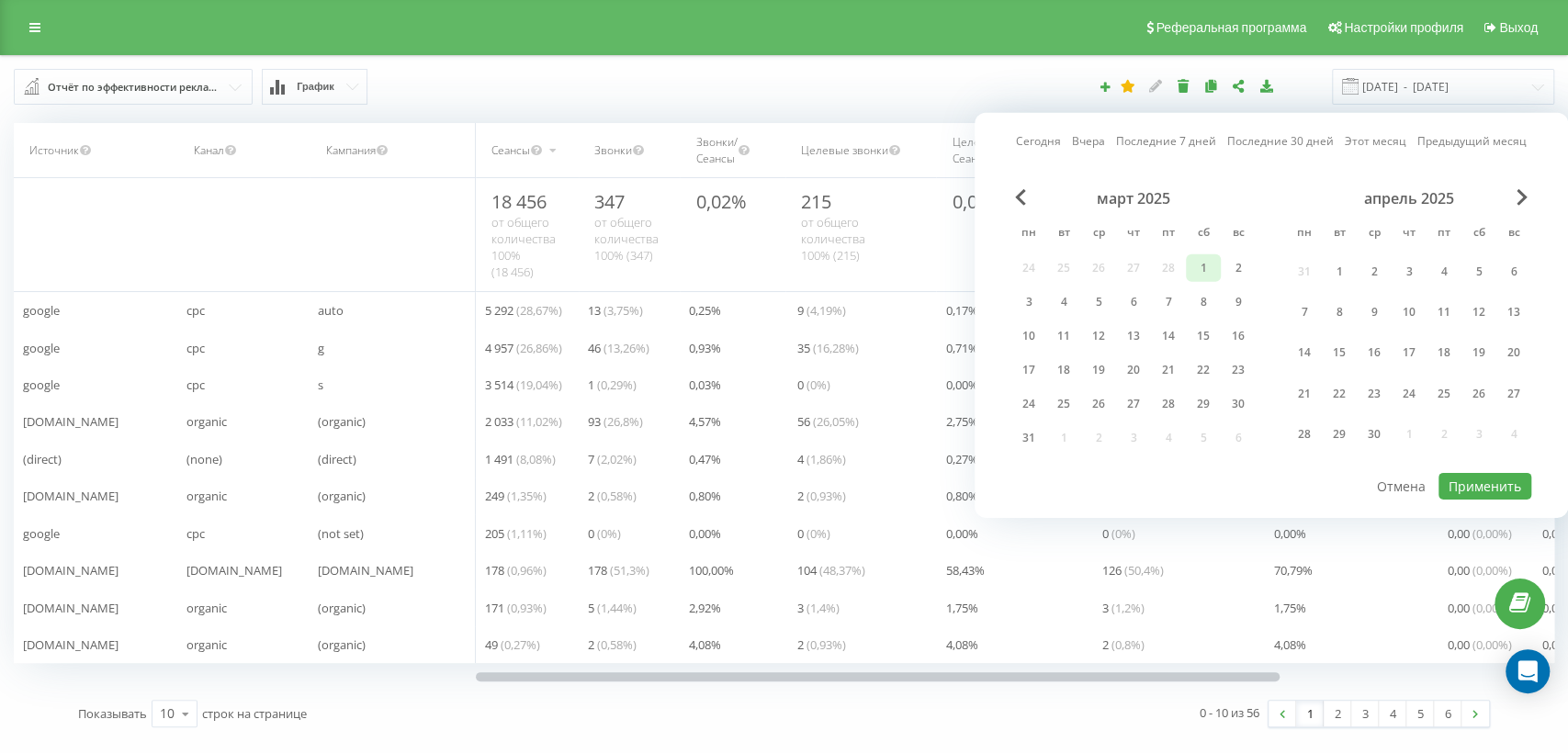 click on "1" at bounding box center (1203, 268) 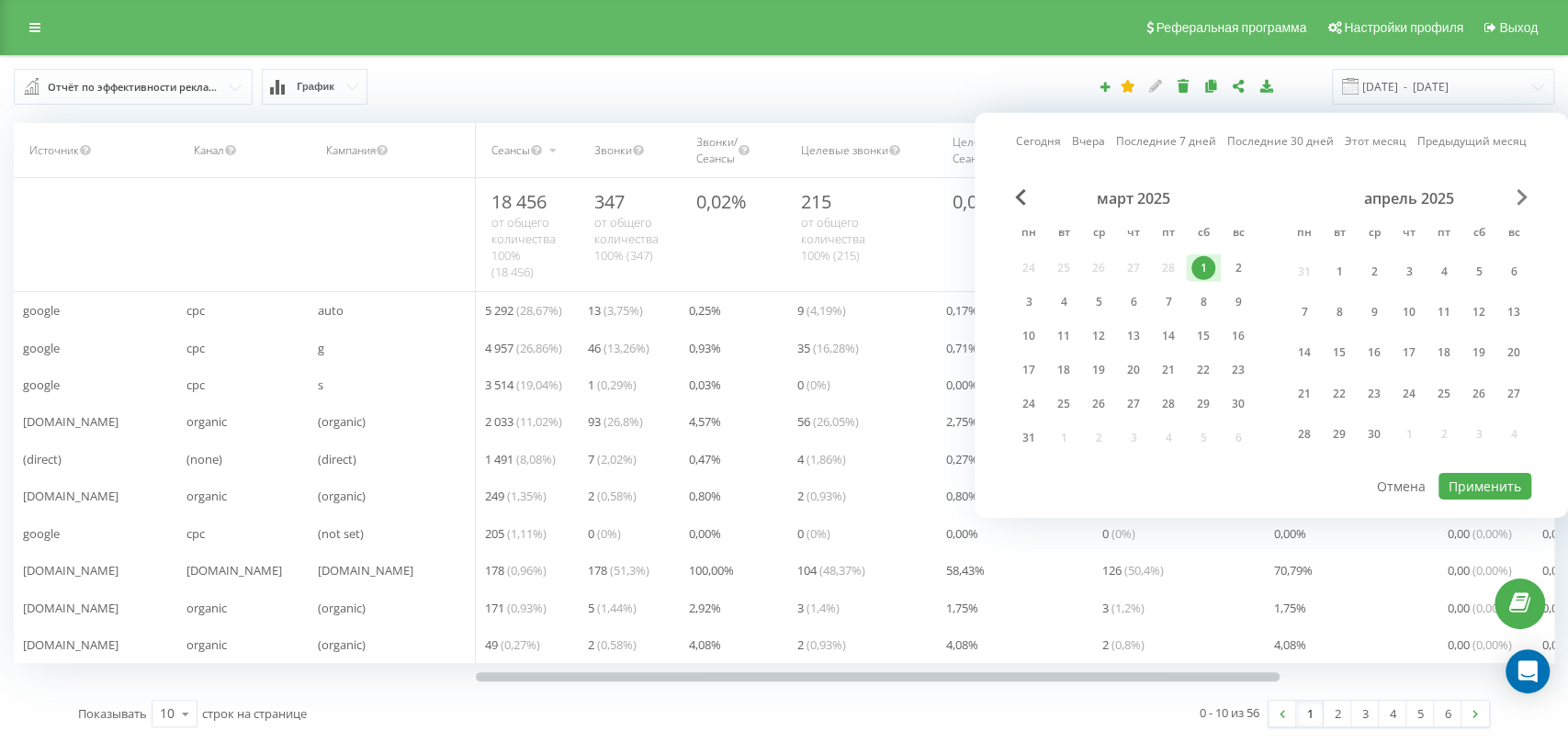 click at bounding box center (1522, 197) 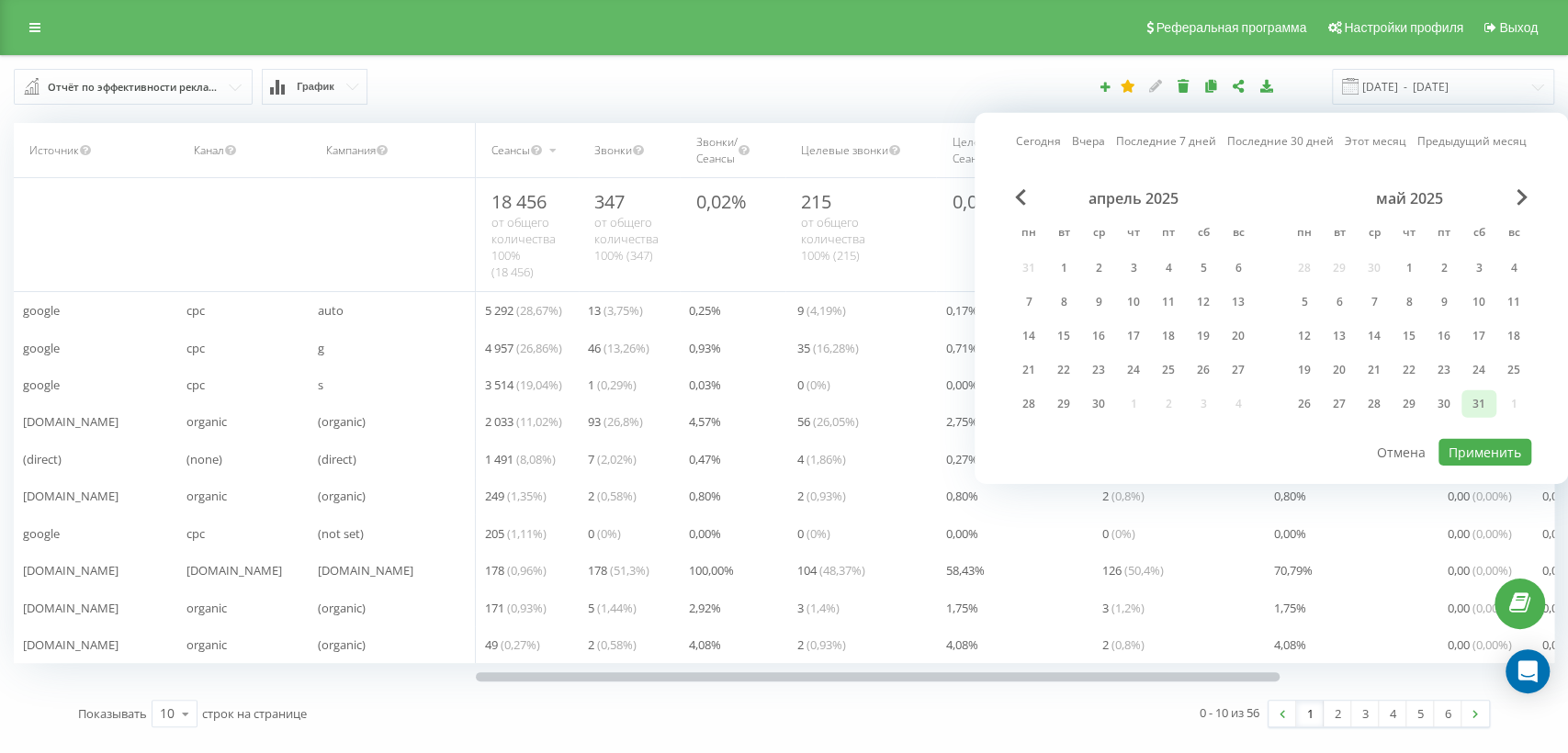 click on "31" at bounding box center [1479, 404] 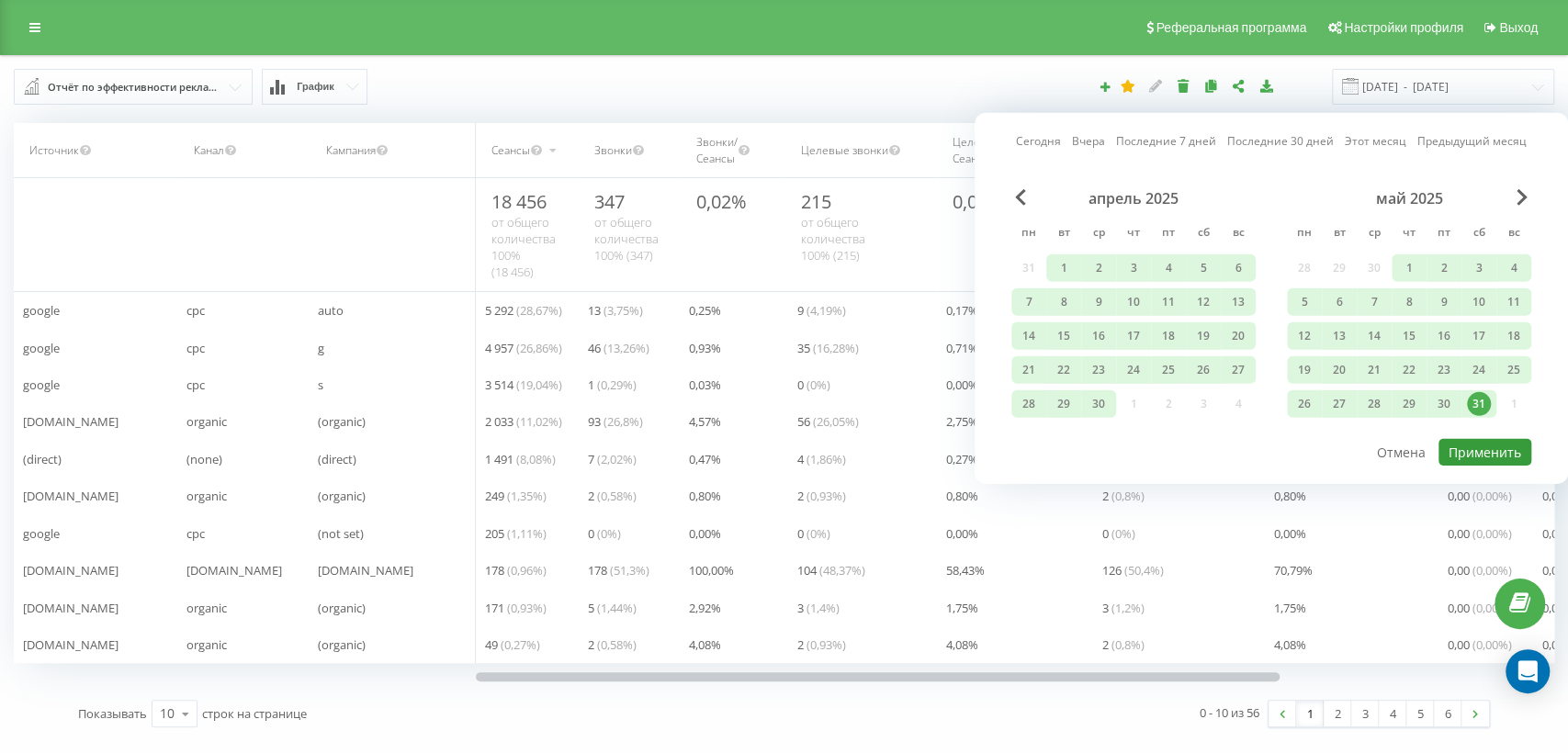 click on "Применить" at bounding box center [1484, 452] 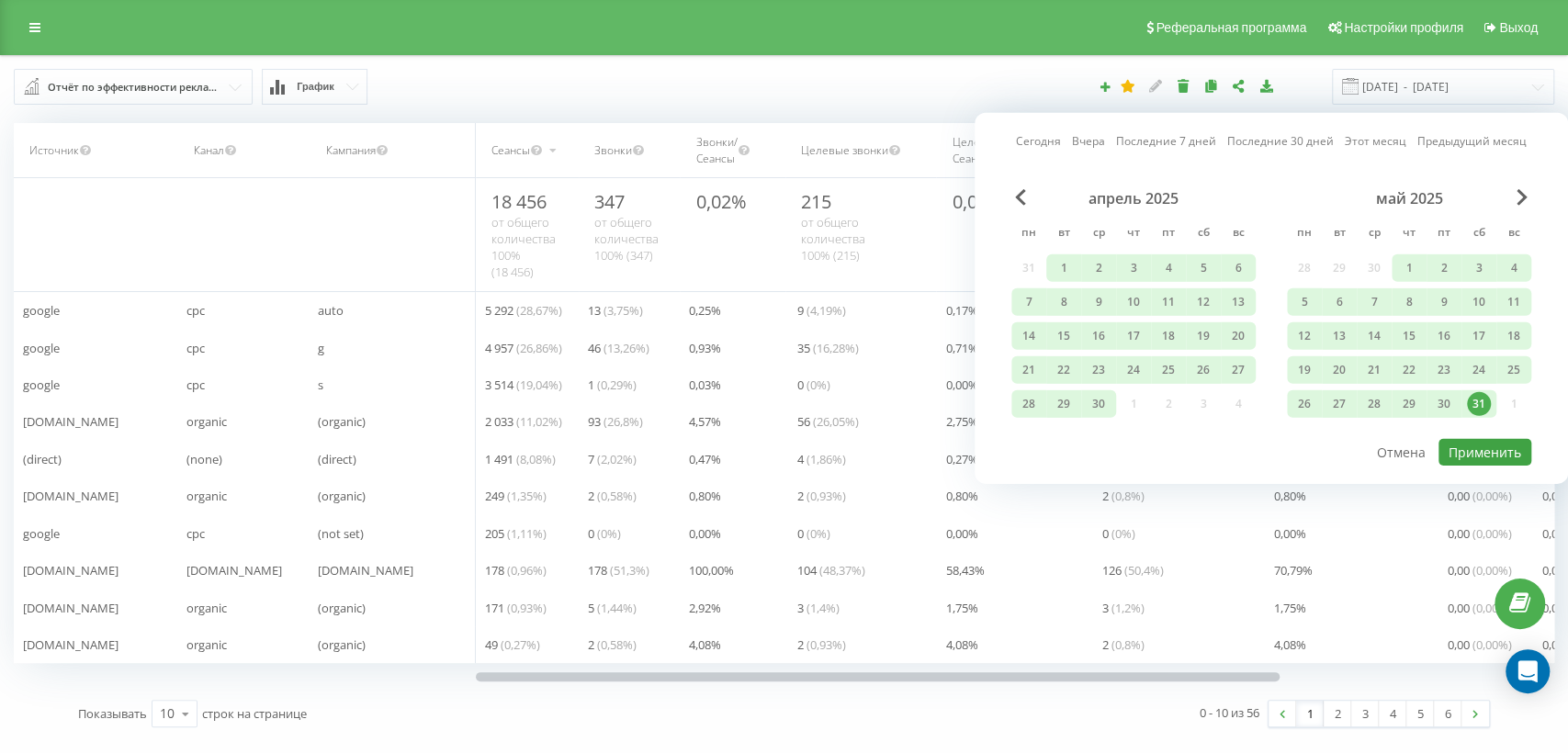 type on "[DATE]  -  [DATE]" 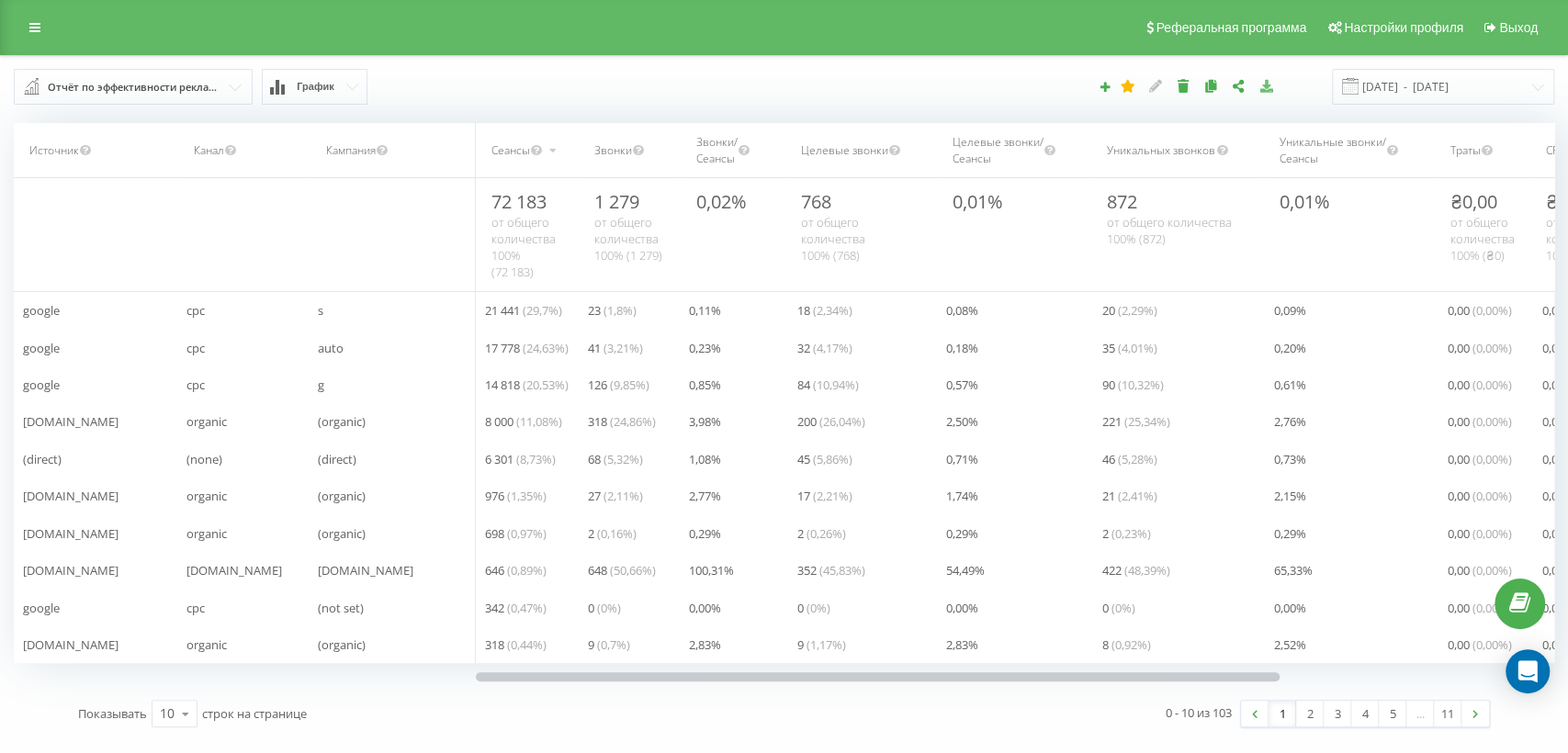 click at bounding box center (1266, 85) 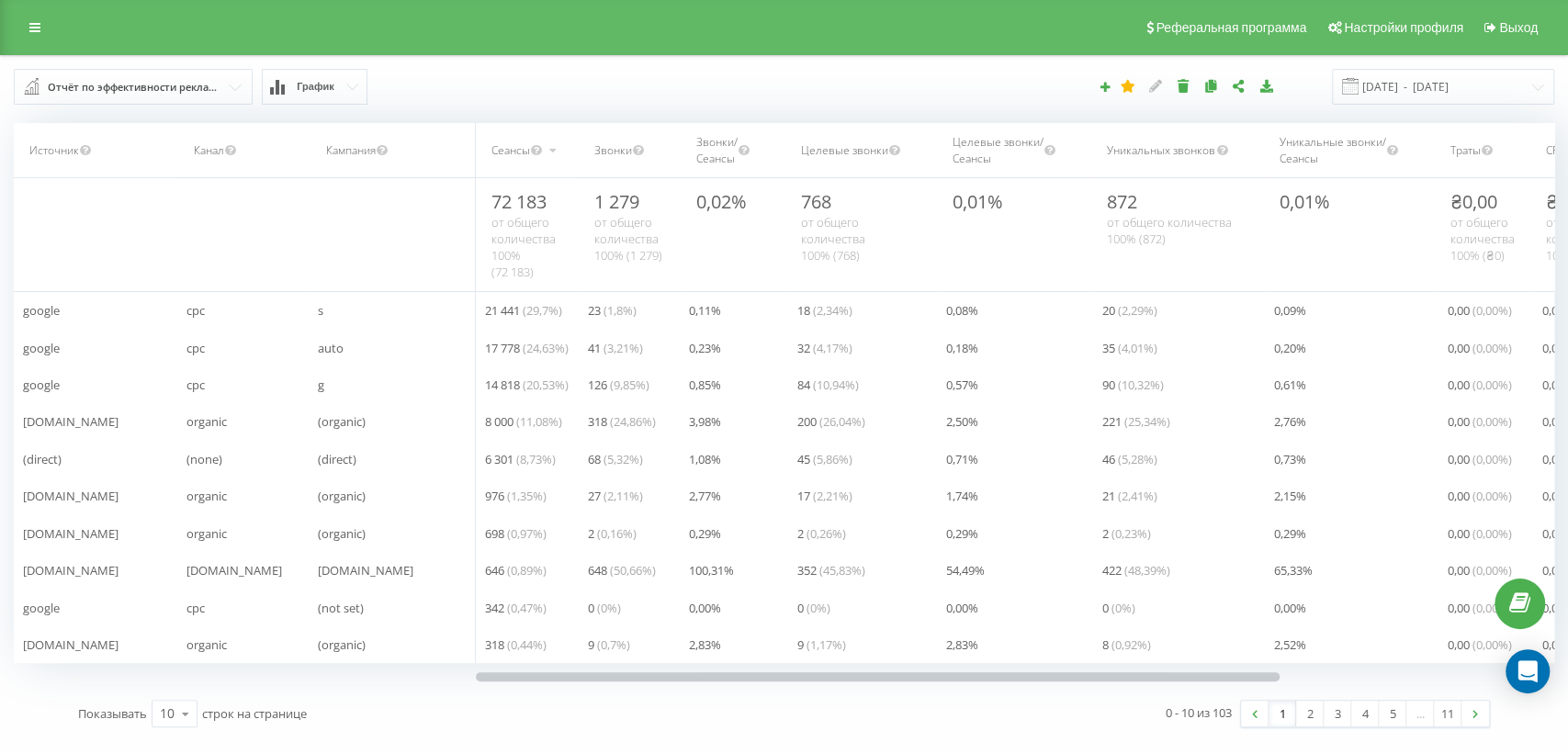 click on "[DATE]  -  [DATE]" at bounding box center (1420, 86) 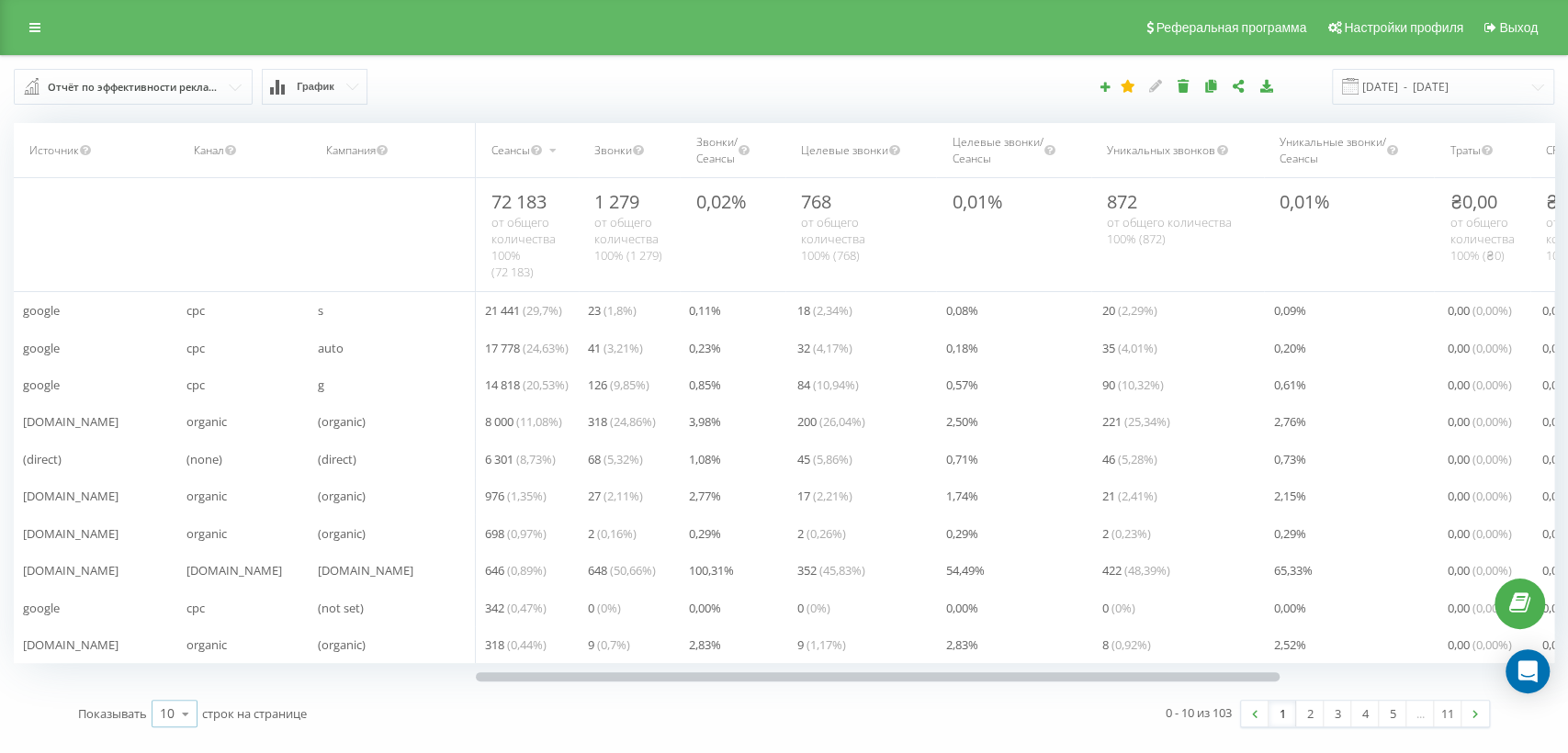 click on "10" at bounding box center [167, 714] 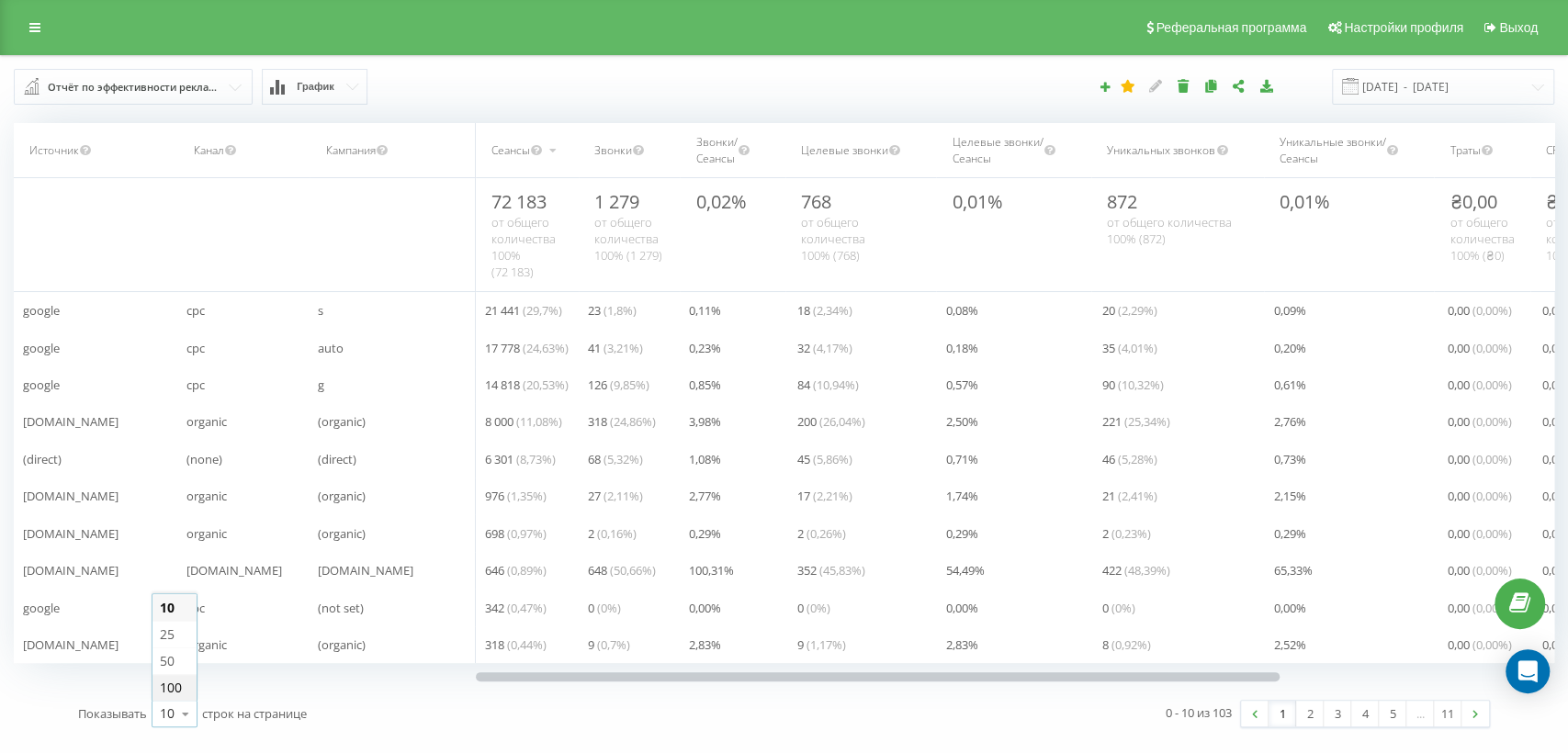 click on "100" at bounding box center [171, 687] 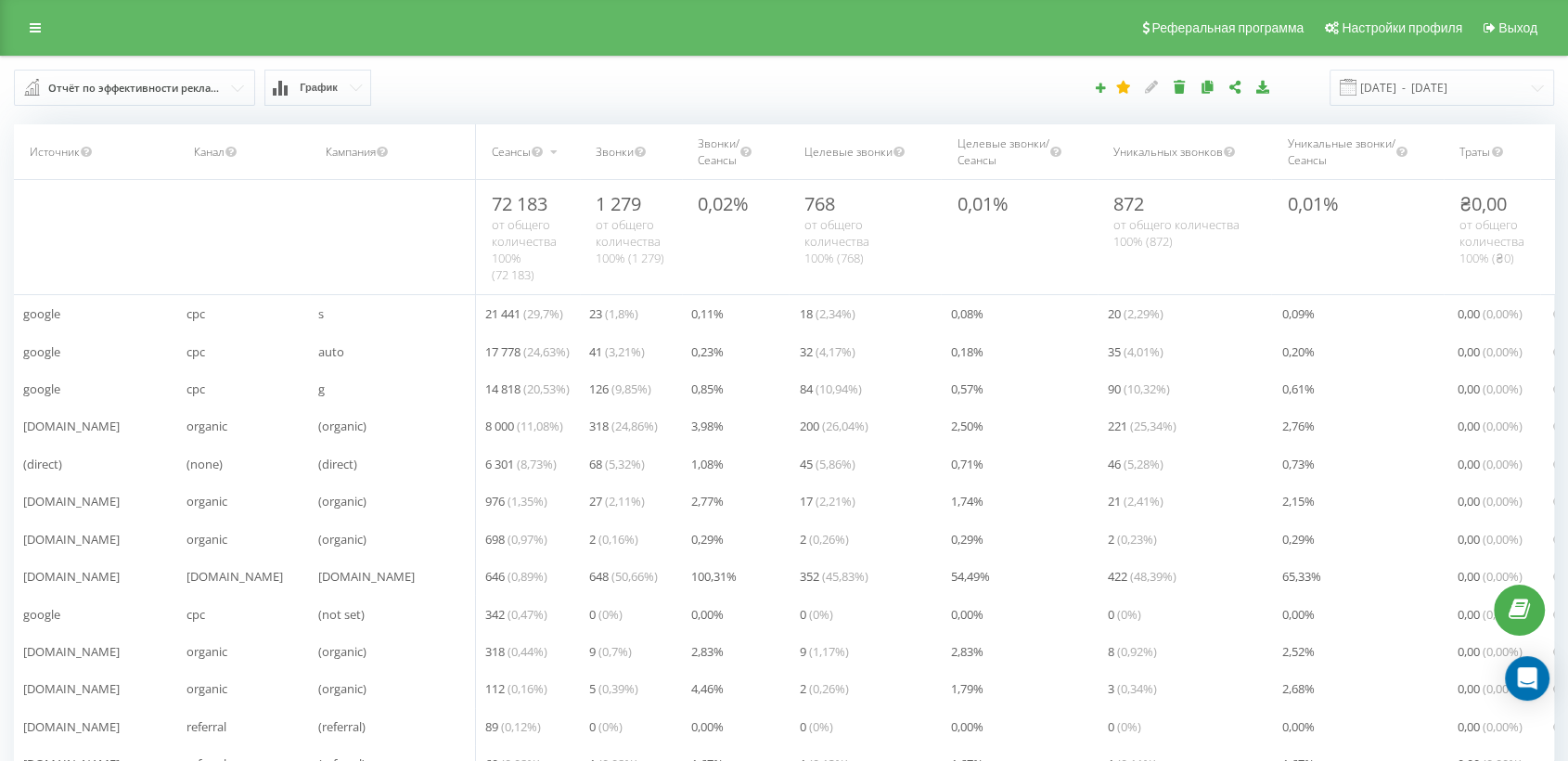 click on "[DATE]  -  [DATE]" at bounding box center (1077, 87) 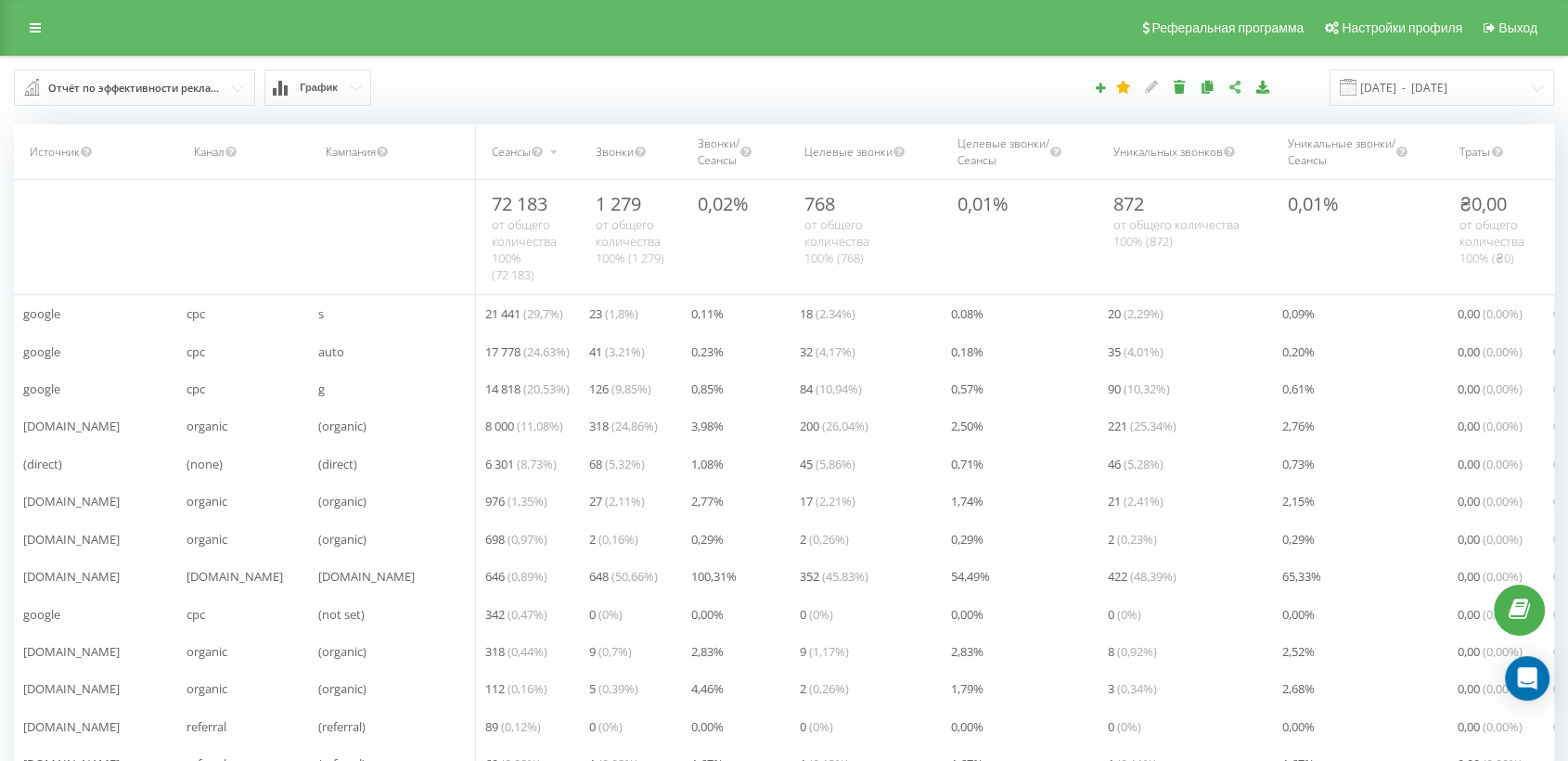 click at bounding box center (1237, 87) 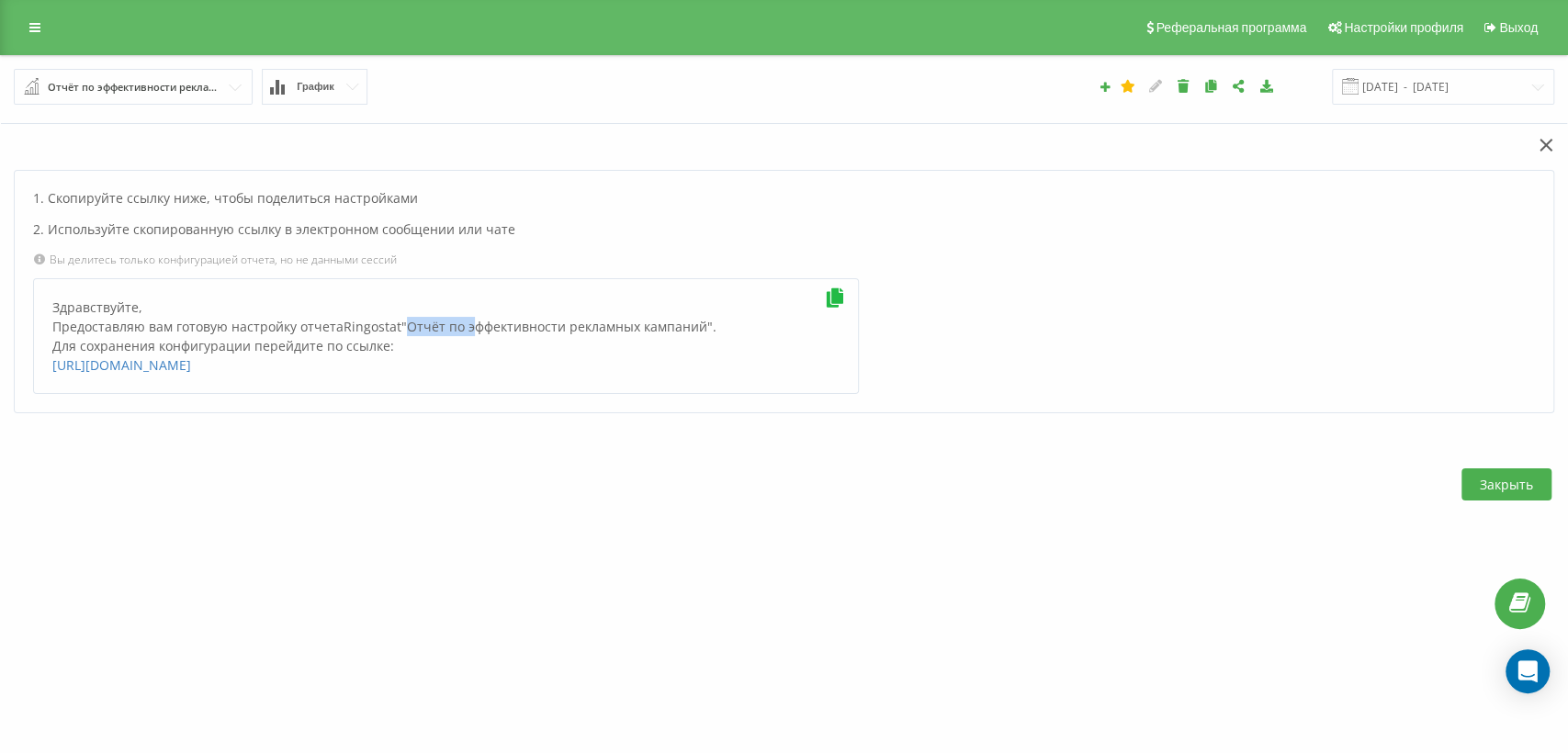 drag, startPoint x: 411, startPoint y: 320, endPoint x: 452, endPoint y: 337, distance: 44.3847 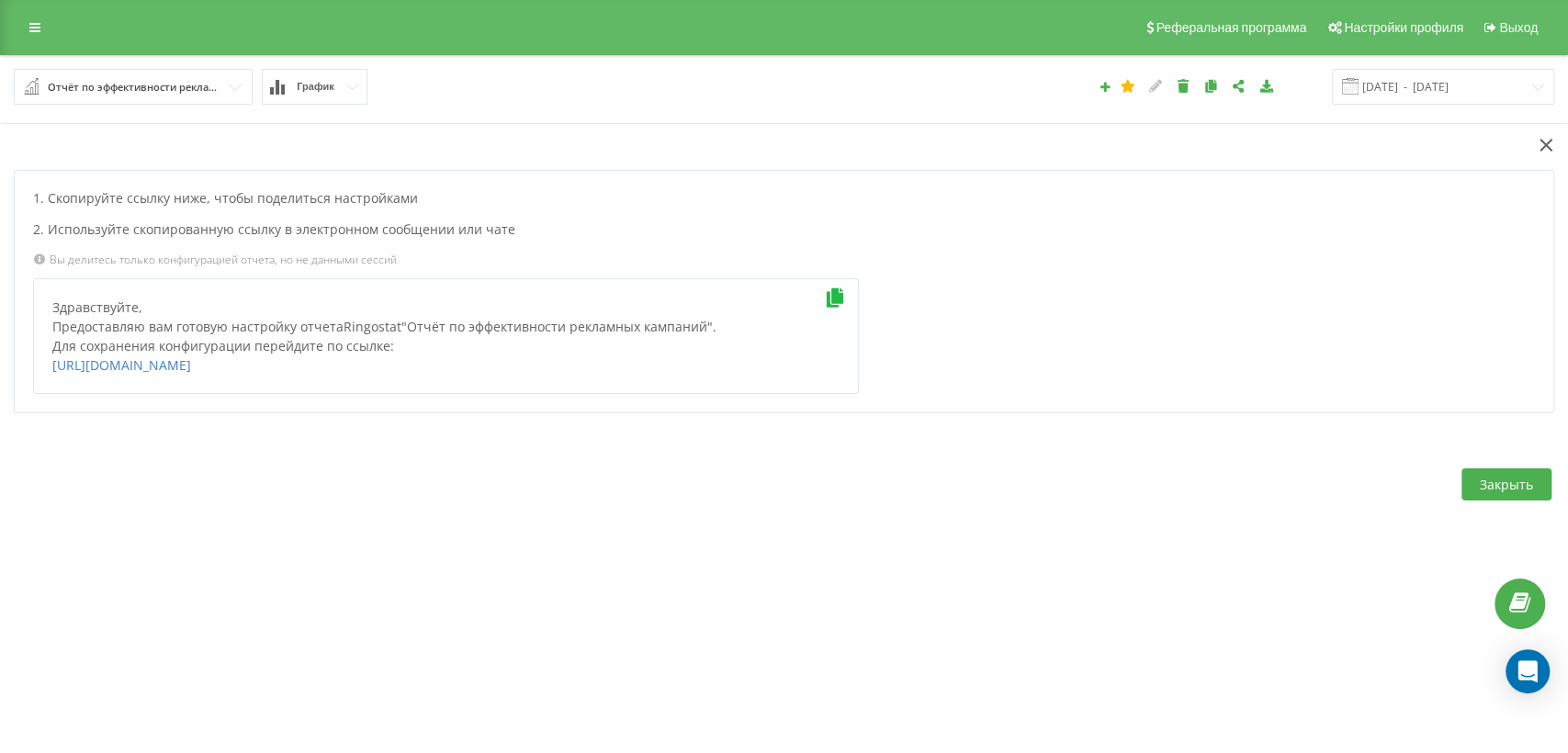 click on "2. Используйте скопированную ссылку в электронном сообщении или чате" at bounding box center [784, 230] 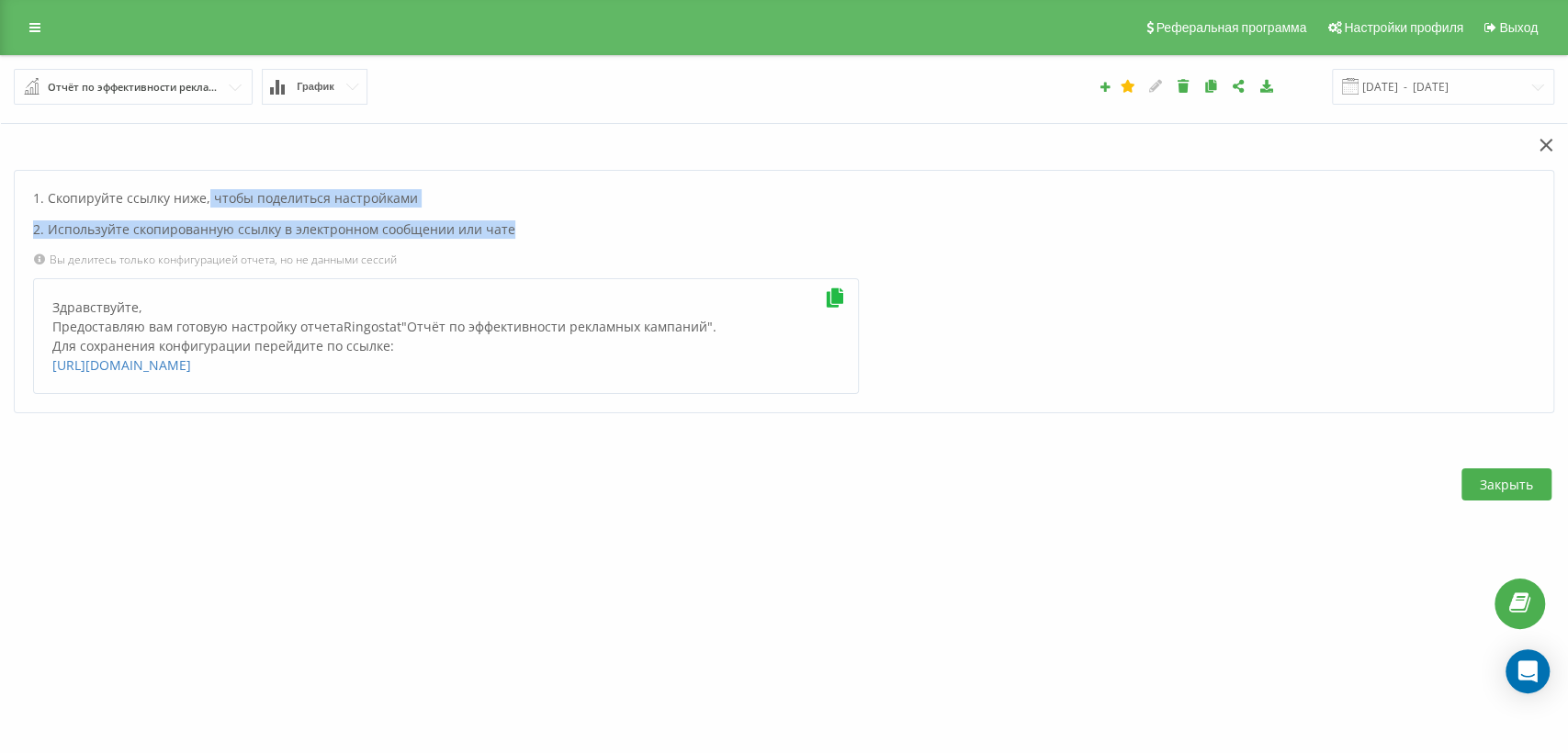 drag, startPoint x: 256, startPoint y: 197, endPoint x: 572, endPoint y: 236, distance: 318.3976 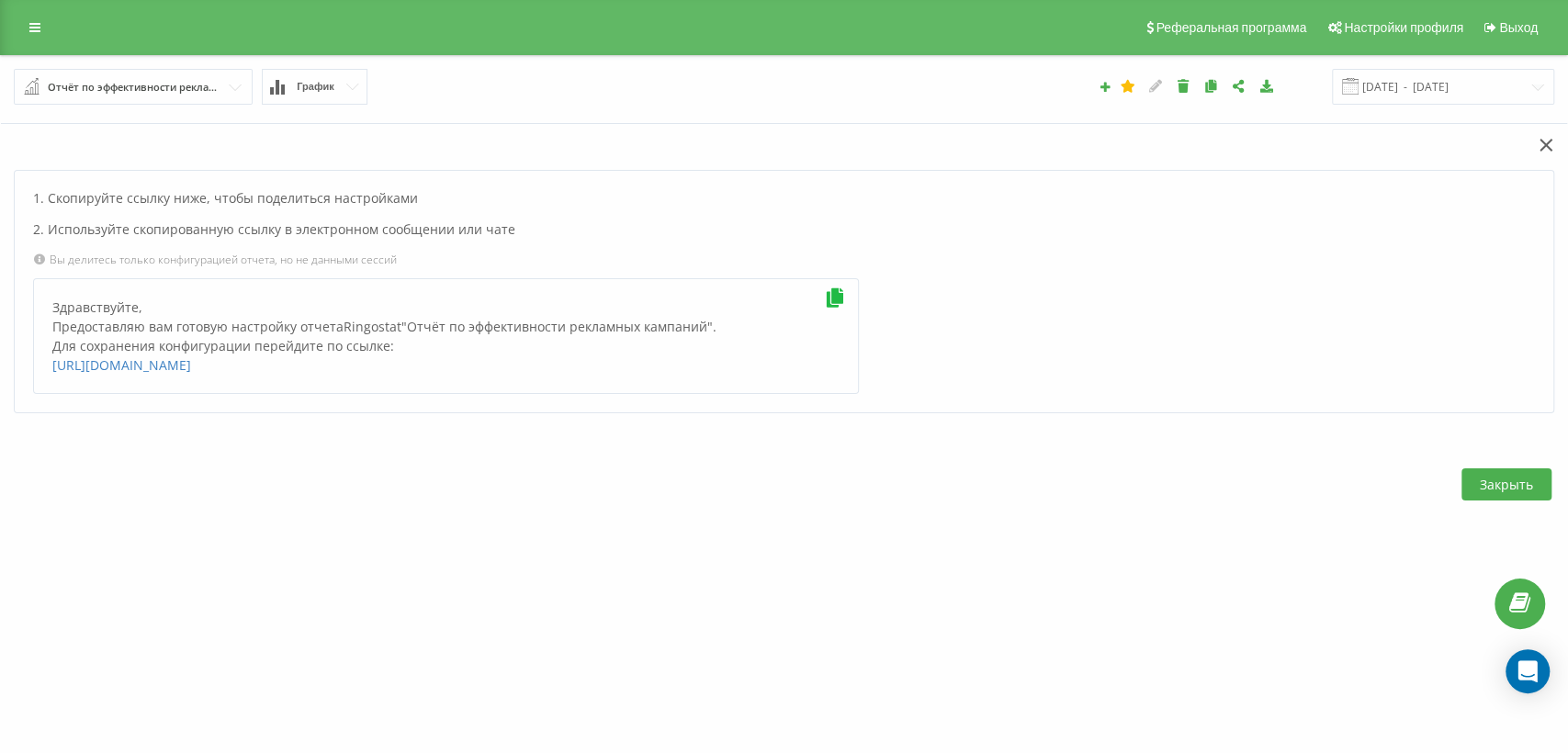 click on "1. Скопируйте ссылку ниже, чтобы поделиться настройками 2. Используйте скопированную ссылку в электронном сообщении или чате Вы делитесь только конфигурацией отчета, но не данными сессий Здравствуйте,
Предоставляю вам готовую настройку отчета  Ringostat   " Отчёт по эффективности рекламных кампаний ".
Для сохранения конфигурации перейдите по ссылке:
https://reports.ringostat.com/sharable-reports-creation?type=report&id=96965319-d96d-4438-a21e-f9ec9a8c8a23&name=effectiveness_of_advertising_campaigns" at bounding box center (784, 291) 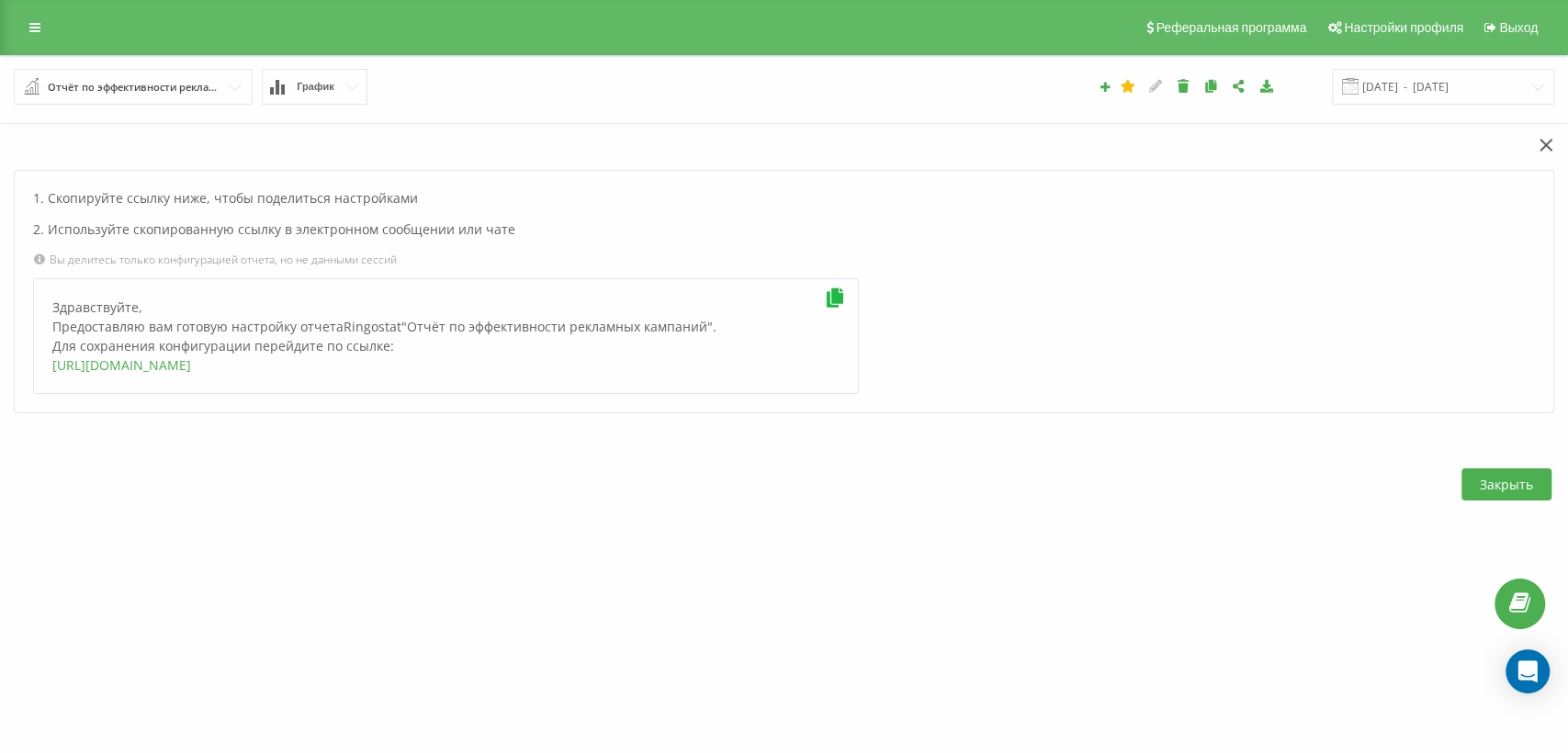 click on "https://reports.ringostat.com/sharable-reports-creation?type=report&id=96965319-d96d-4438-a21e-f9ec9a8c8a23&name=effectiveness_of_advertising_campaigns" at bounding box center [121, 365] 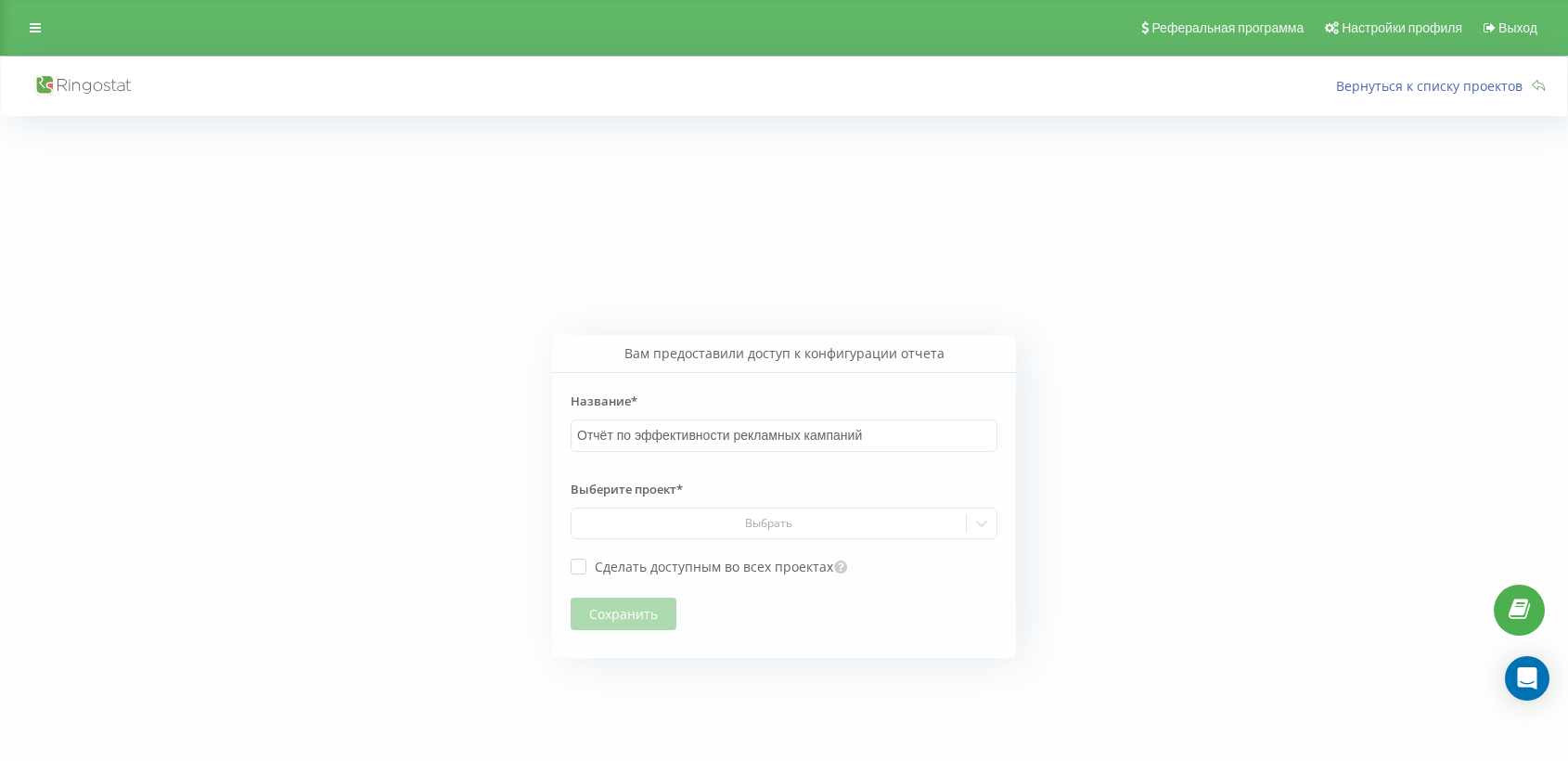 scroll, scrollTop: 0, scrollLeft: 0, axis: both 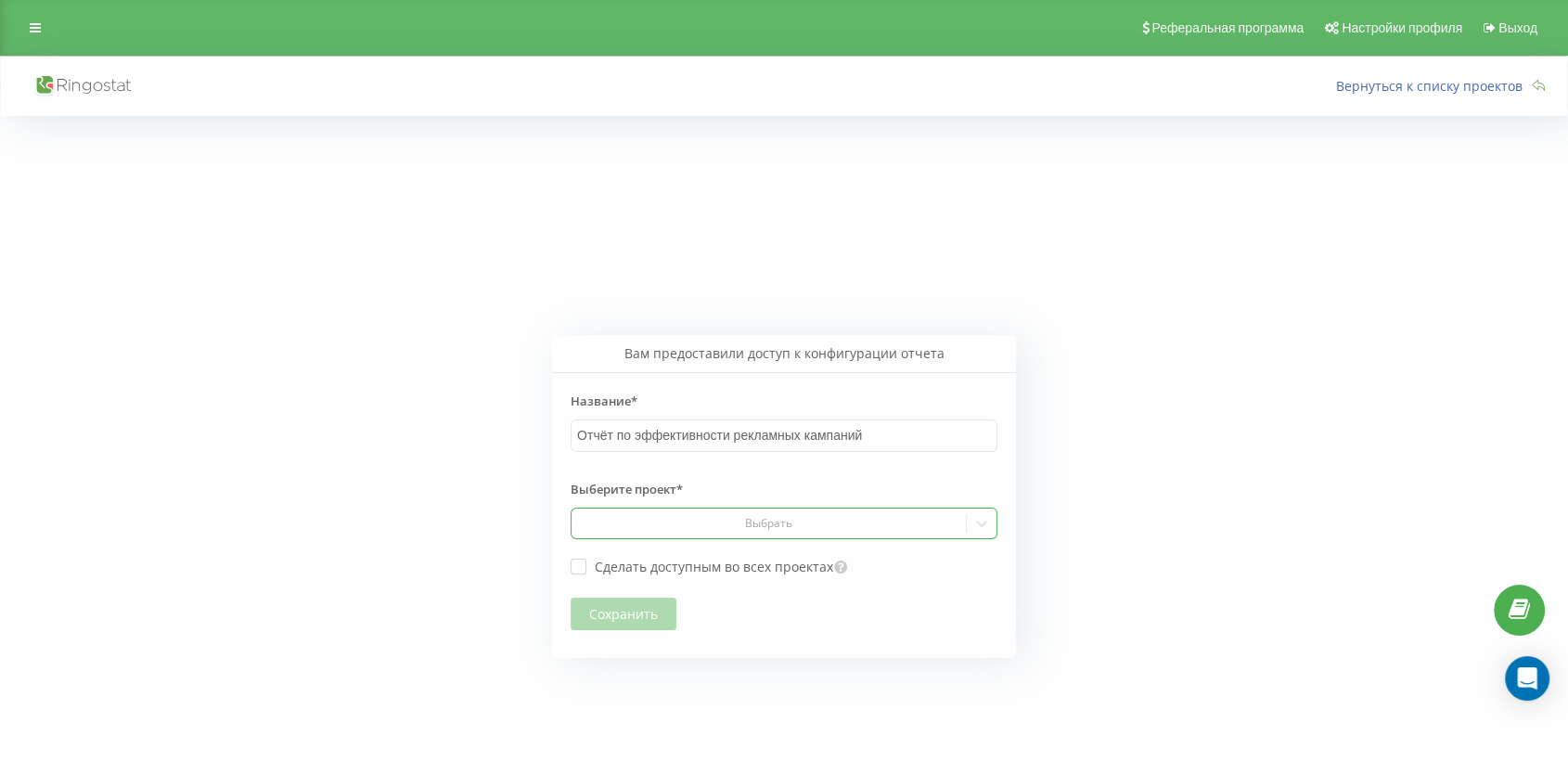 click at bounding box center [769, 522] 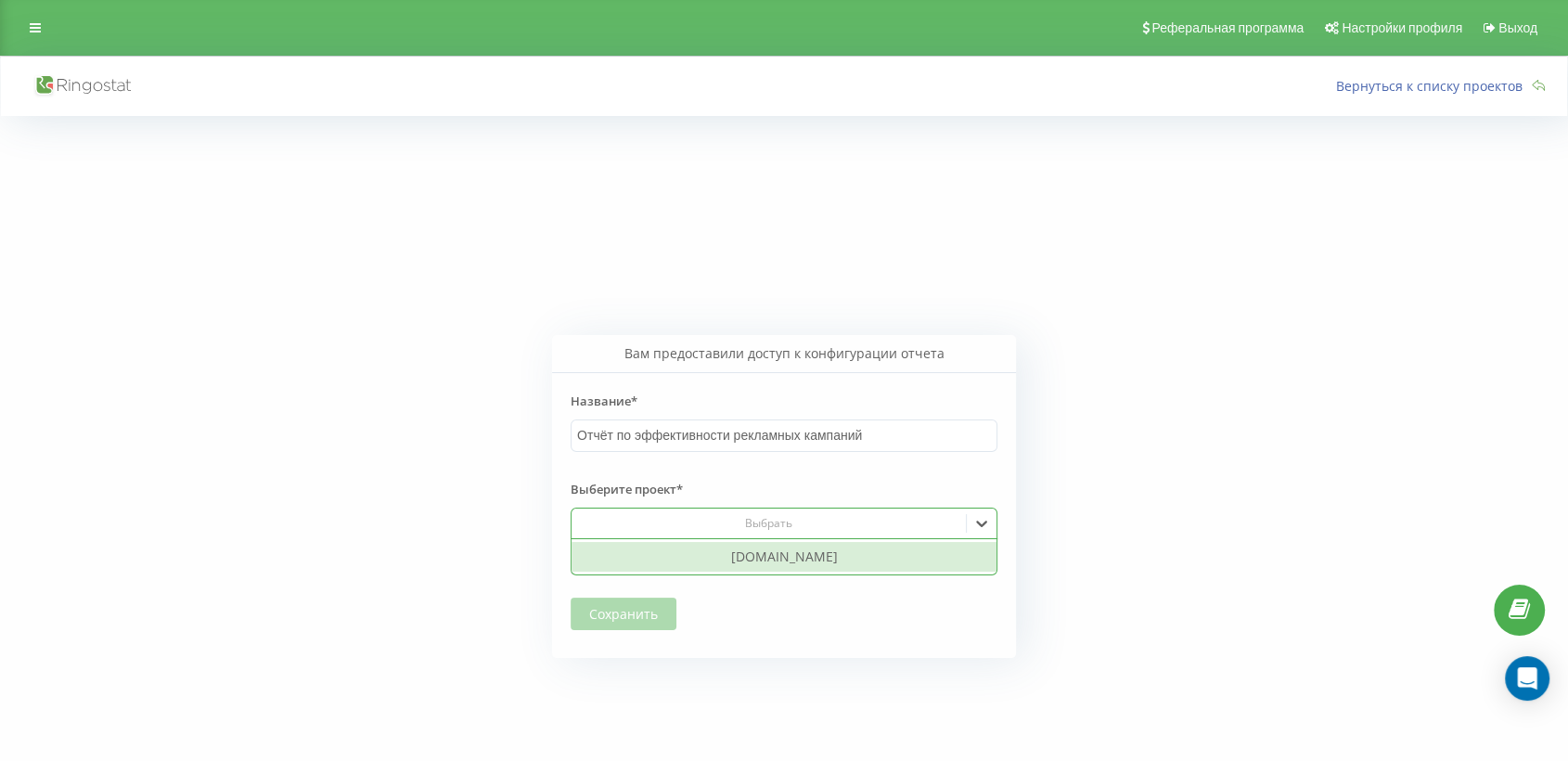 click on "[DOMAIN_NAME]" at bounding box center [784, 557] 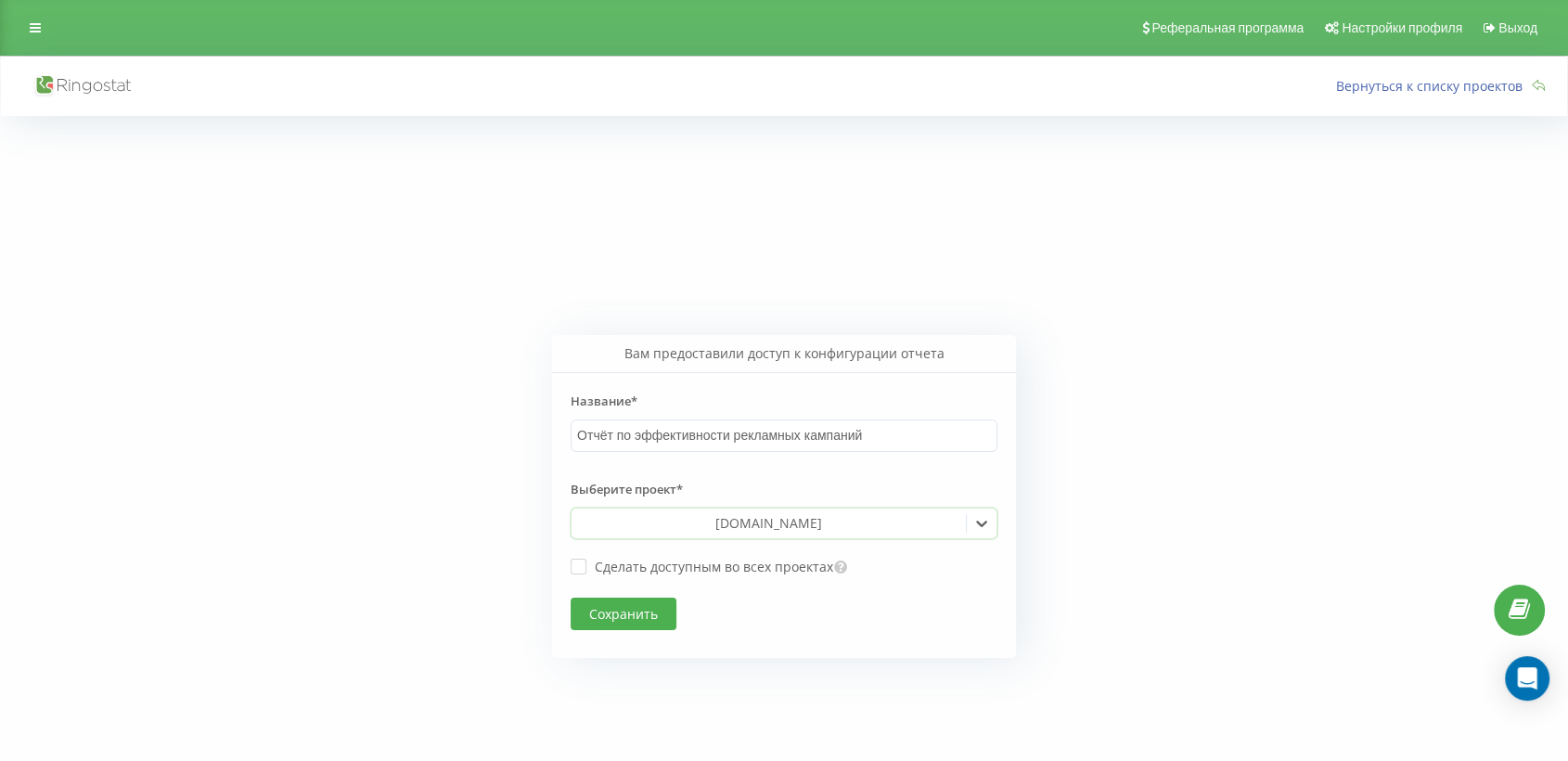 click on "Выберите проект*" at bounding box center [784, 489] 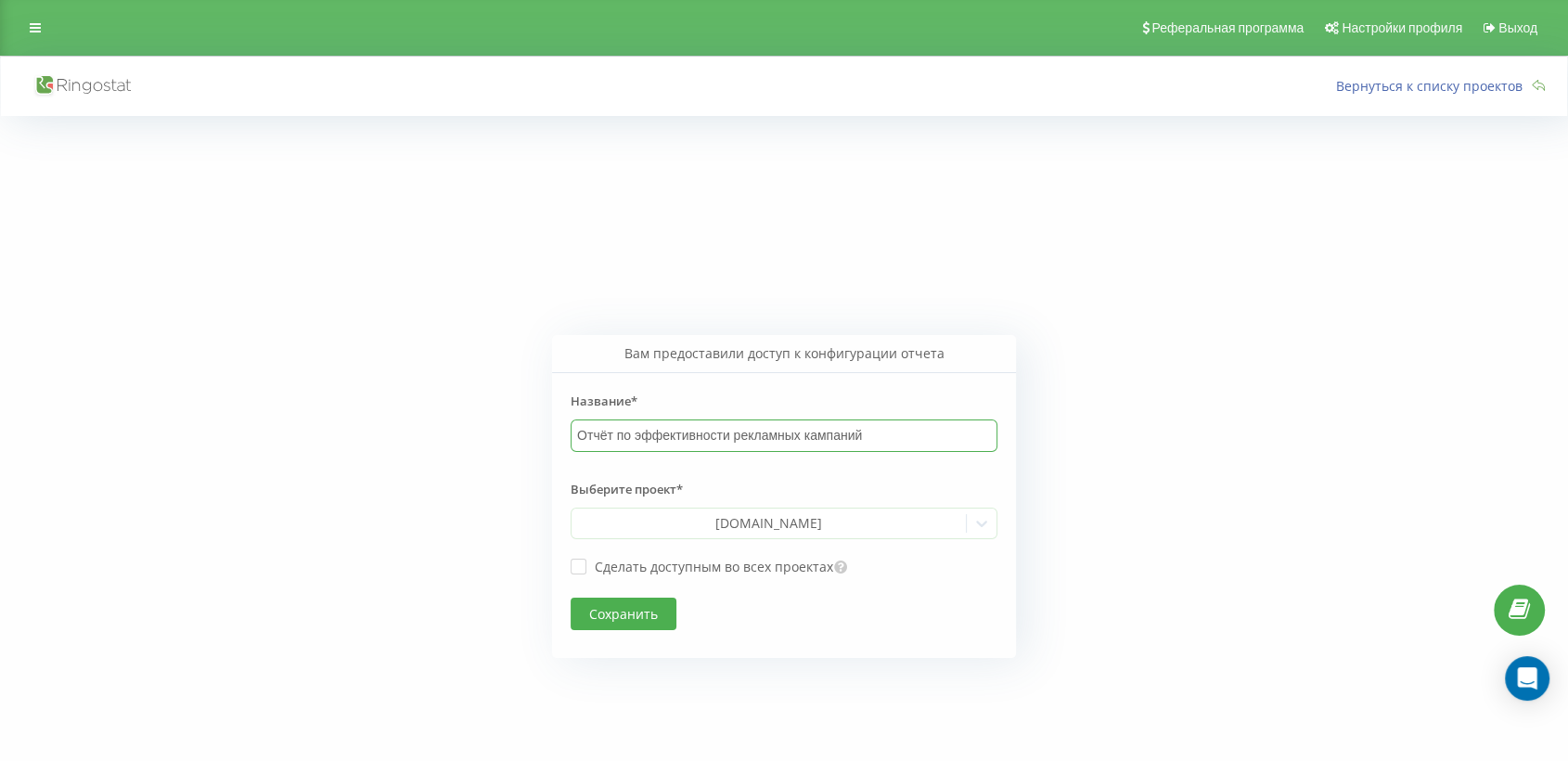 click on "Отчёт по эффективности рекламных кампаний" at bounding box center (784, 435) 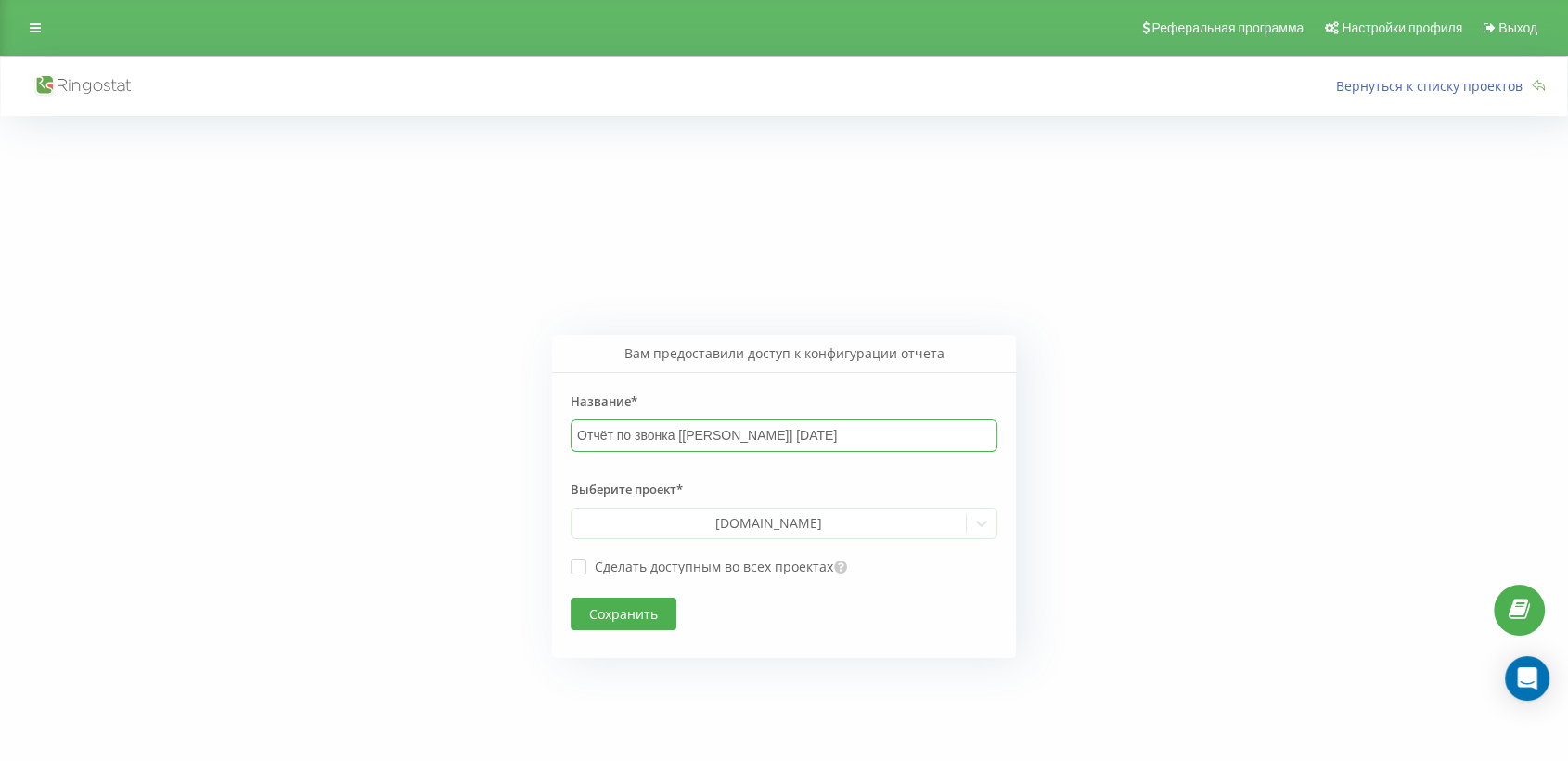 type on "Отчёт по звонка [Алексей] 11.07.2025" 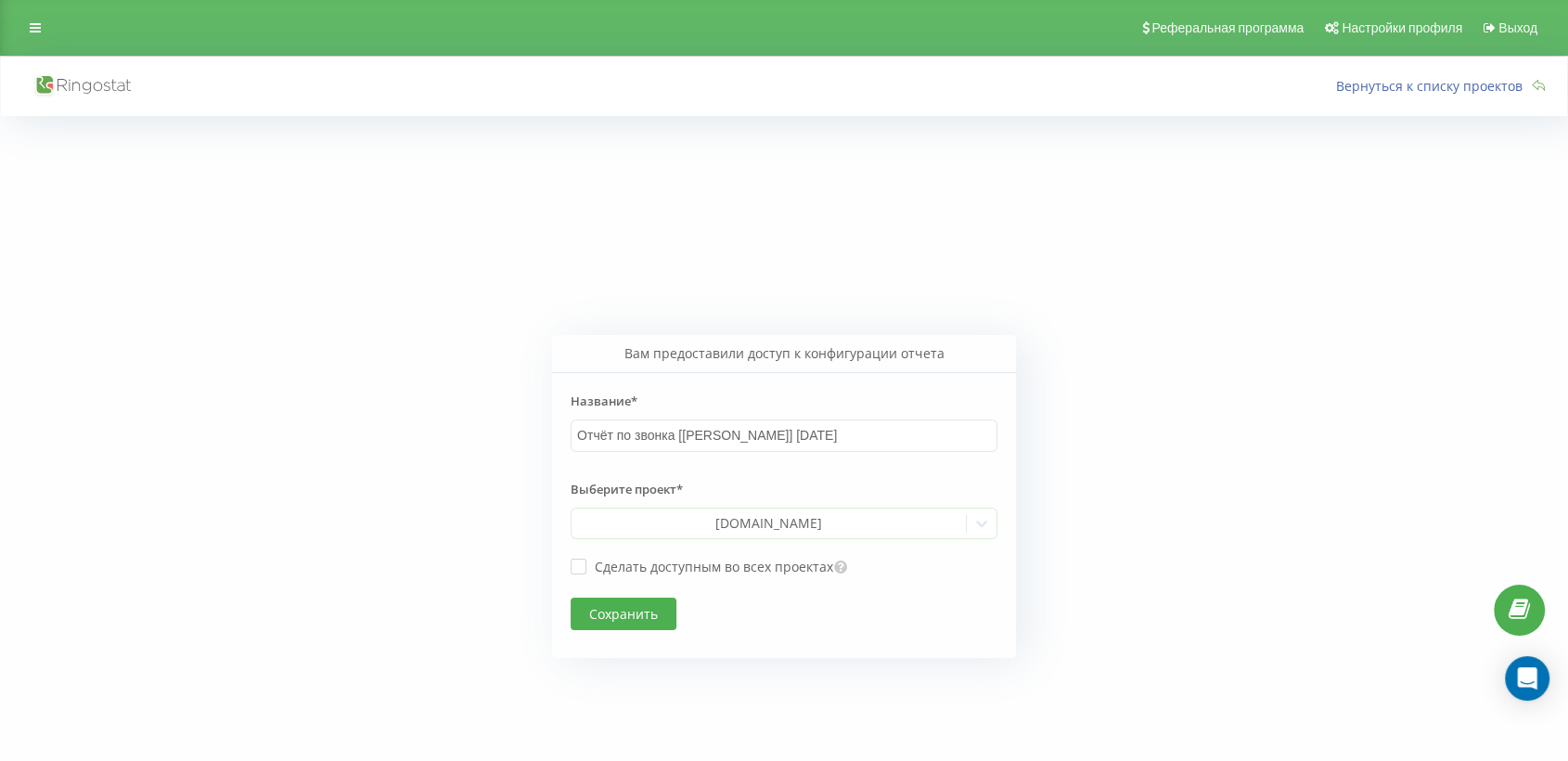click on "Сохранить" at bounding box center [623, 613] 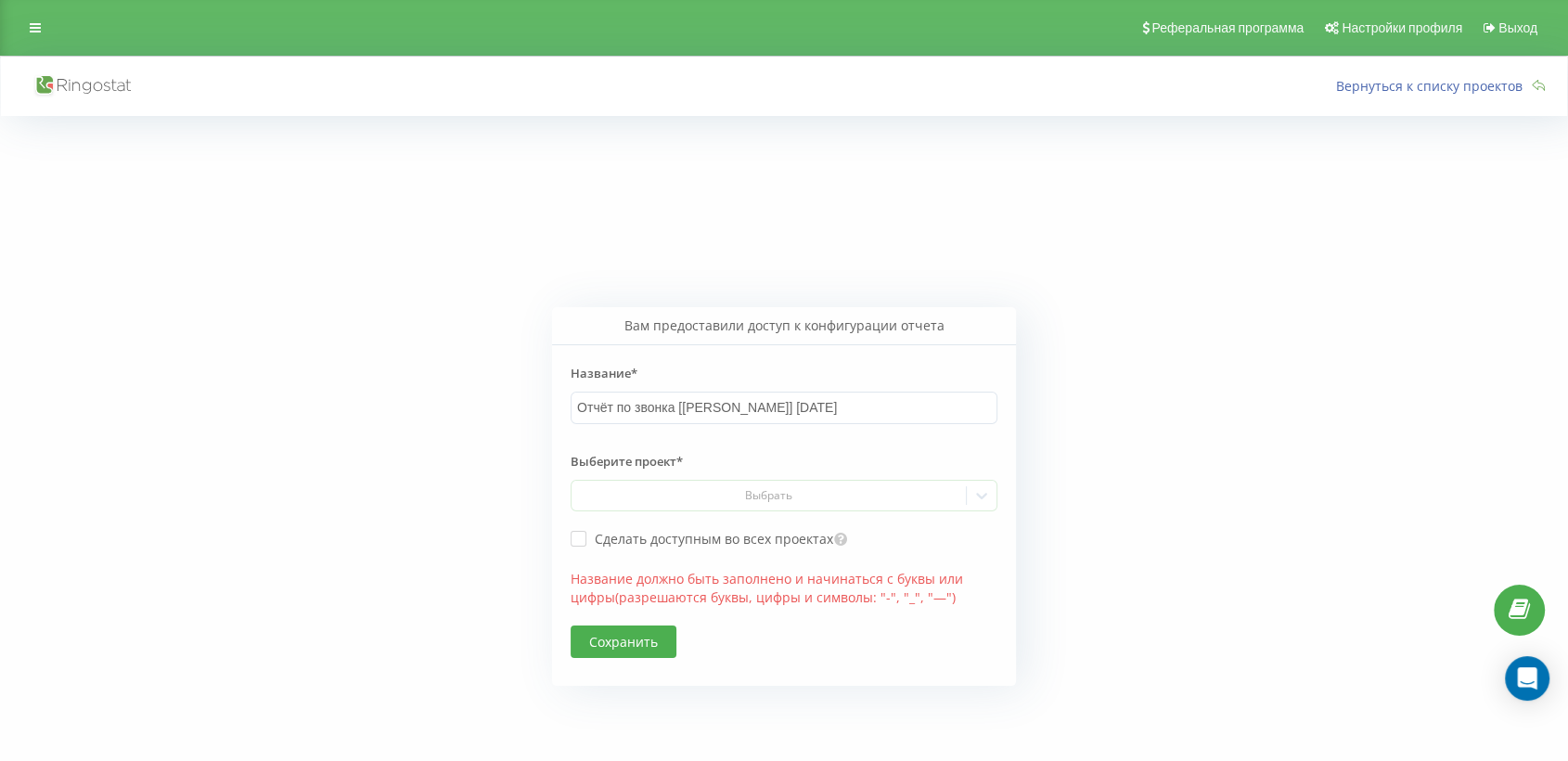 click on "Название должно быть заполнено и начинаться с буквы или цифры(разрешаются буквы, цифры и символы: "-", "_", "—")" at bounding box center [784, 598] 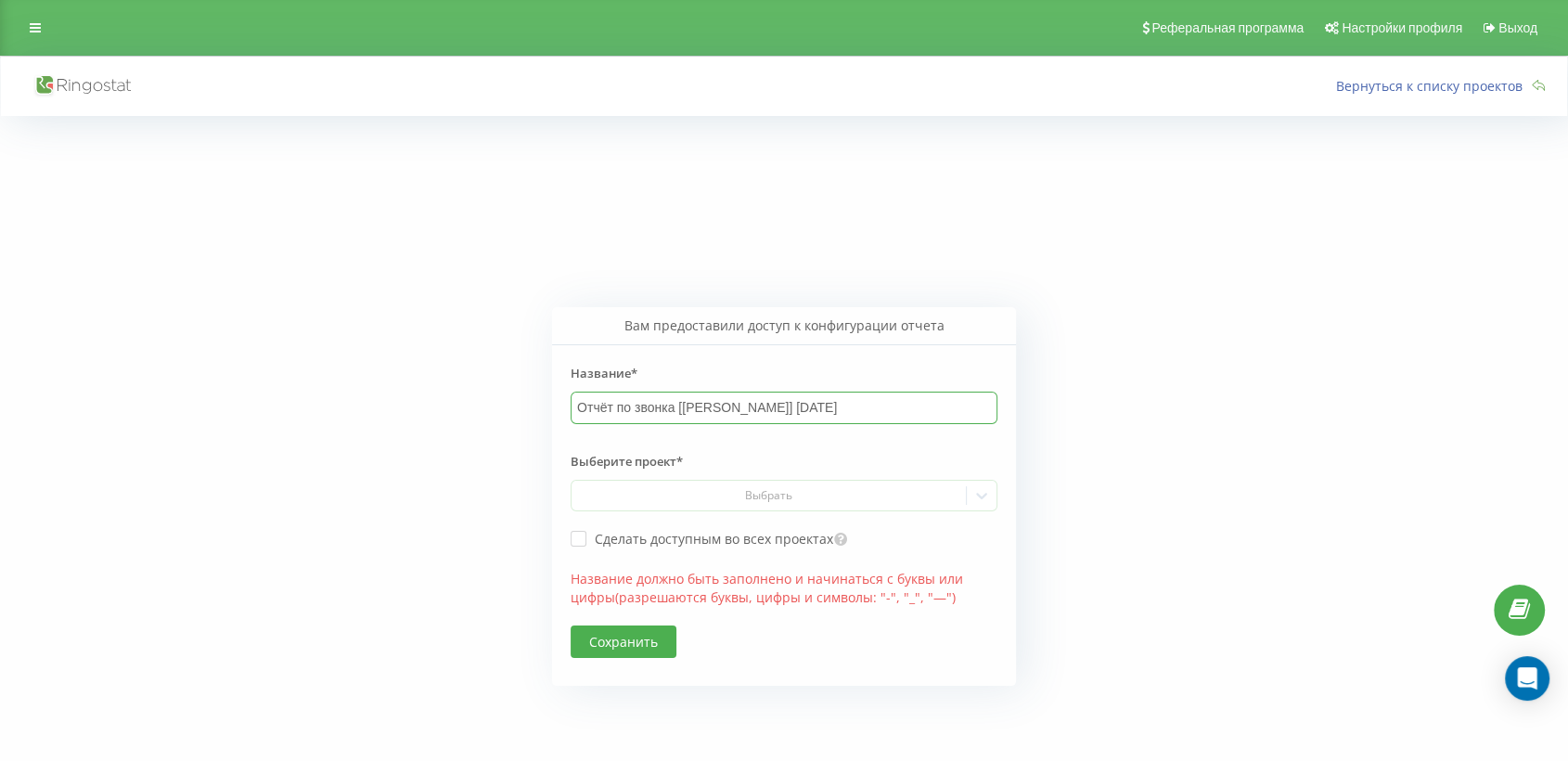 click on "Отчёт по звонка [Алексей] 11.07.2025" at bounding box center (784, 407) 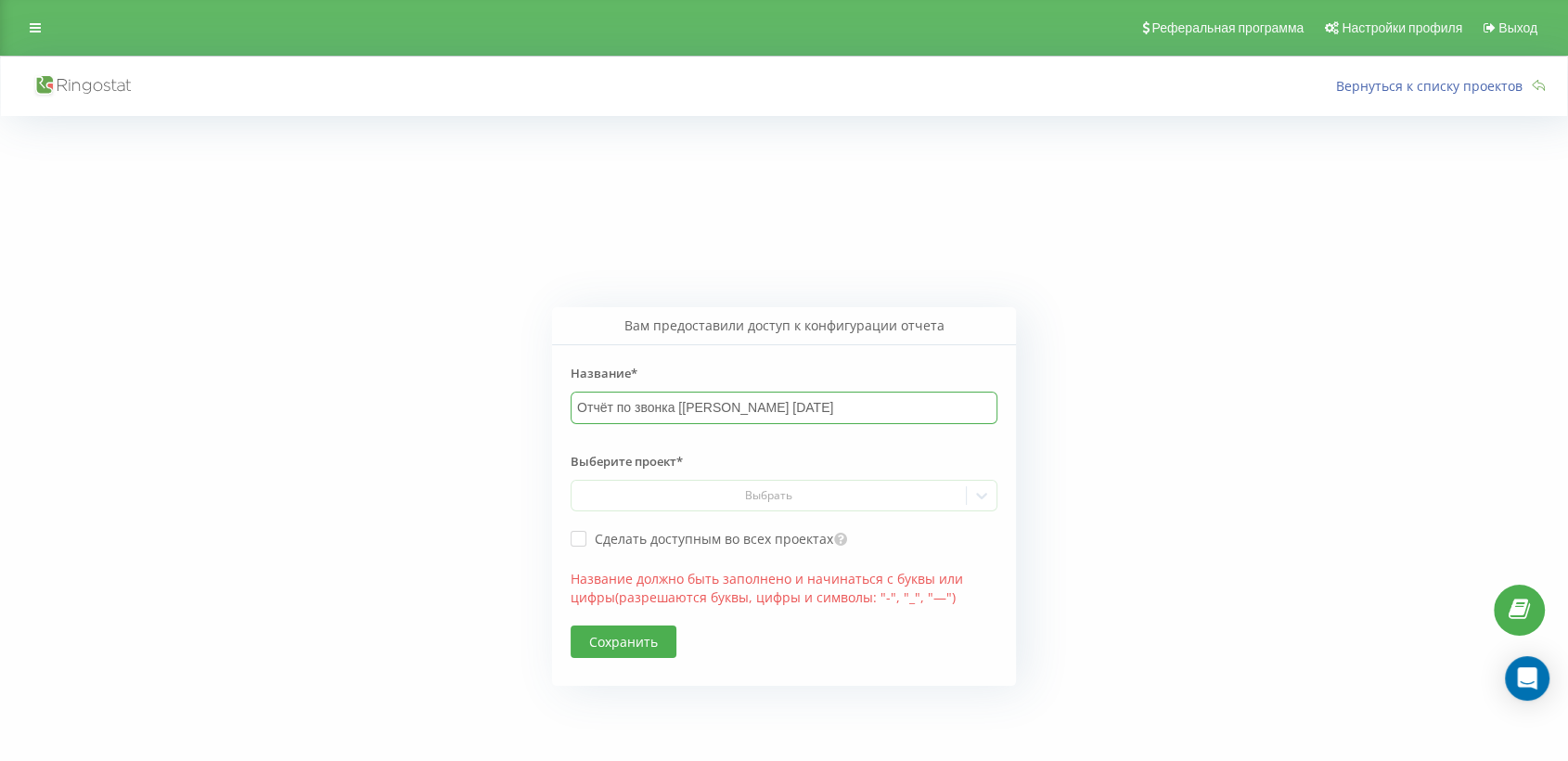 click on "Отчёт по звонка [Алексей 11.07.2025" at bounding box center (784, 407) 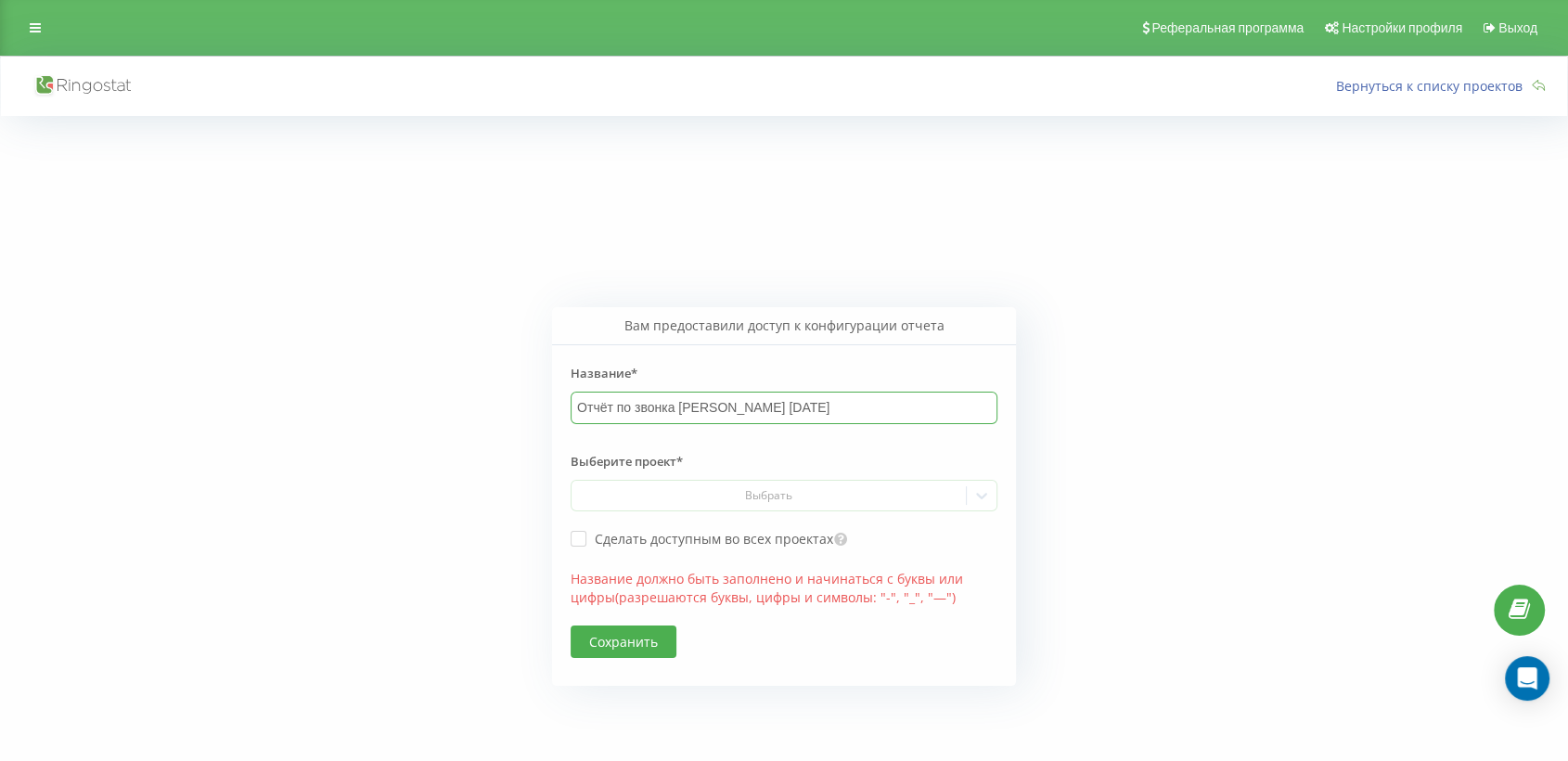 type on "Отчёт по звонка Алексей 11.07.2025" 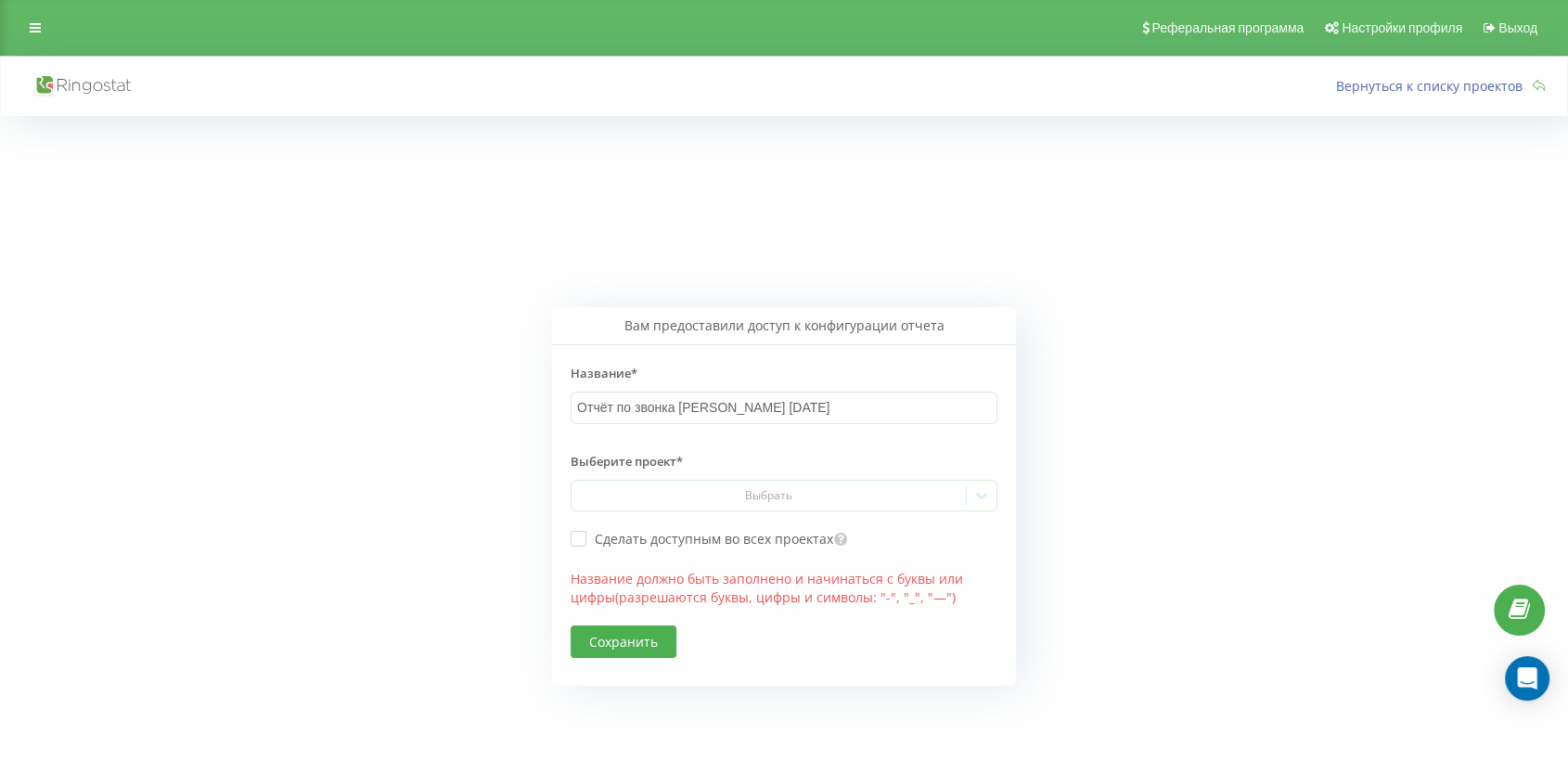 click on "Название должно быть заполнено и начинаться с буквы или цифры(разрешаются буквы, цифры и символы: "-", "_", "—")" at bounding box center (784, 598) 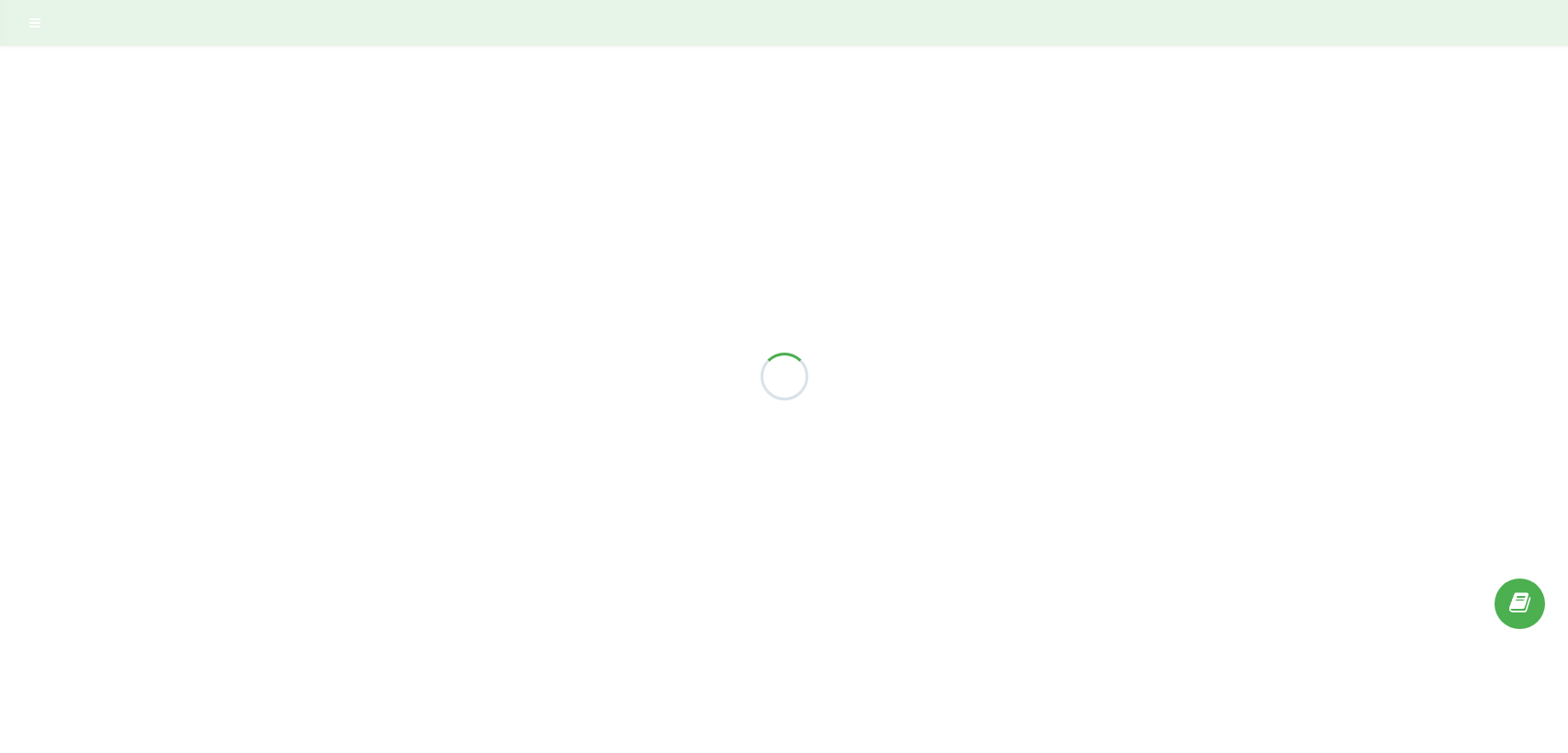 scroll, scrollTop: 0, scrollLeft: 0, axis: both 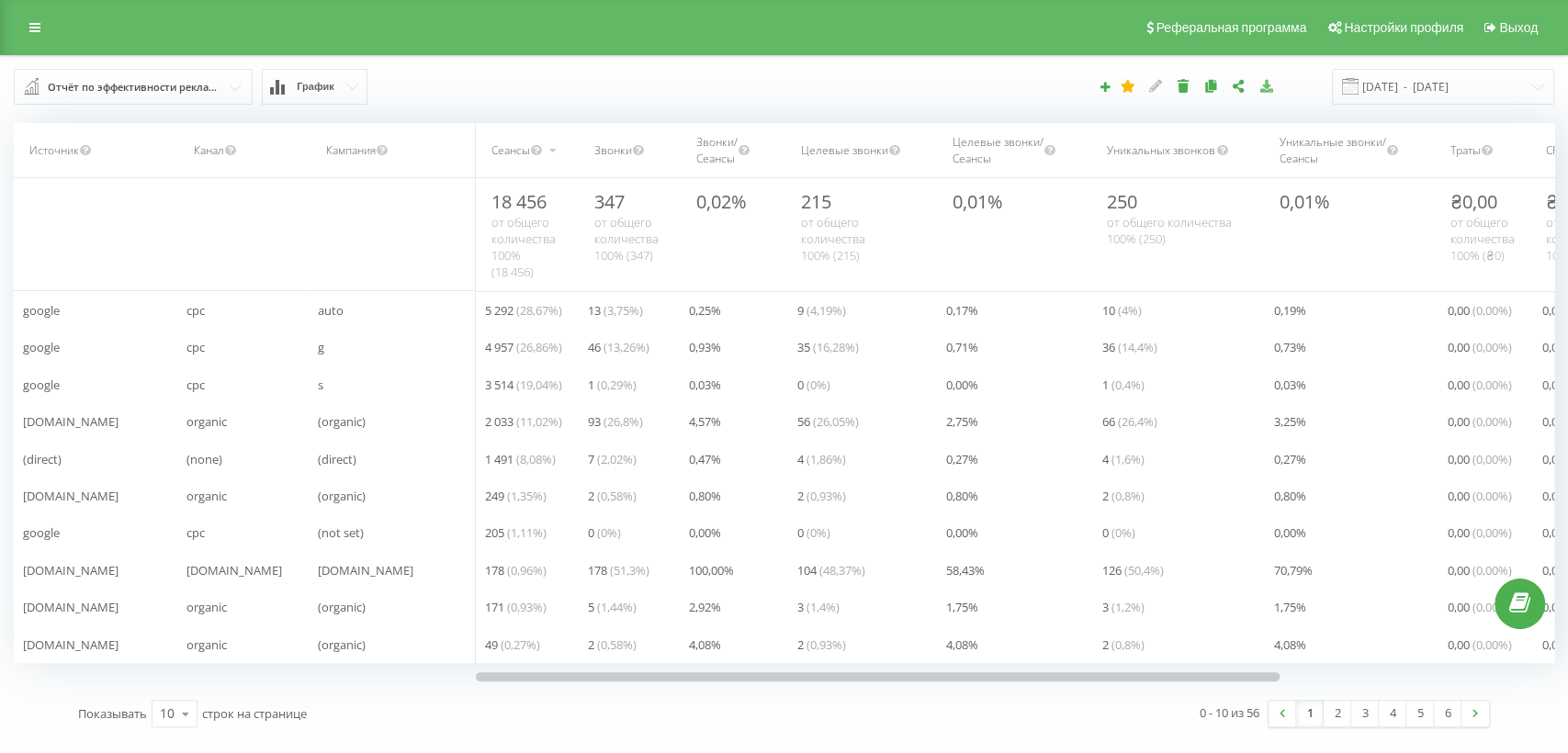 click at bounding box center (1266, 85) 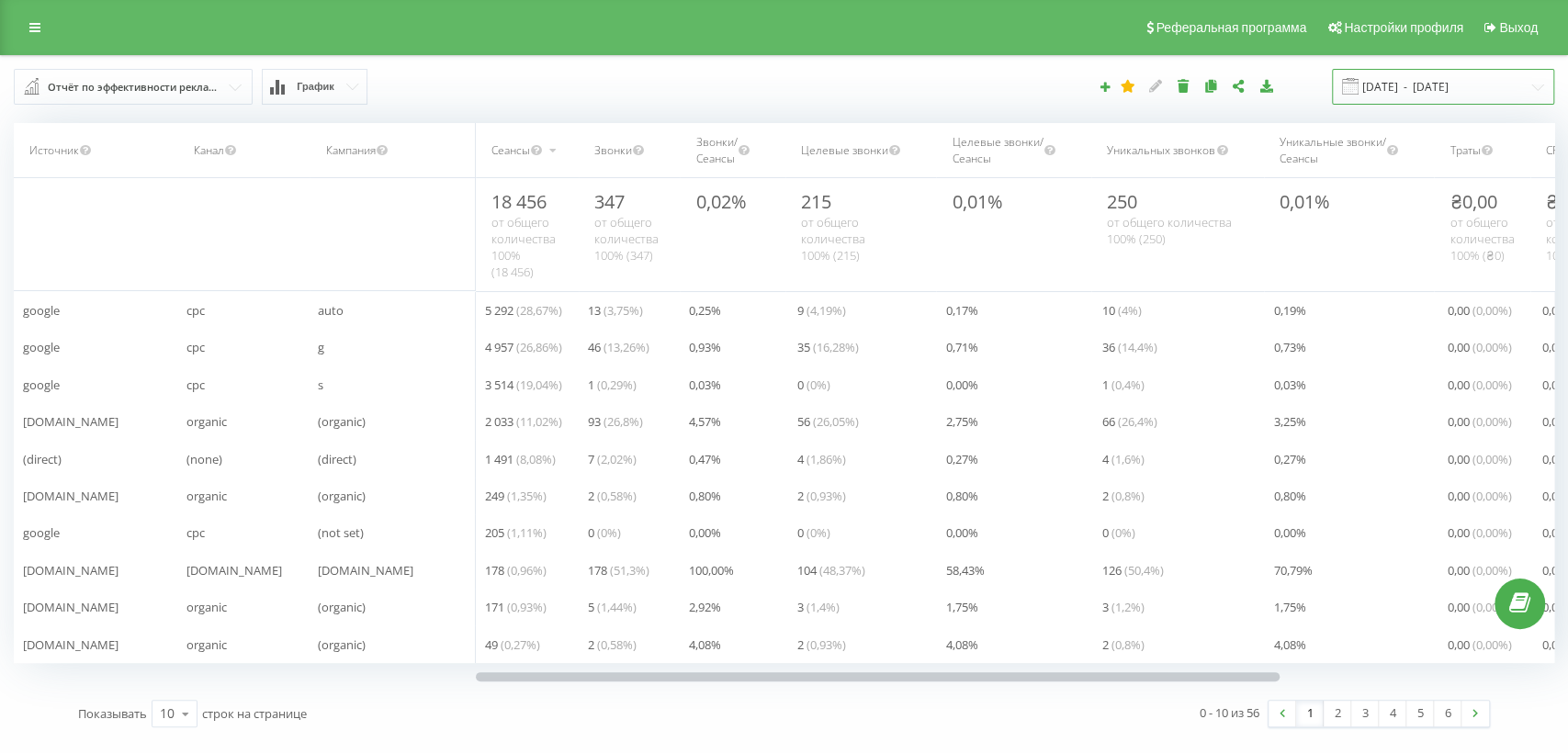 click on "[DATE]  -  [DATE]" at bounding box center [1443, 86] 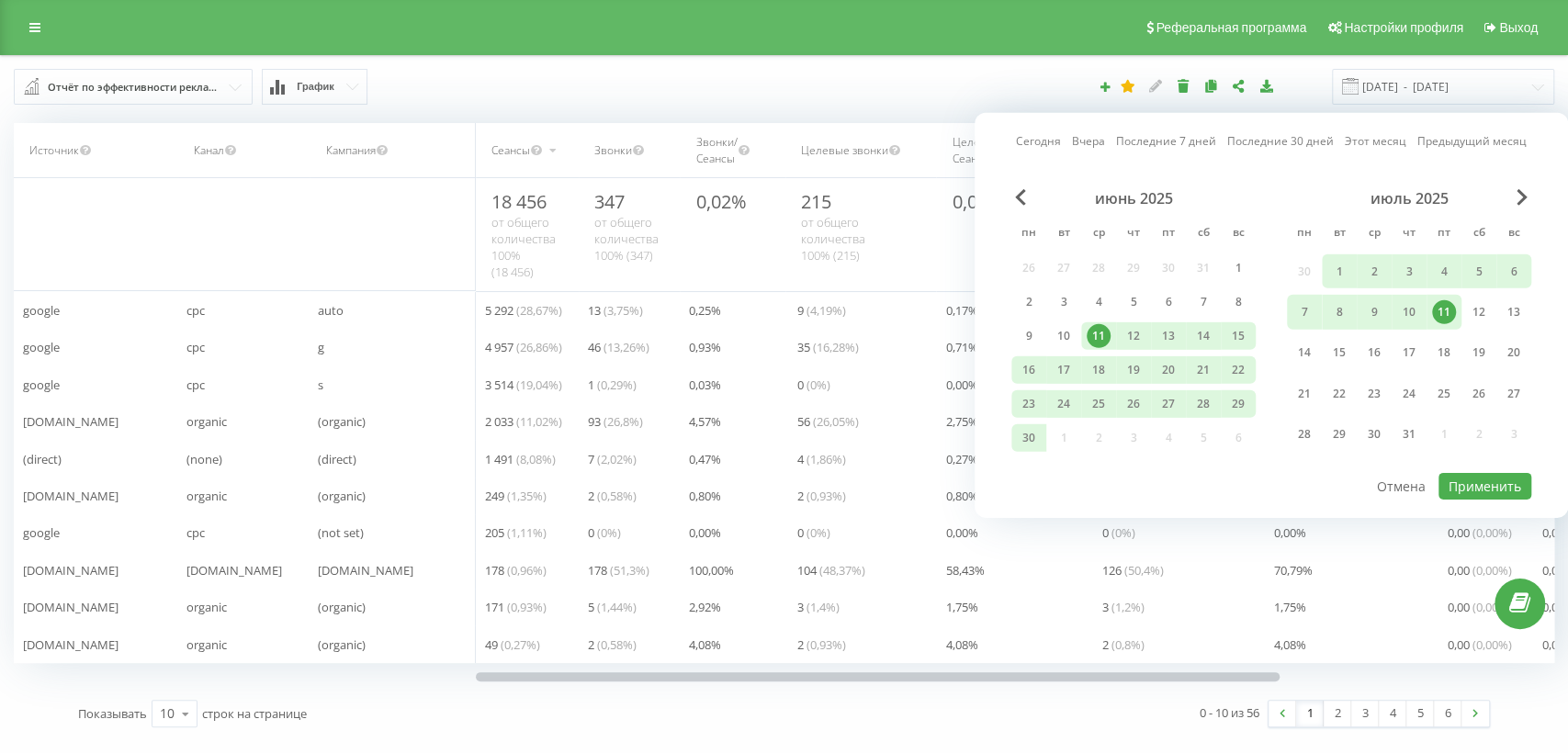 click on "июнь 2025" at bounding box center [1134, 198] 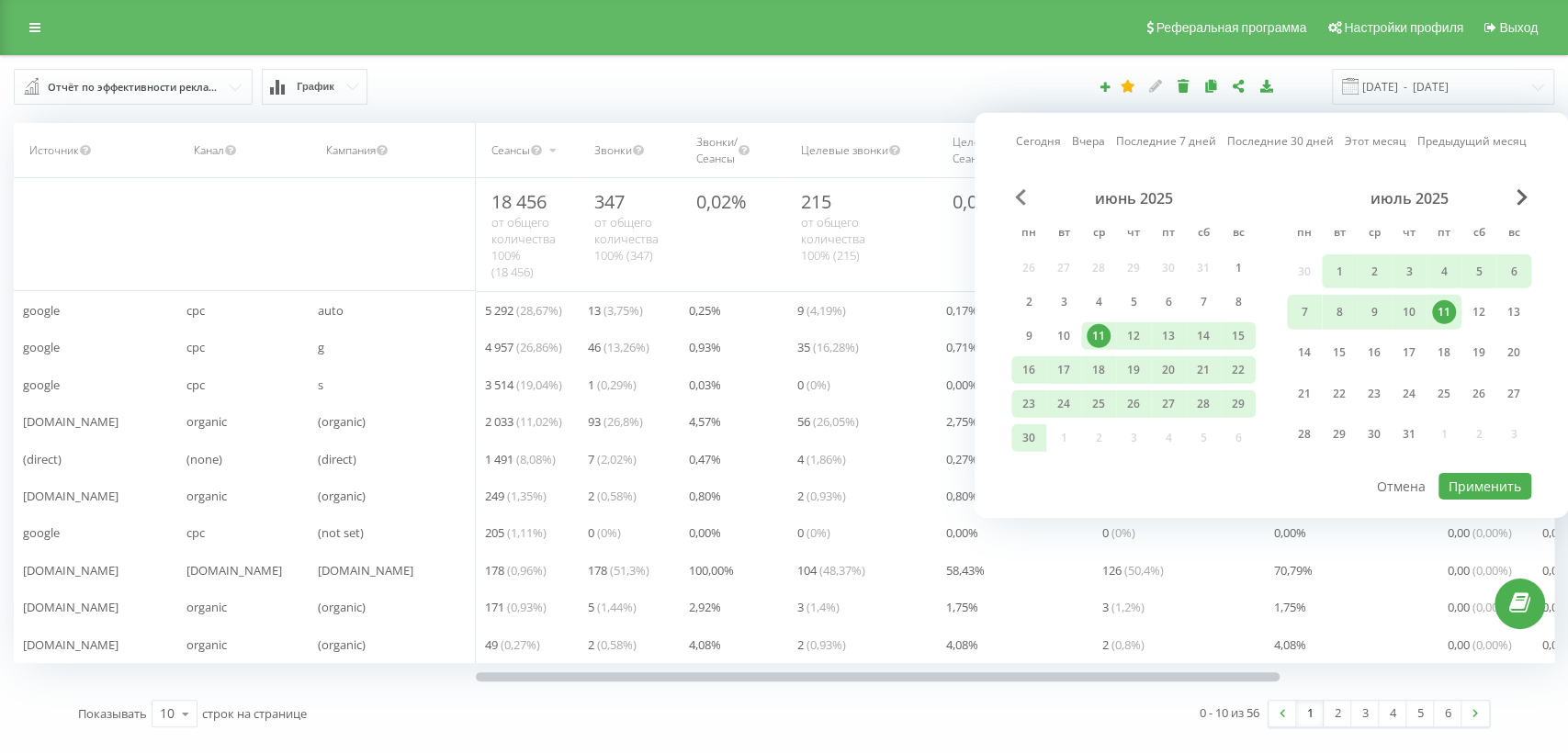 click at bounding box center [1021, 197] 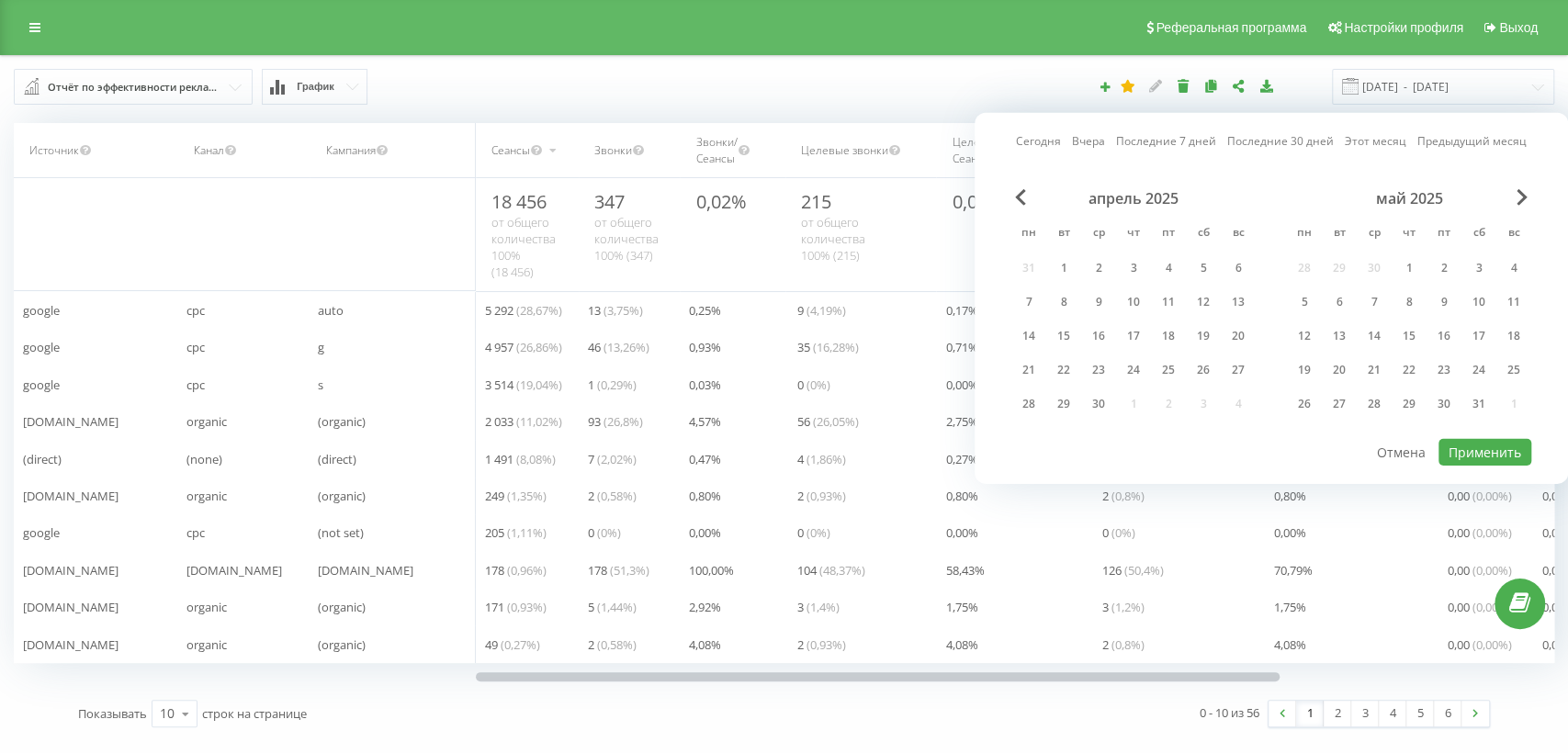 drag, startPoint x: 1036, startPoint y: 193, endPoint x: 1023, endPoint y: 194, distance: 13.038405 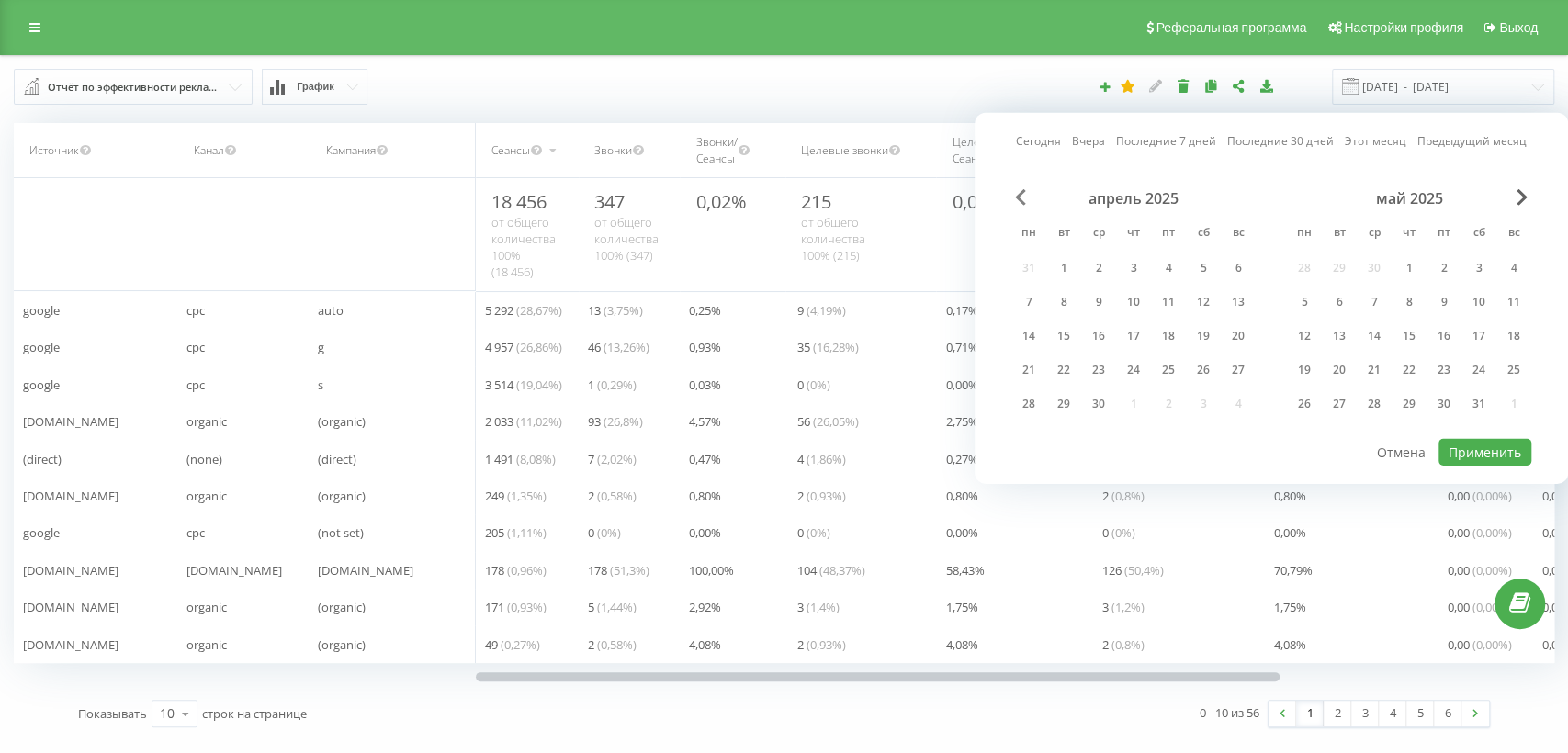 click on "апрель 2025" at bounding box center [1134, 198] 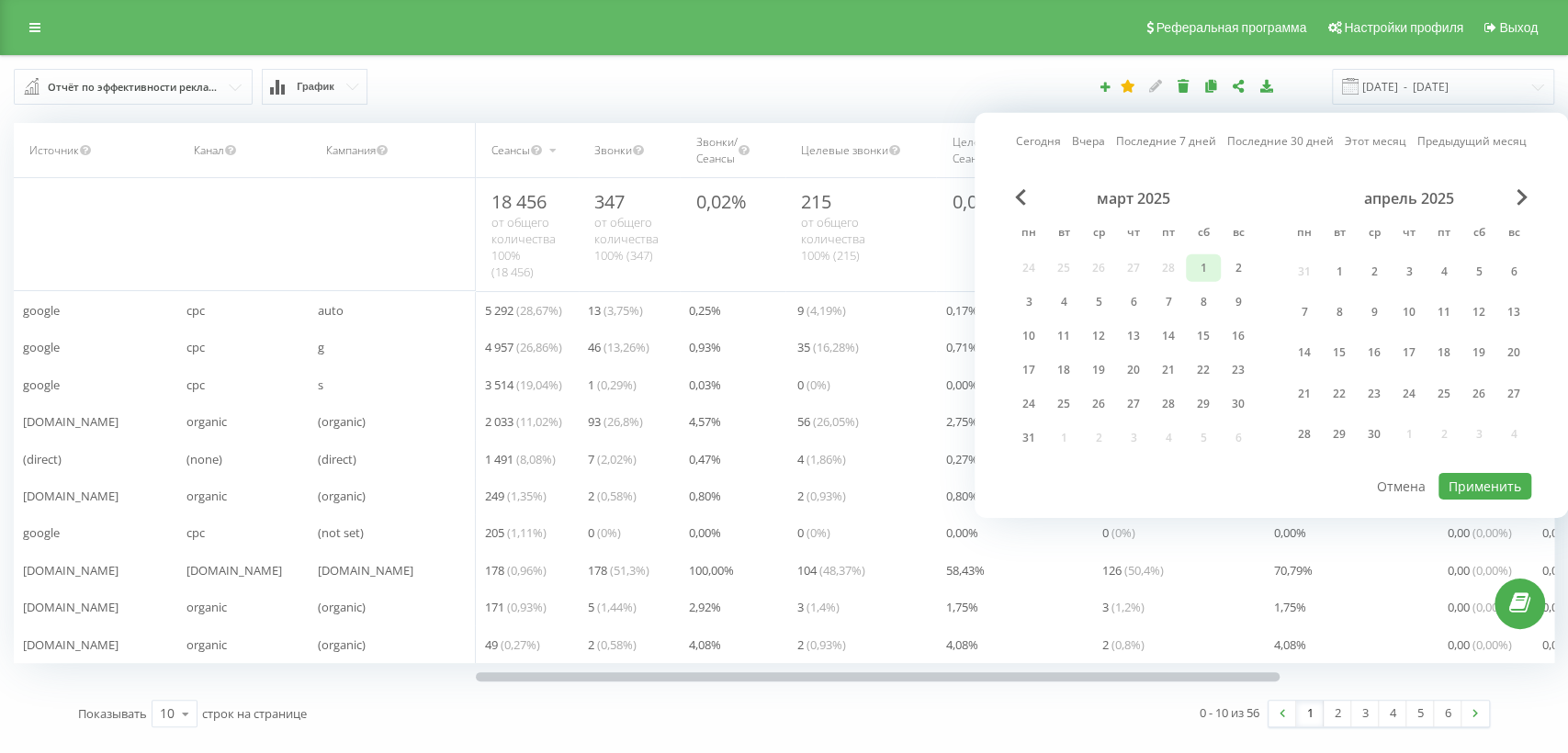 click on "1" at bounding box center [1203, 268] 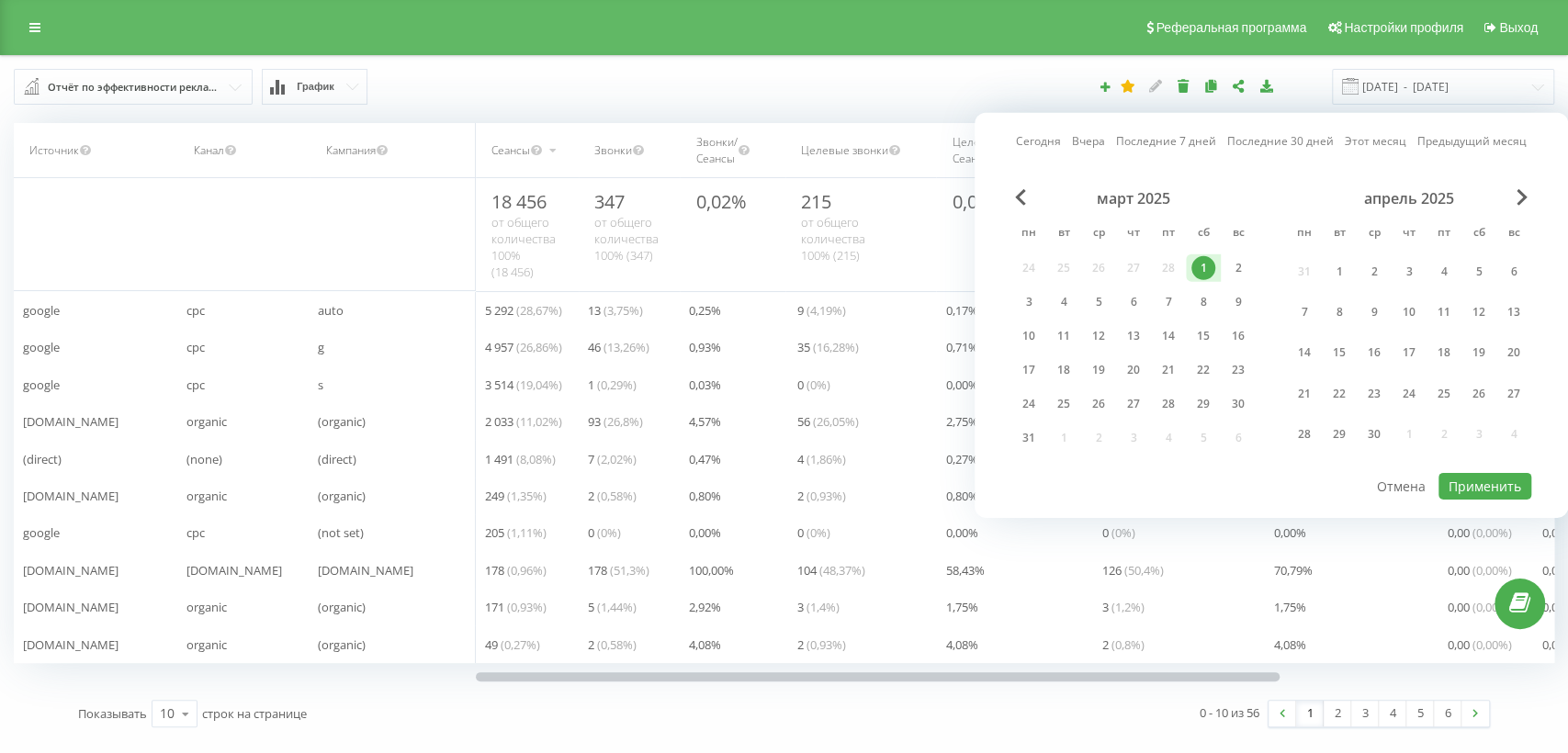 click on "апрель 2025" at bounding box center [1409, 198] 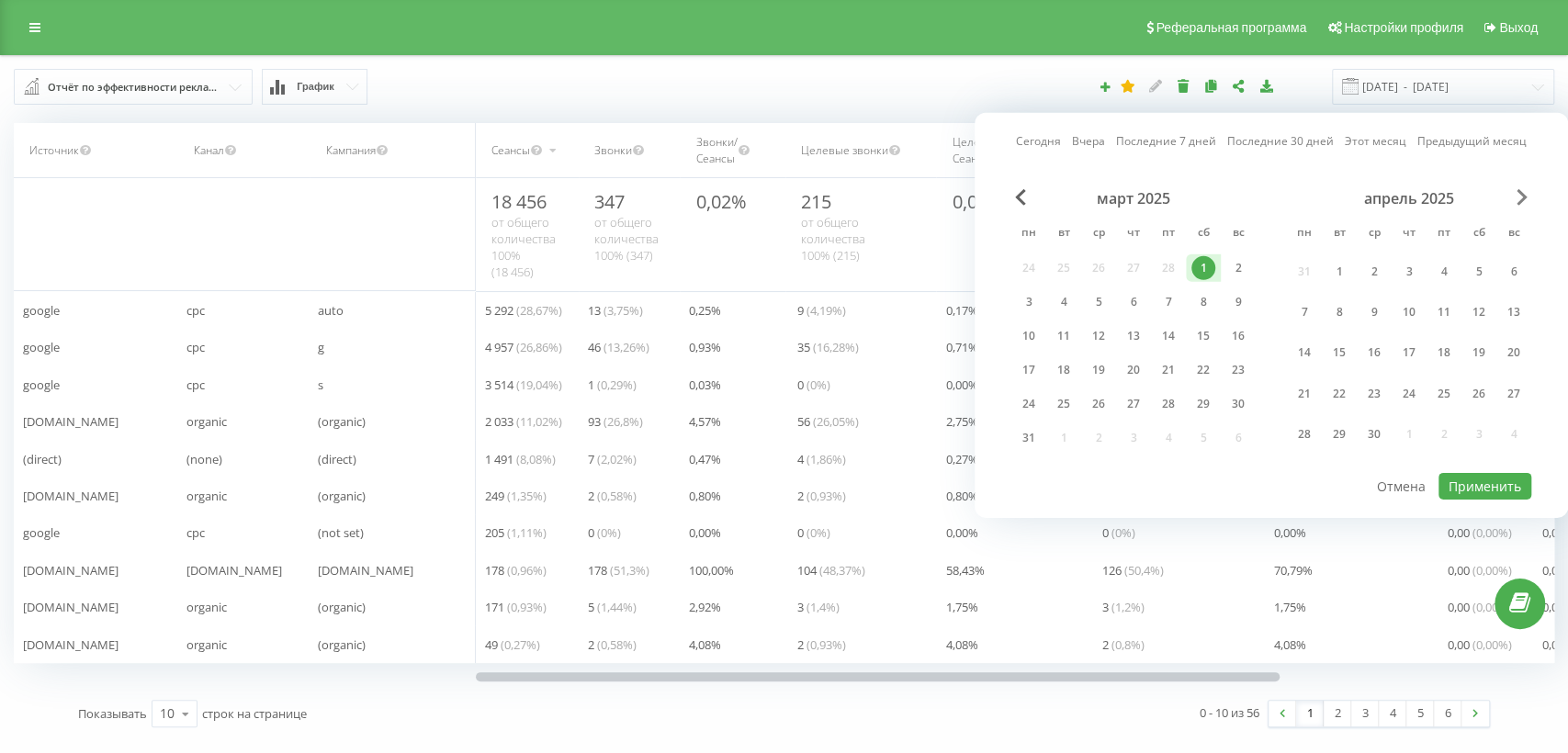 click at bounding box center (1522, 197) 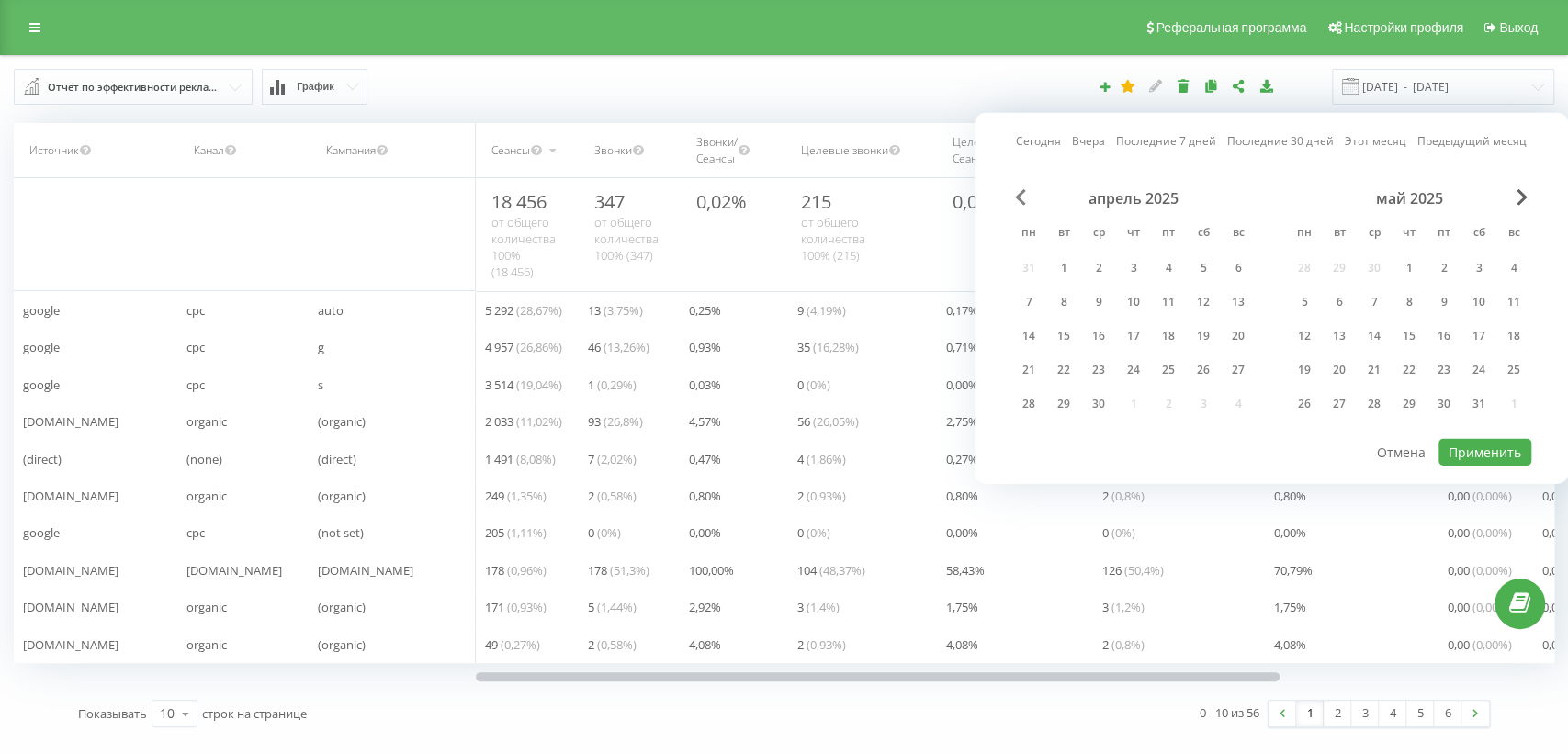 click at bounding box center [1021, 197] 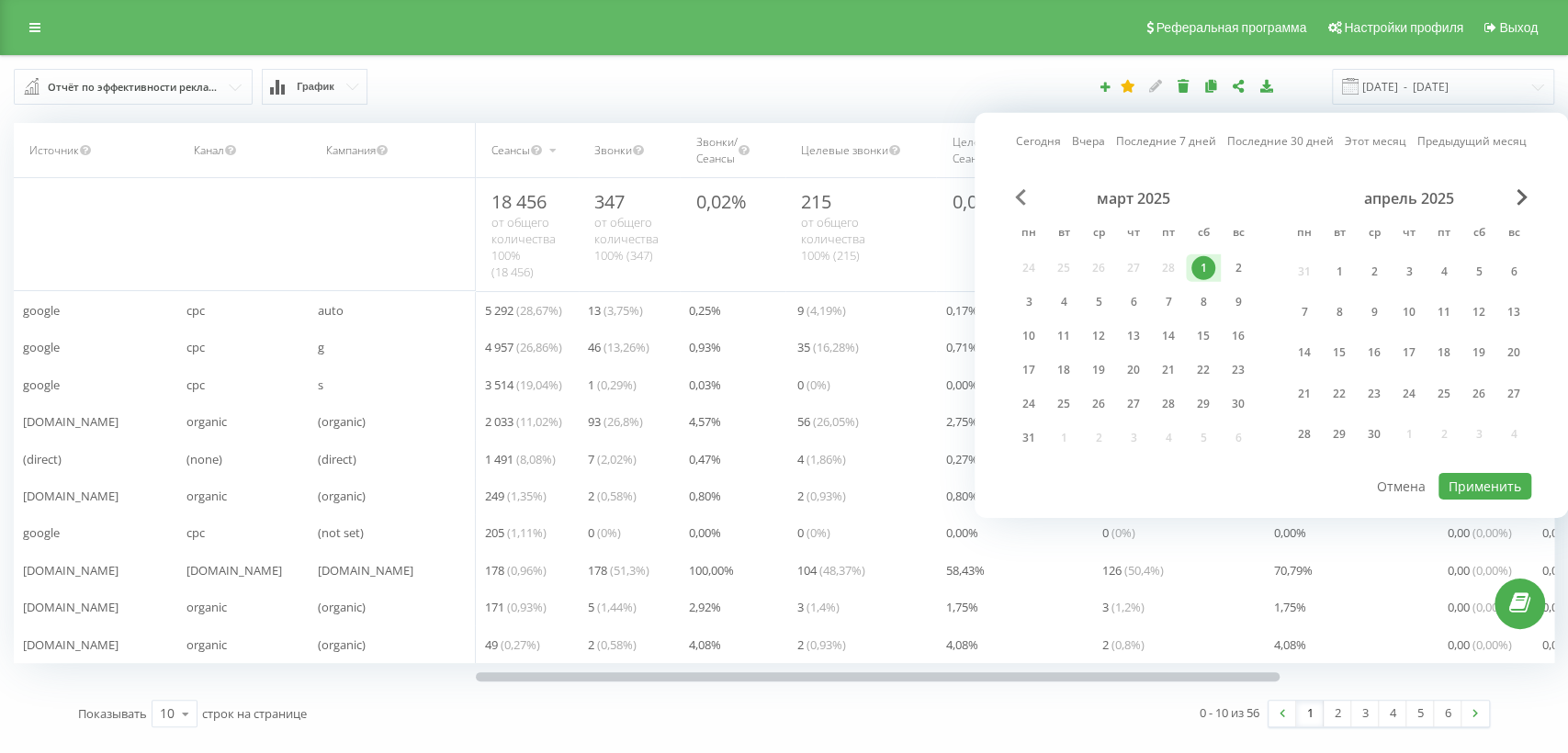 click at bounding box center (1021, 197) 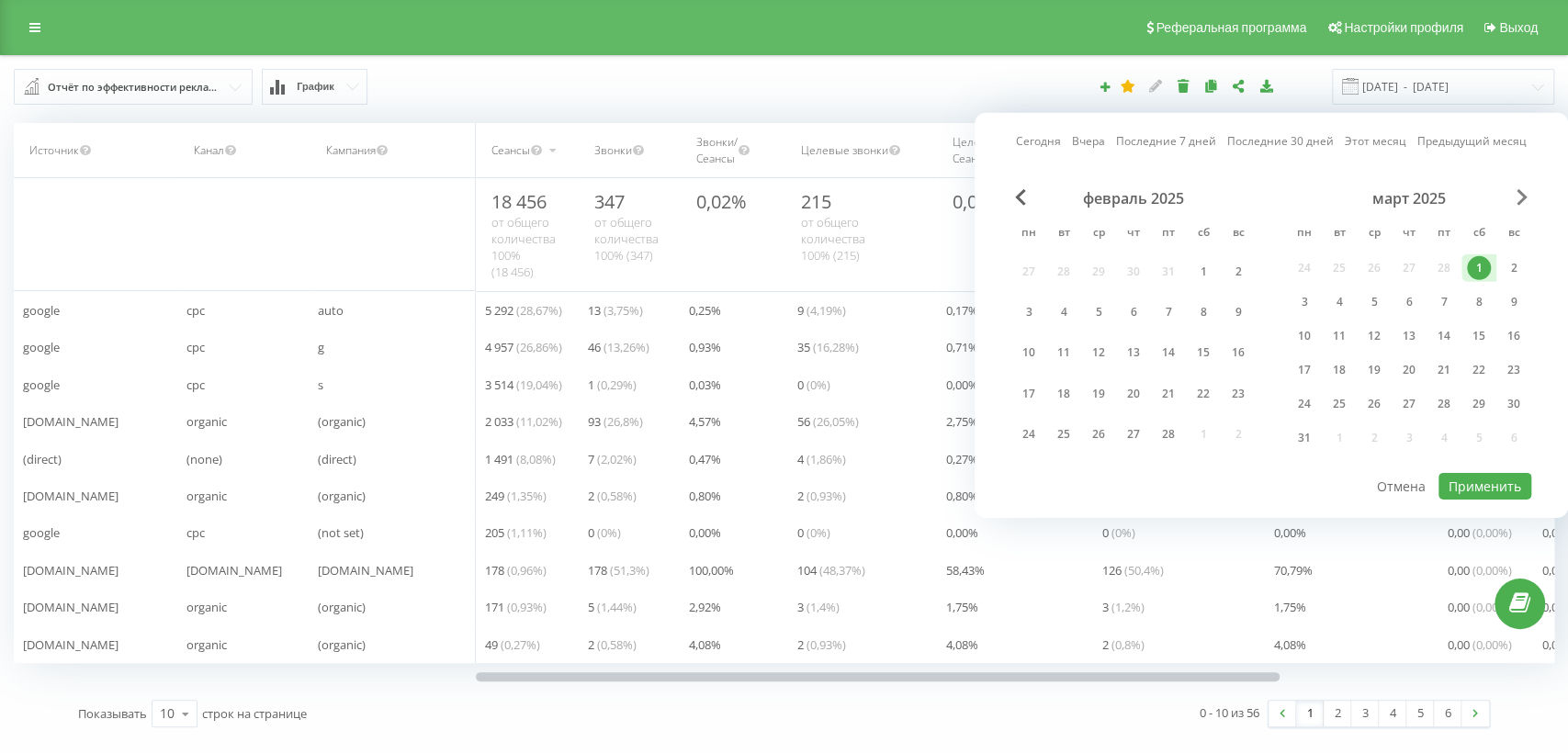 click at bounding box center [1522, 197] 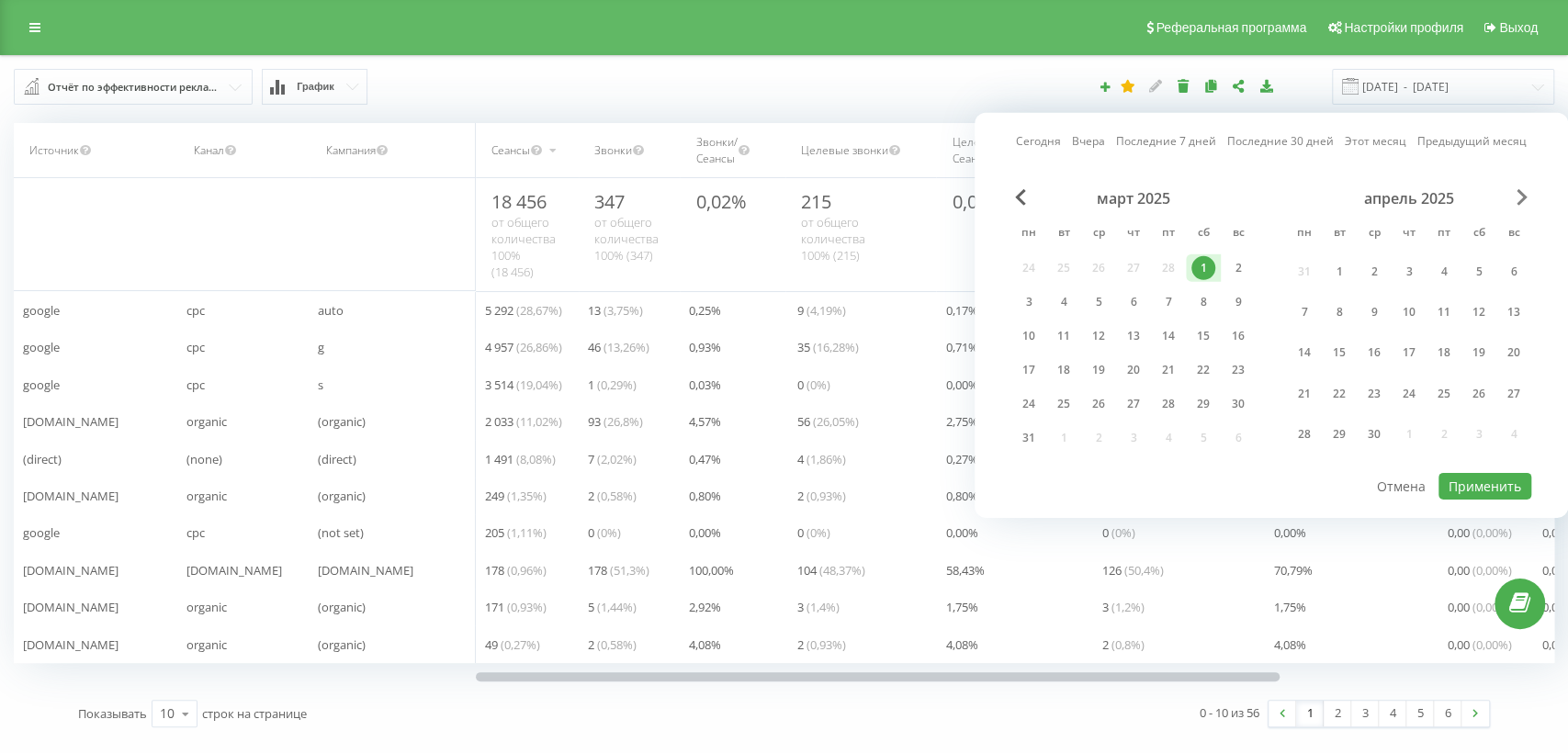 click at bounding box center [1522, 197] 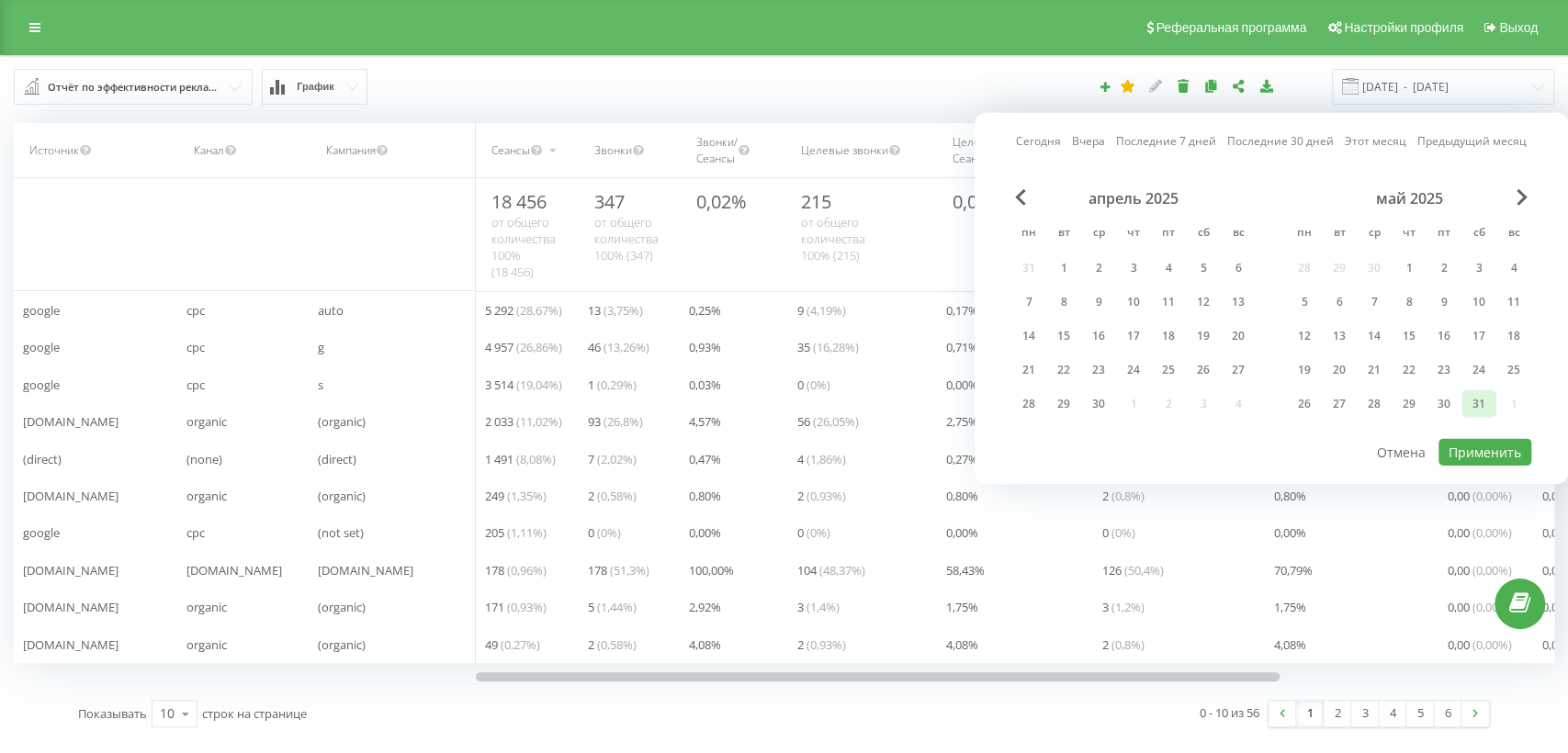 click on "31" at bounding box center (1479, 404) 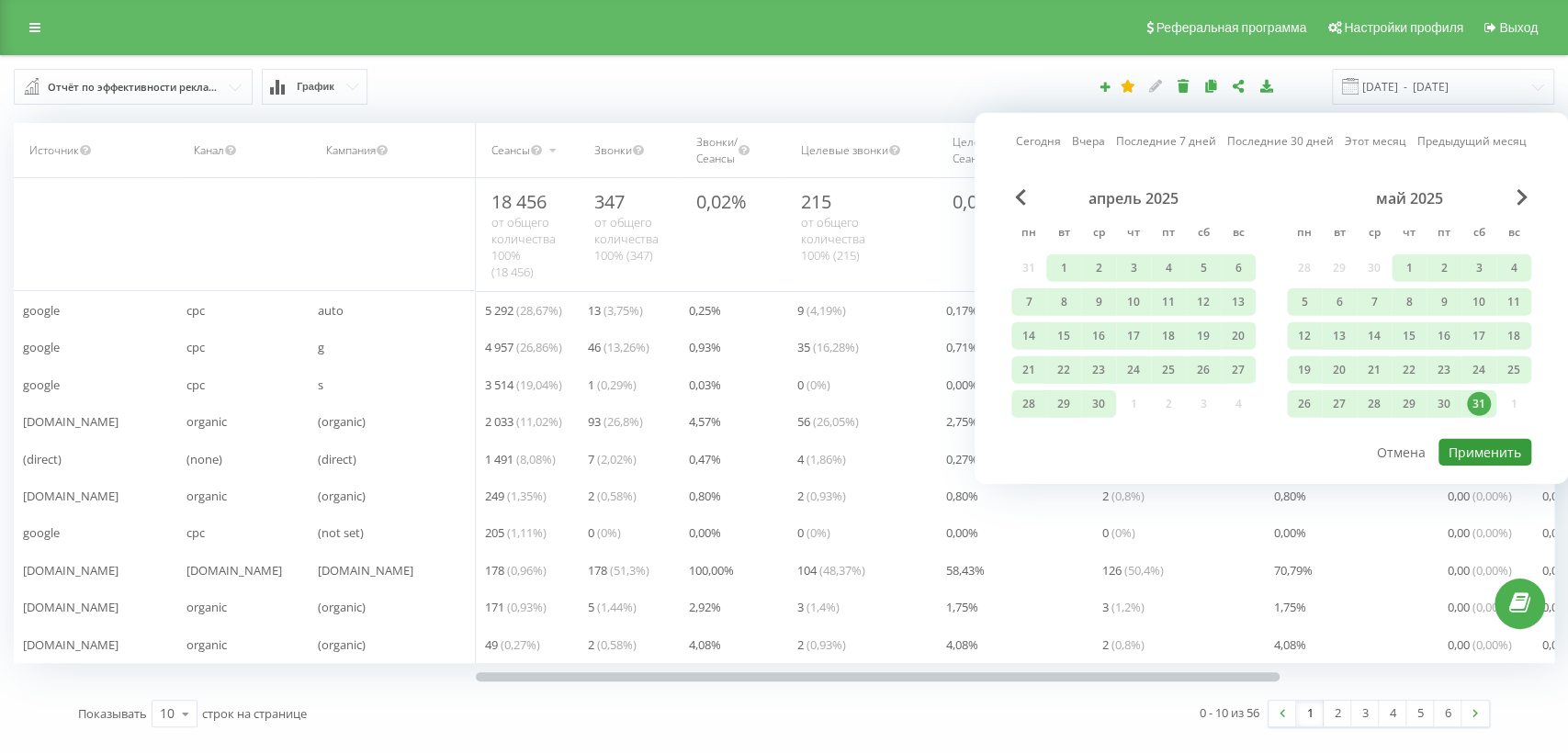 click on "Применить" at bounding box center [1484, 452] 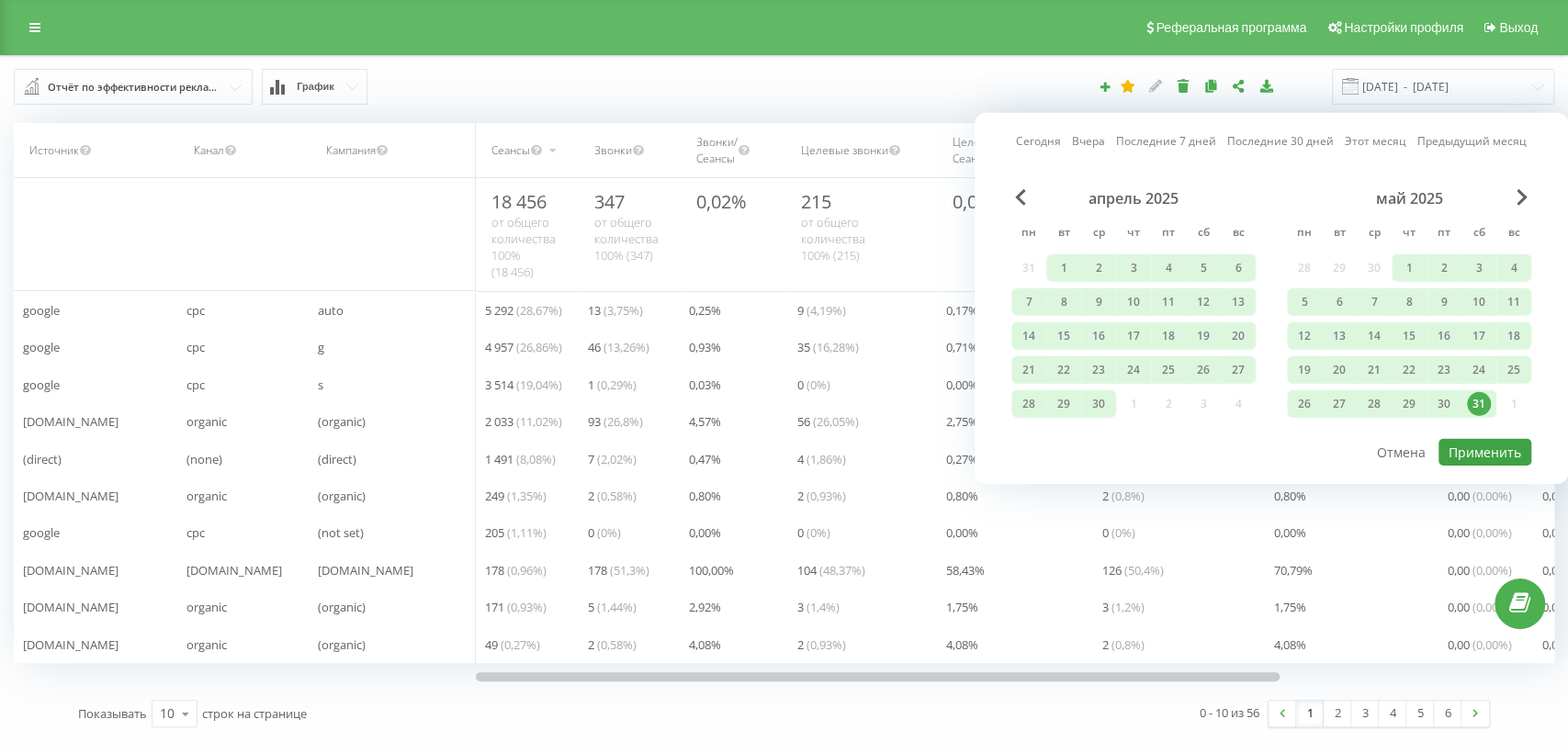type on "01.03.2025  -  31.05.2025" 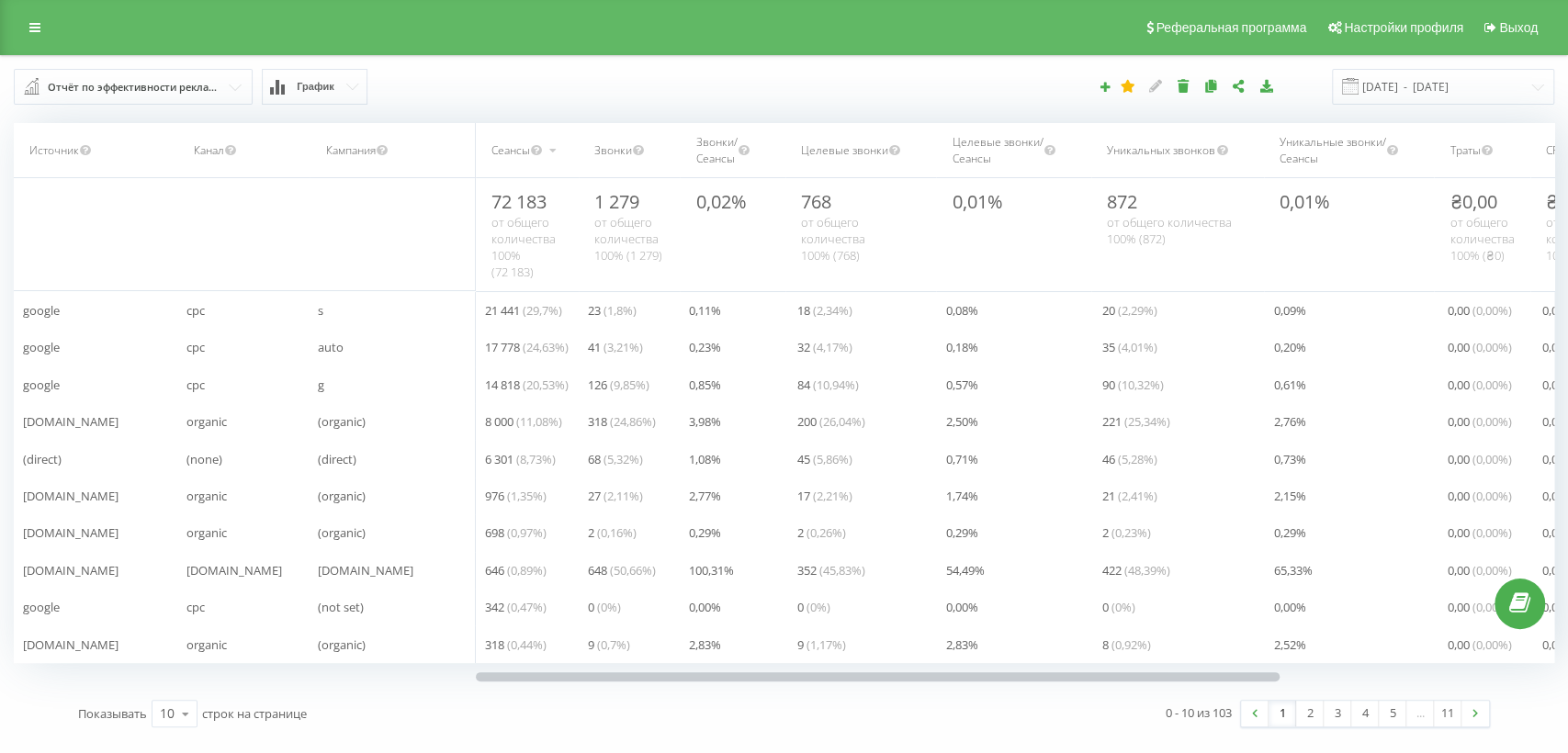 click on "[DATE]  -  [DATE]" at bounding box center (1077, 86) 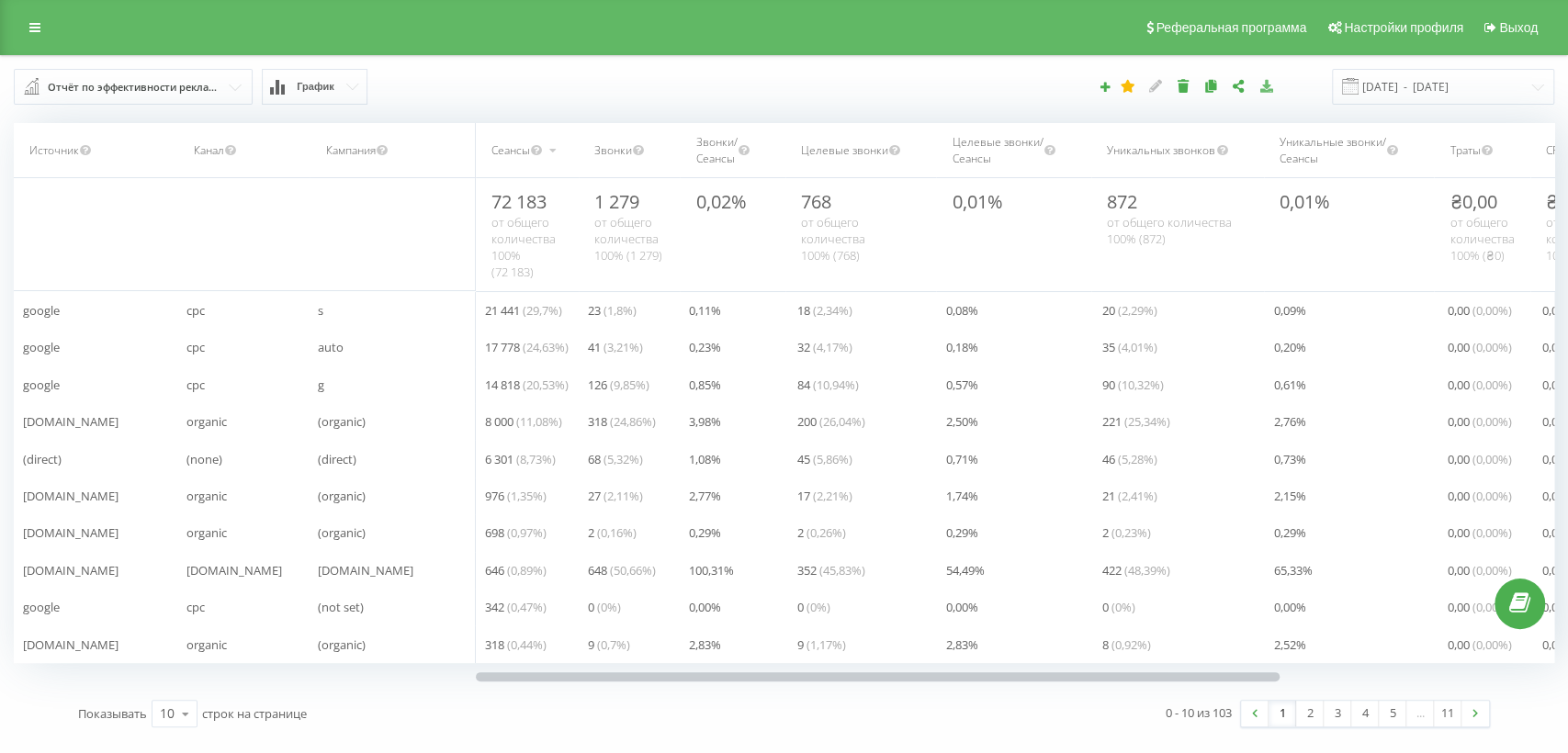 click at bounding box center [1266, 85] 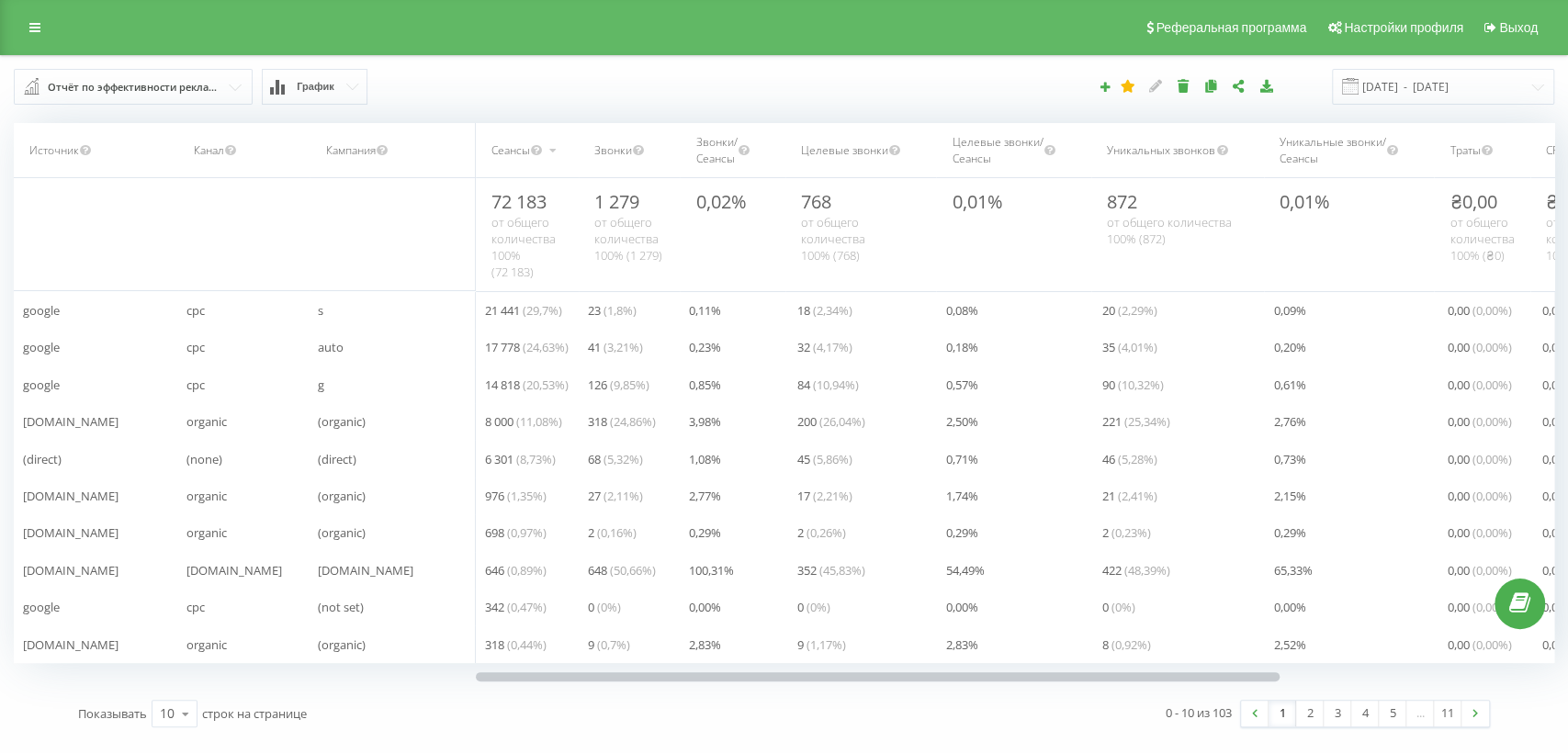type 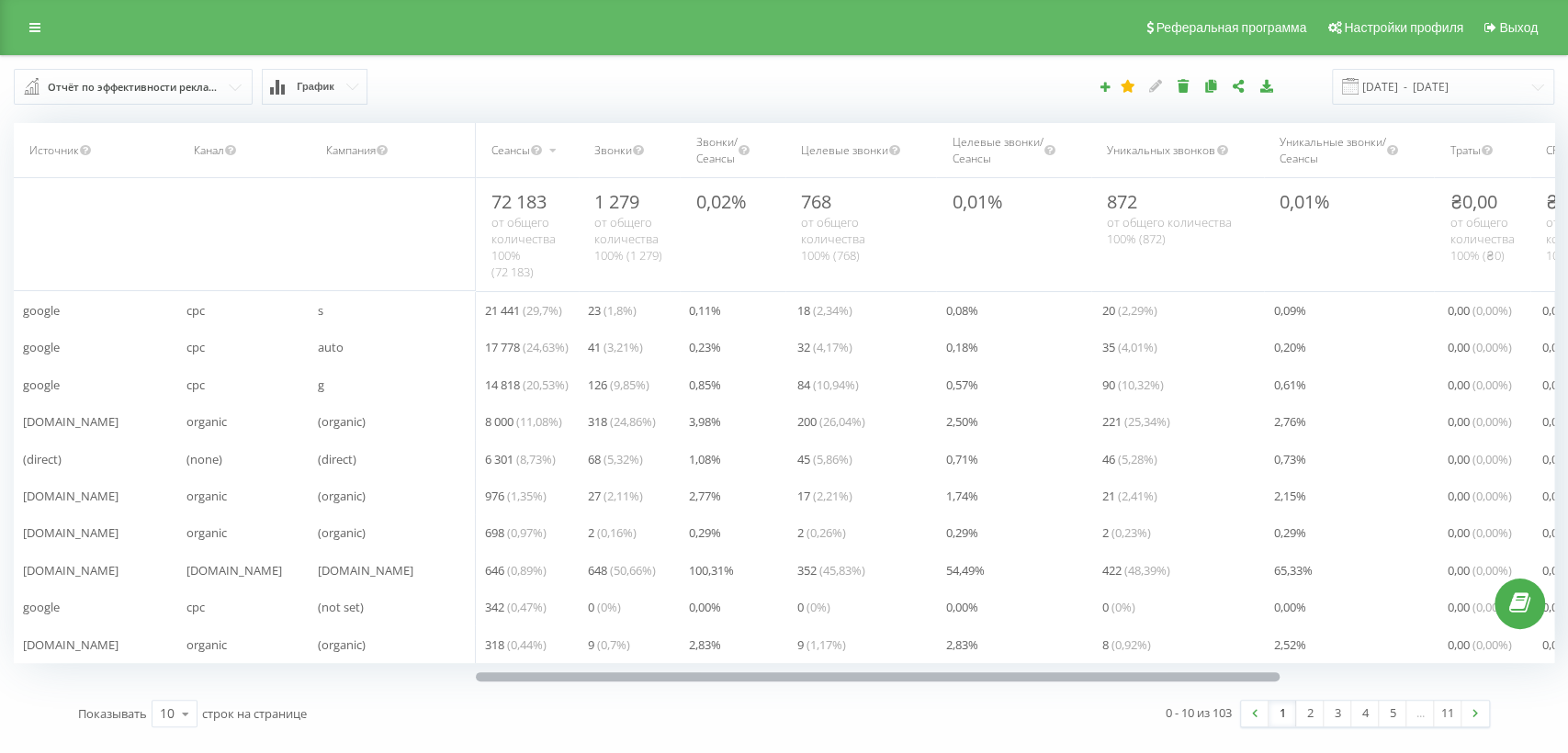 drag, startPoint x: 879, startPoint y: 674, endPoint x: 650, endPoint y: 656, distance: 229.70633 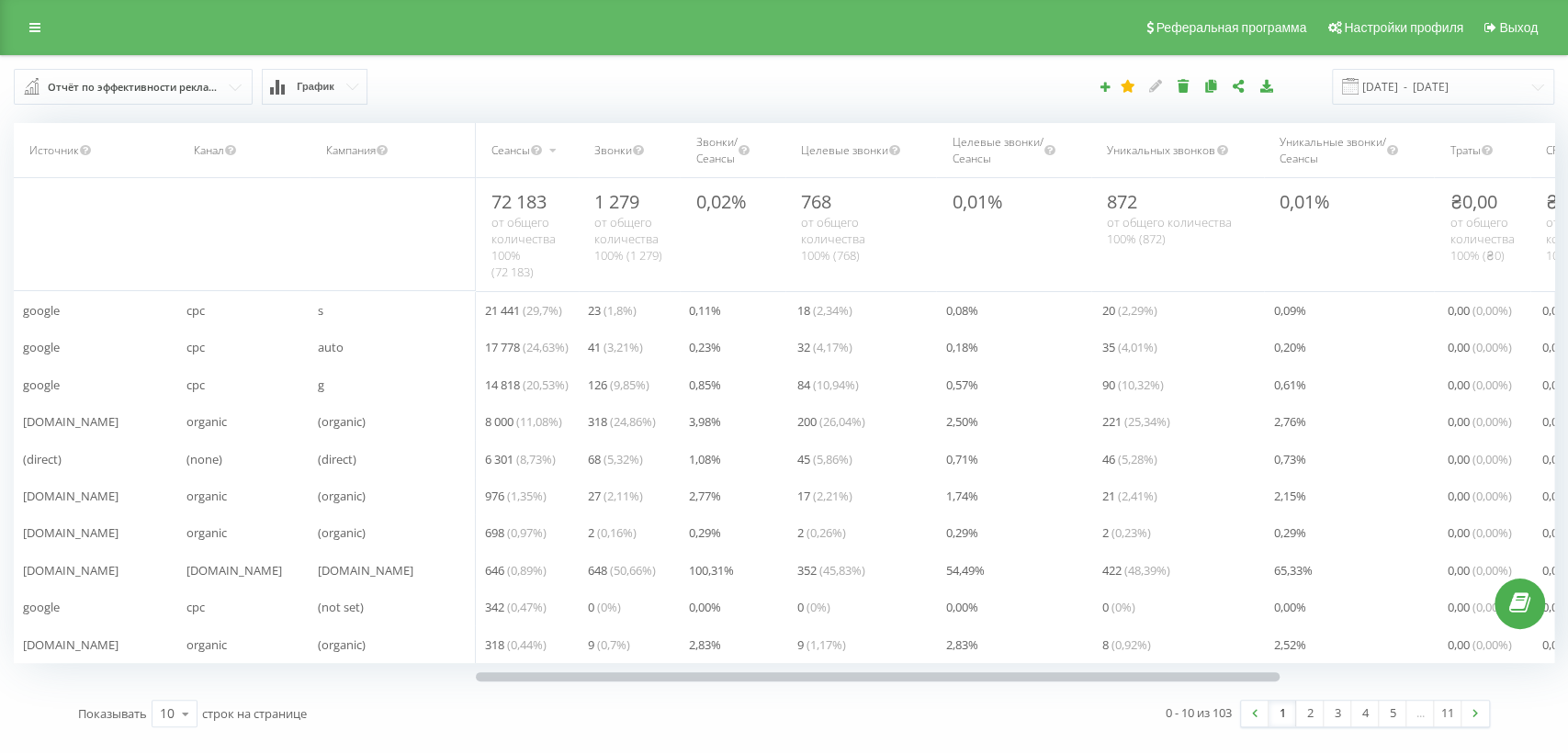 click on "от общего количества   100% (1 279)" at bounding box center (628, 239) 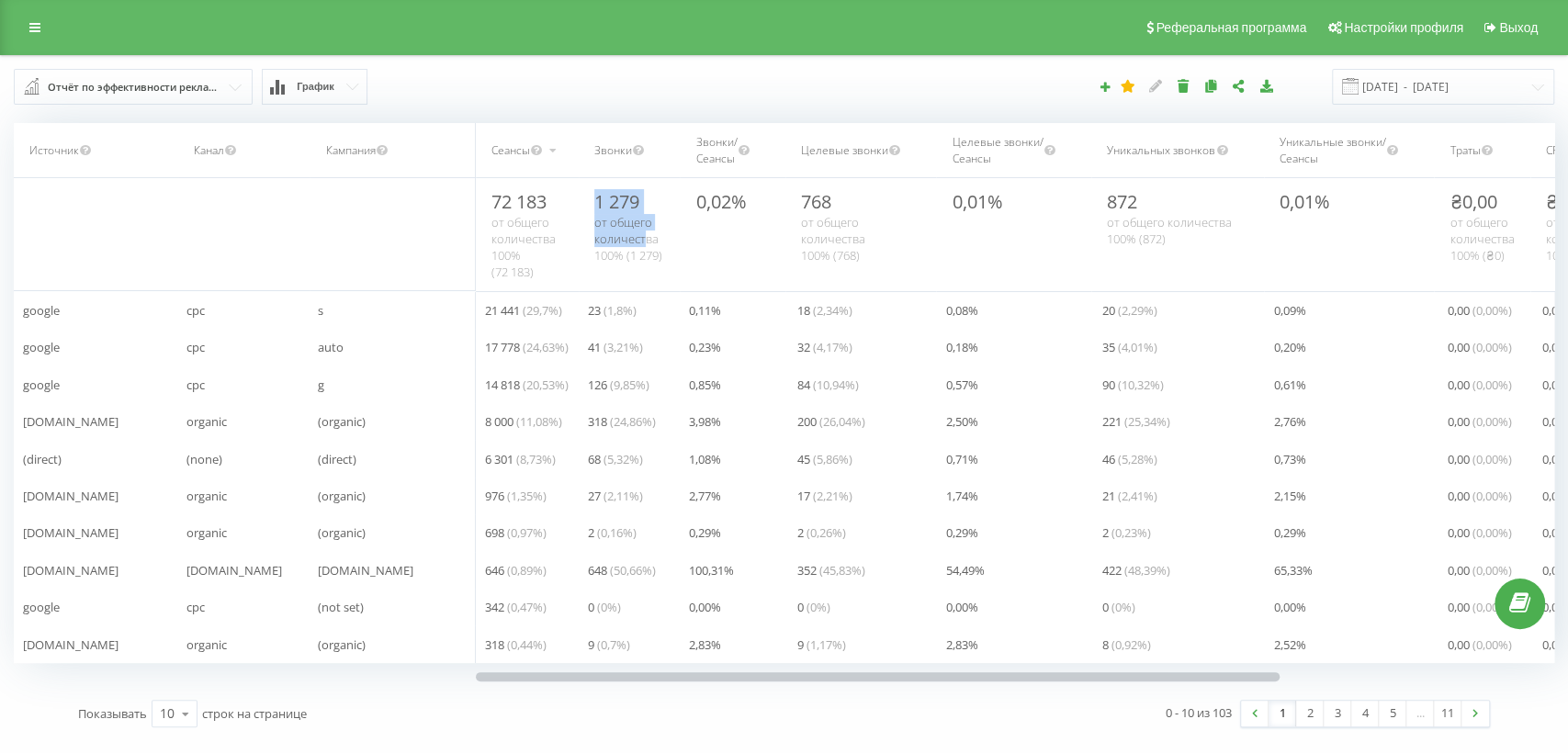drag, startPoint x: 596, startPoint y: 195, endPoint x: 642, endPoint y: 253, distance: 74.02702 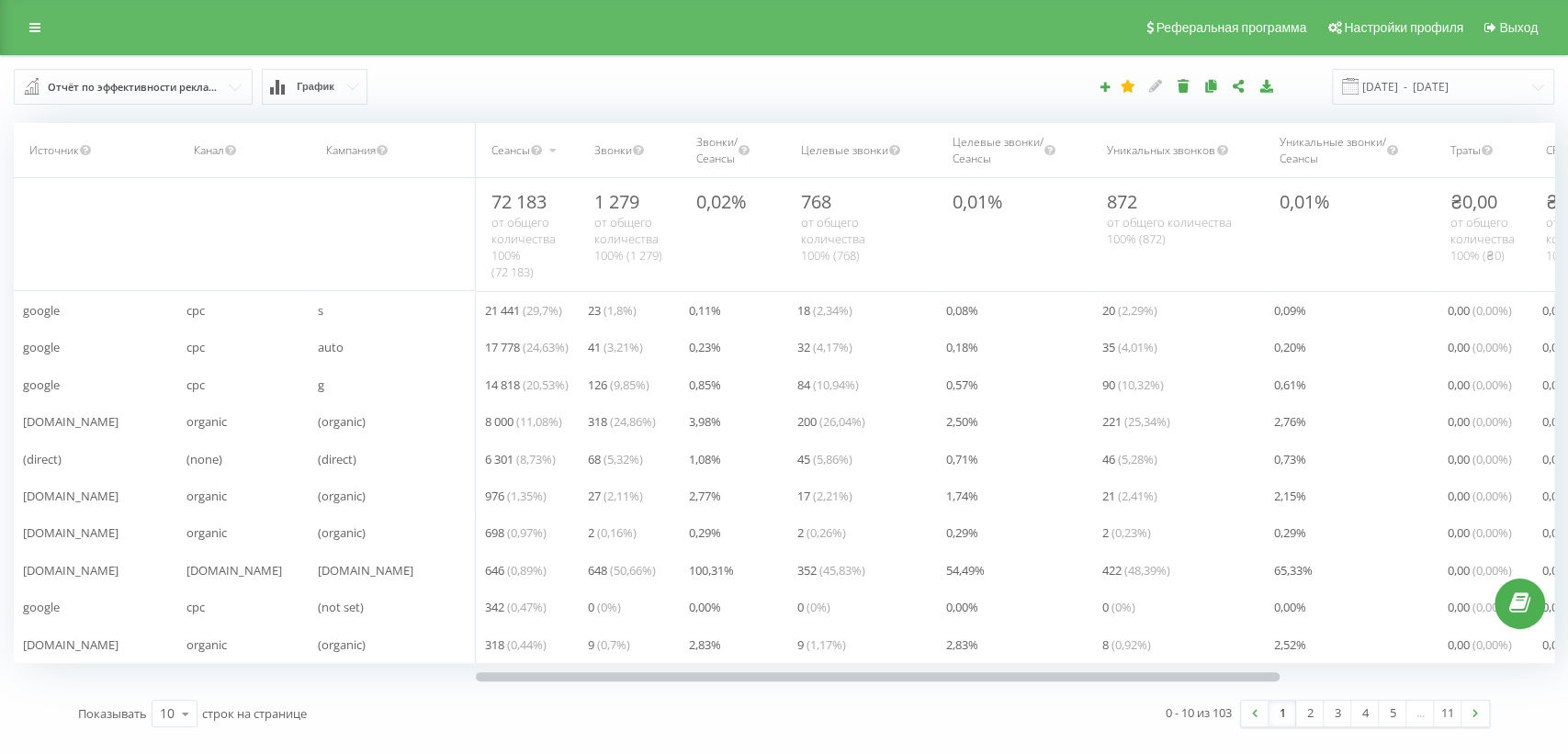 click on "( 24,86 %)" at bounding box center (633, 421) 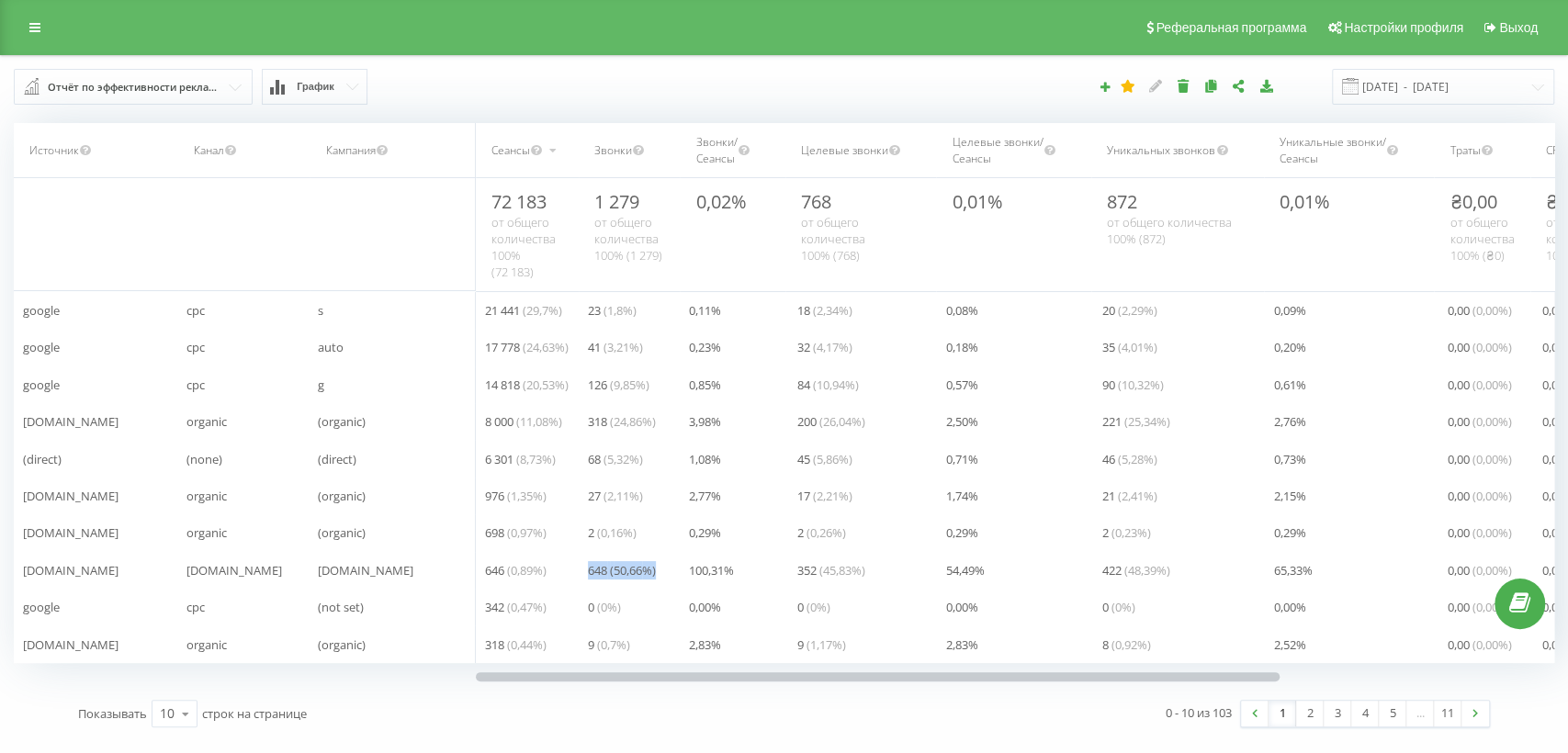 drag, startPoint x: 581, startPoint y: 568, endPoint x: 658, endPoint y: 574, distance: 77.23341 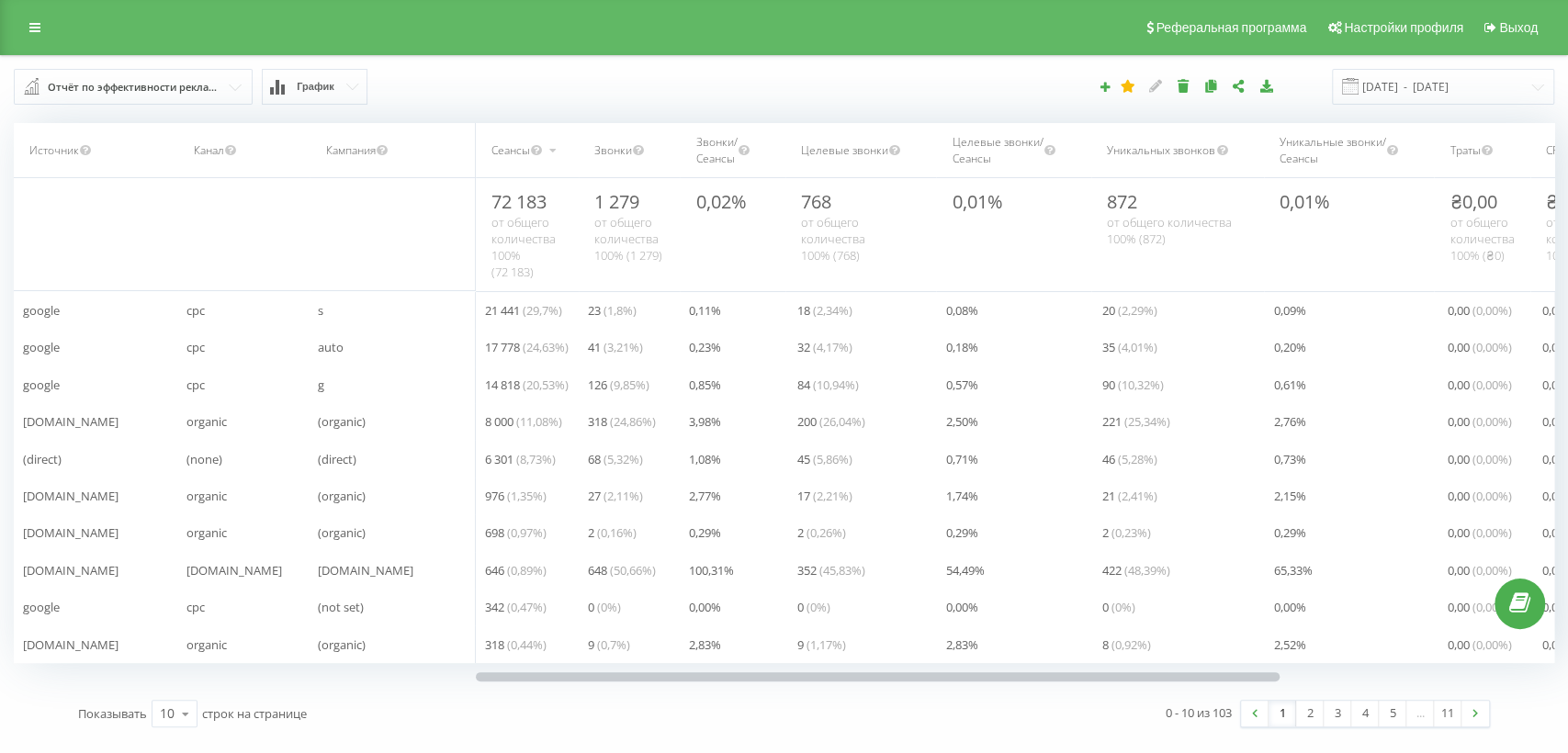 click on "100,31 %" at bounding box center [711, 570] 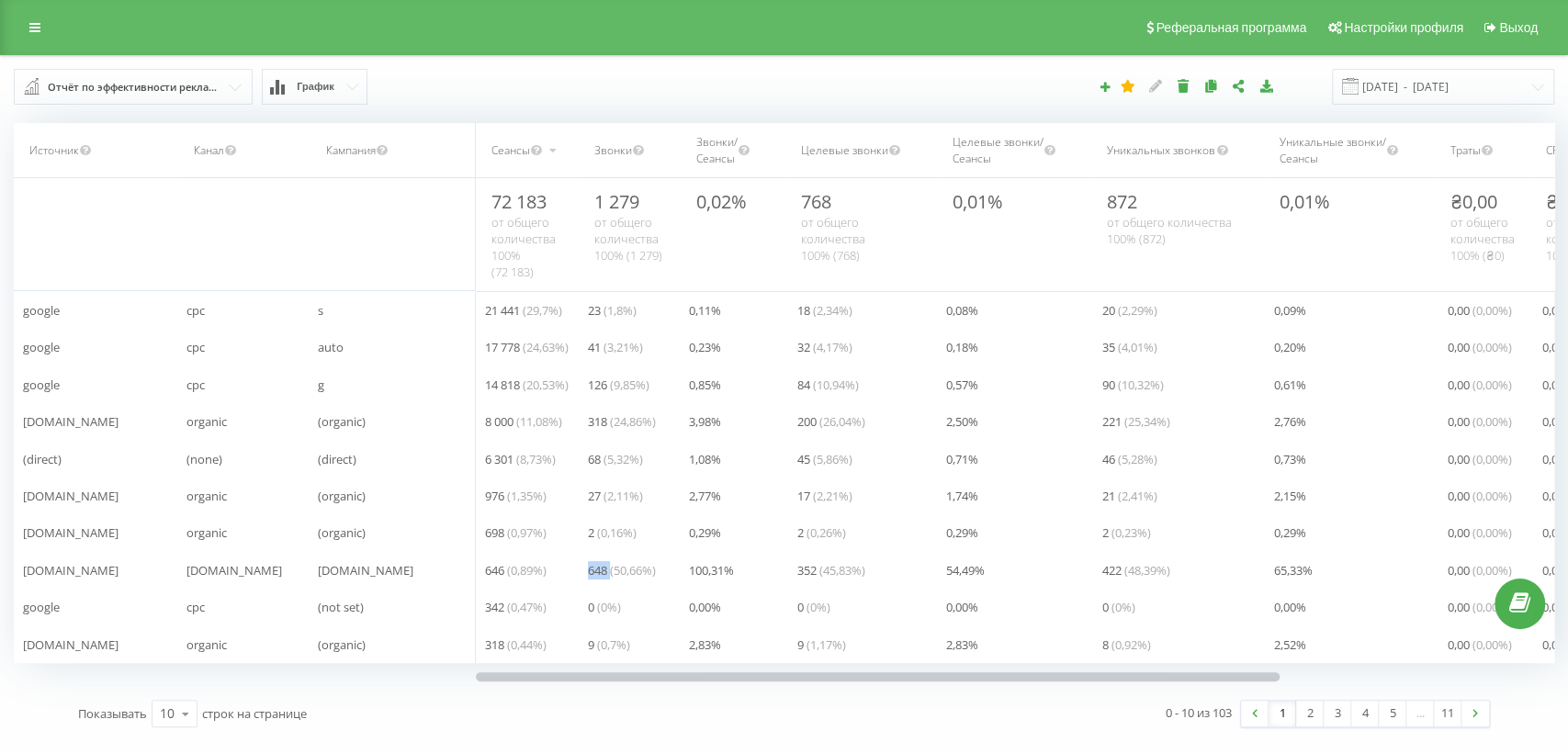 drag, startPoint x: 588, startPoint y: 573, endPoint x: 612, endPoint y: 573, distance: 24 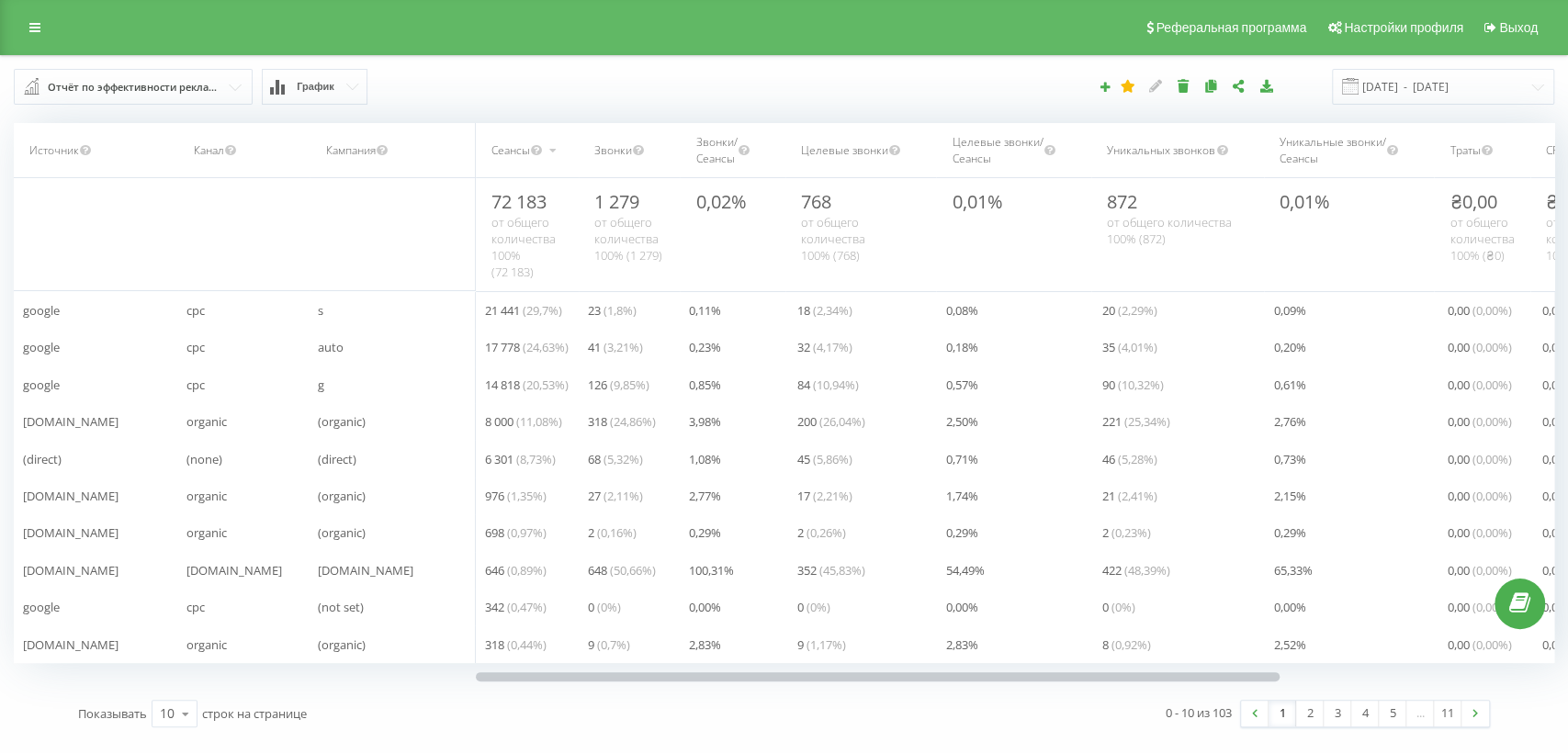 click on "Отчёт по эффективности рекламных кампаний Браузер посетителей По странице звонка По странице входа Виджет коллбек: эффективность с разбивкой по рекламным кампаниями Звонки с контекстной рекламы Устройства посетителей Отчёт по эффективности рекламных кампаний Сквозная аналитика Расширенный отчёт по эффективности рекламы (до уровня ключевых слов) География посетителей Отчёт по звонка Алексей 11.07.2025 сквозная График 01.03.2025  -  31.05.2025" at bounding box center (784, 86) 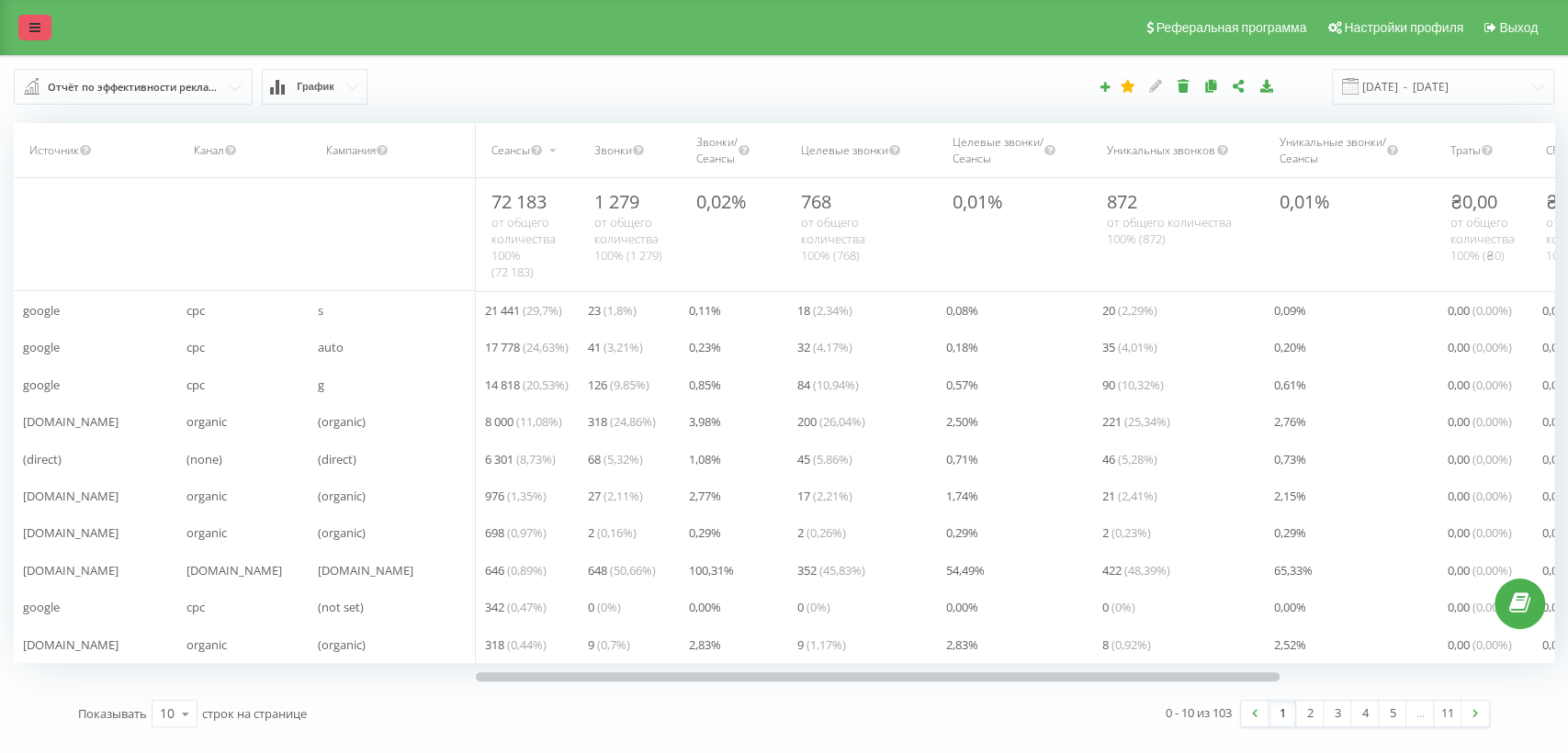 click at bounding box center [35, 28] 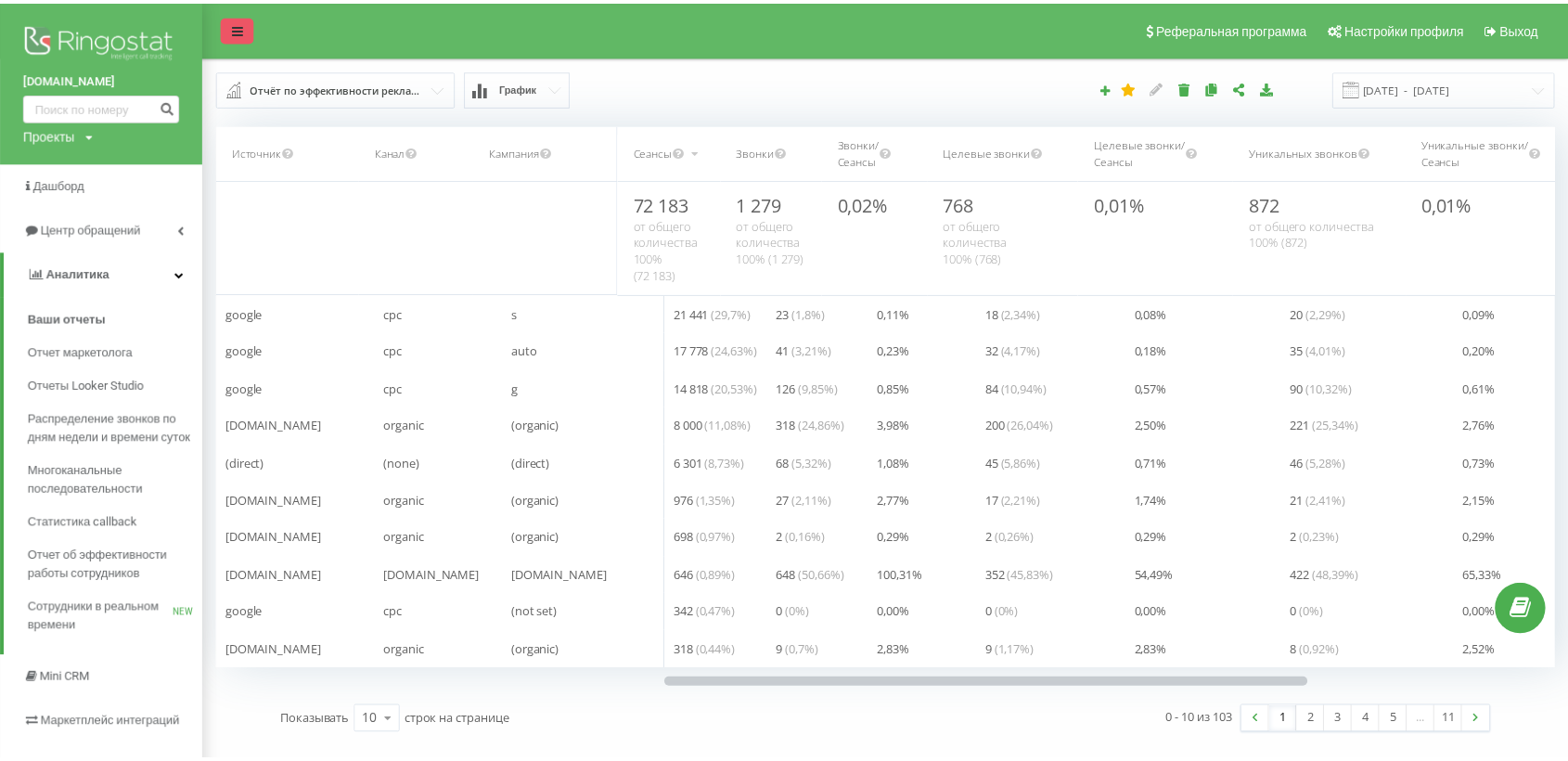 scroll, scrollTop: 86, scrollLeft: 184, axis: both 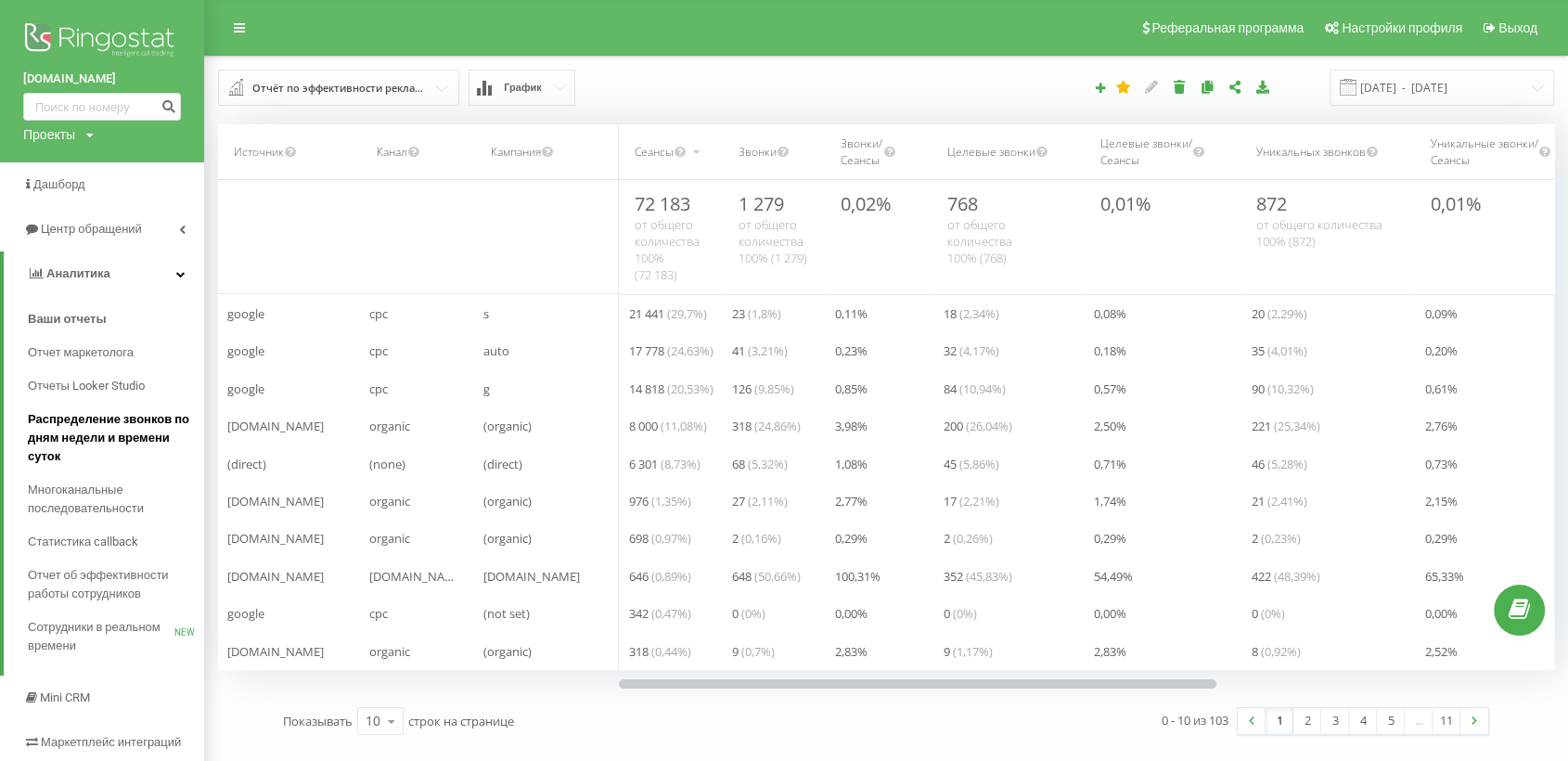 click on "Распределение звонков по дням недели и времени суток" at bounding box center (111, 438) 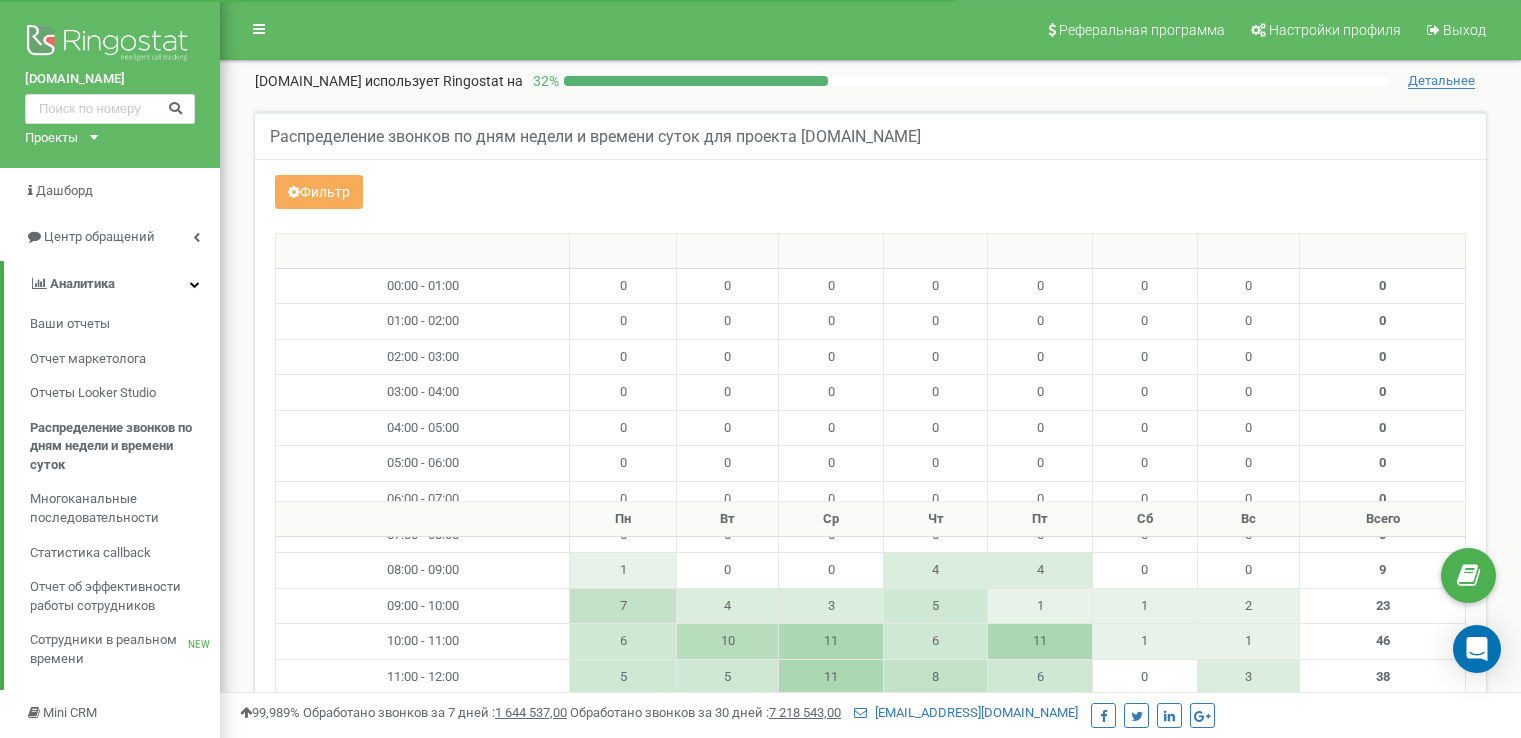 scroll, scrollTop: 500, scrollLeft: 0, axis: vertical 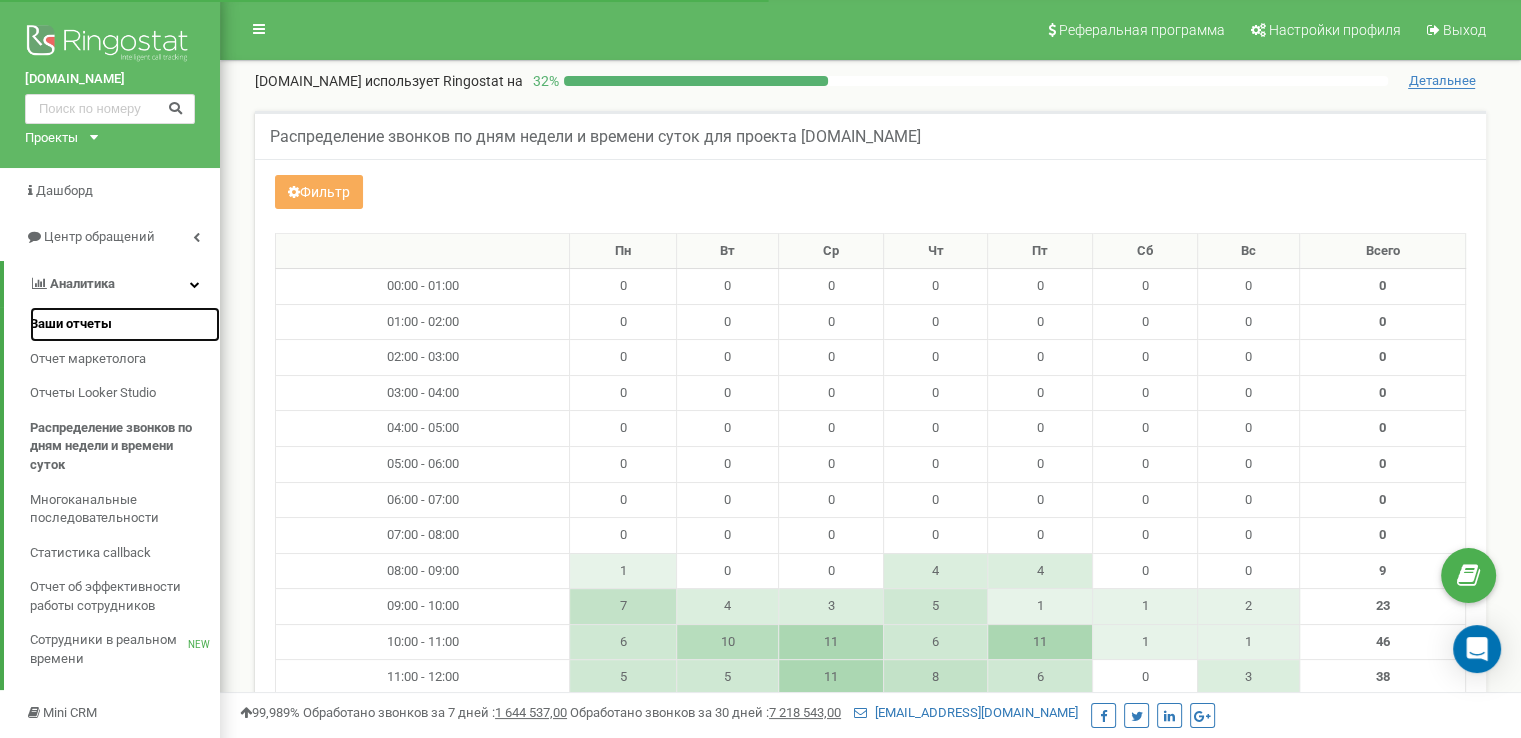 click on "Ваши отчеты" at bounding box center (71, 324) 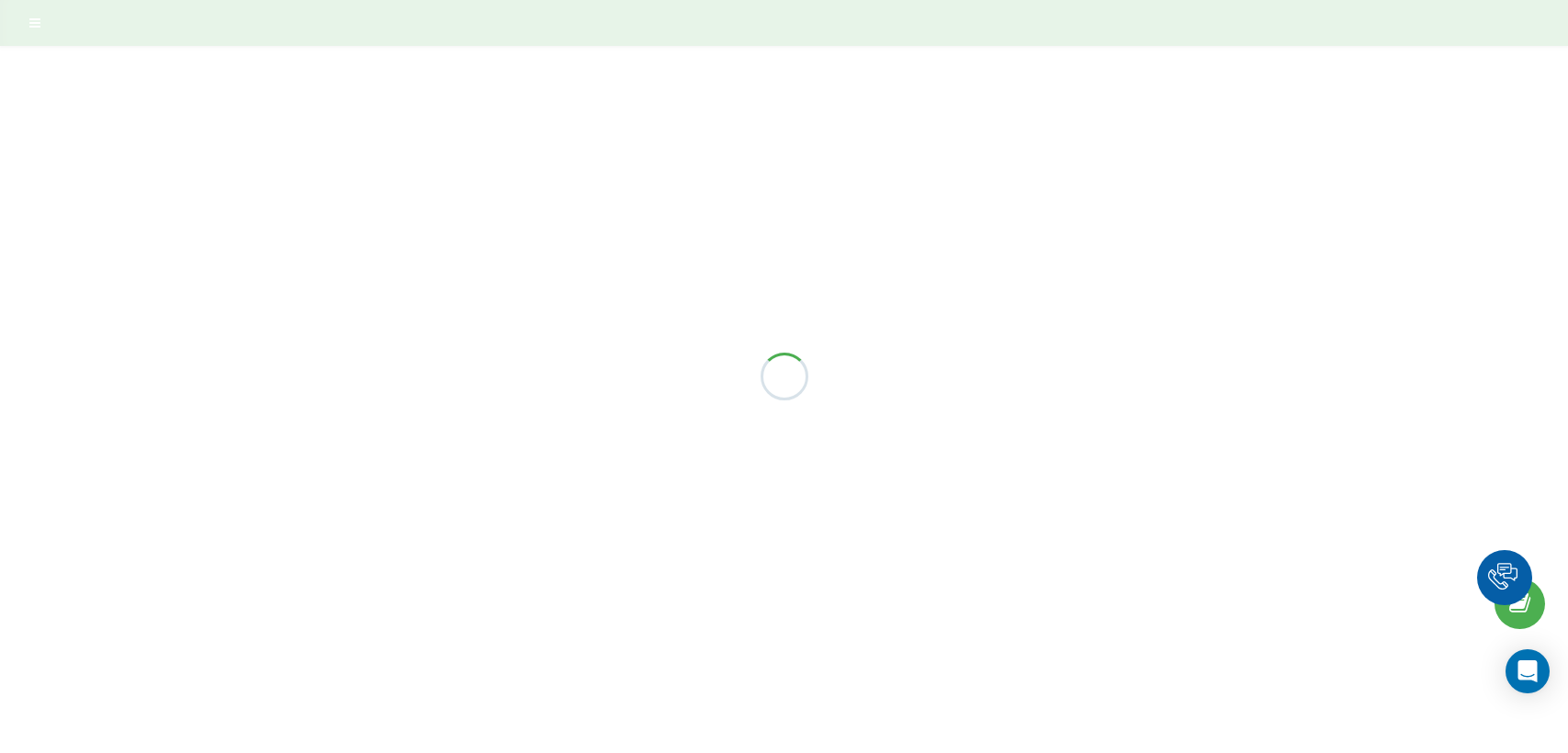 scroll, scrollTop: 0, scrollLeft: 0, axis: both 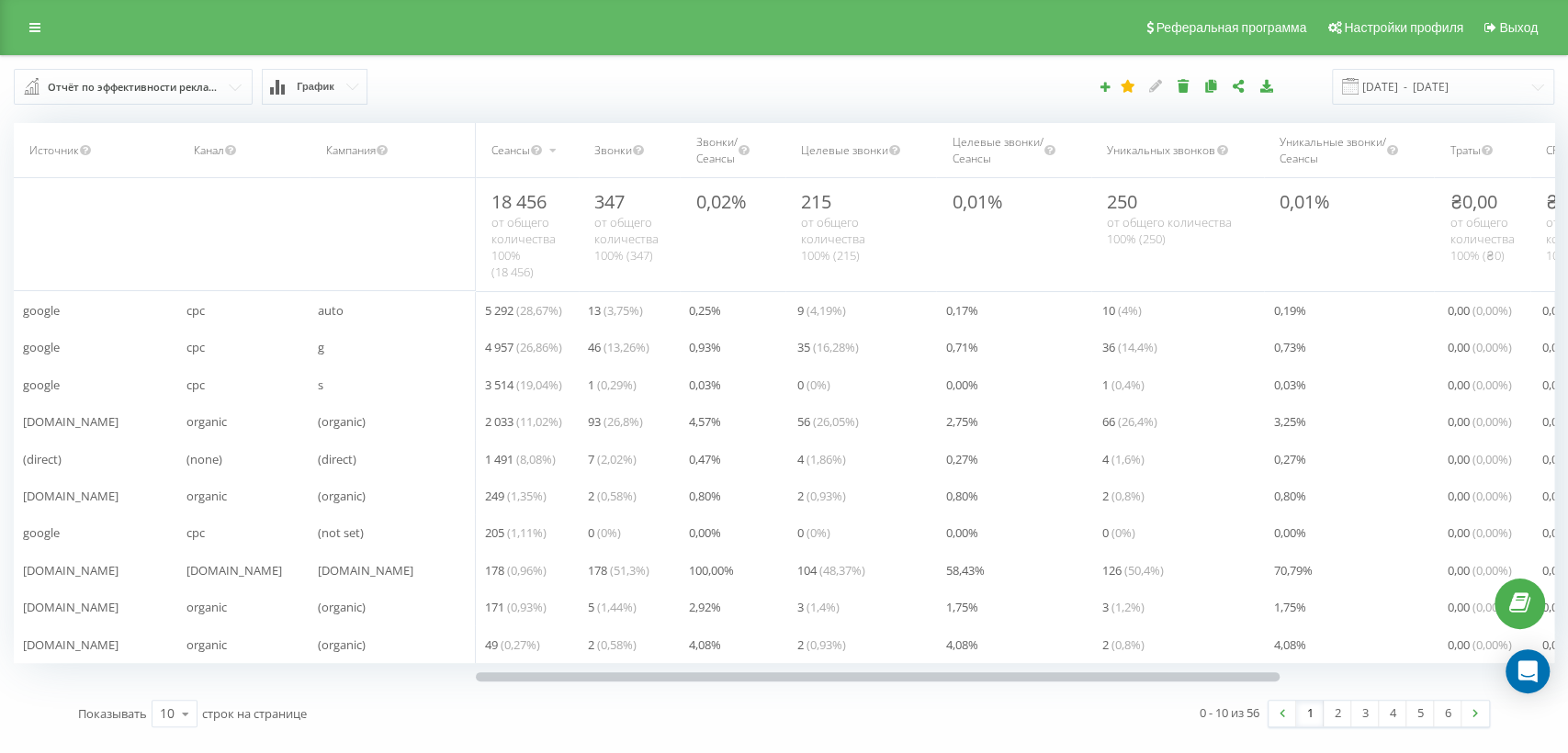 click on "100,00 %" at bounding box center (711, 570) 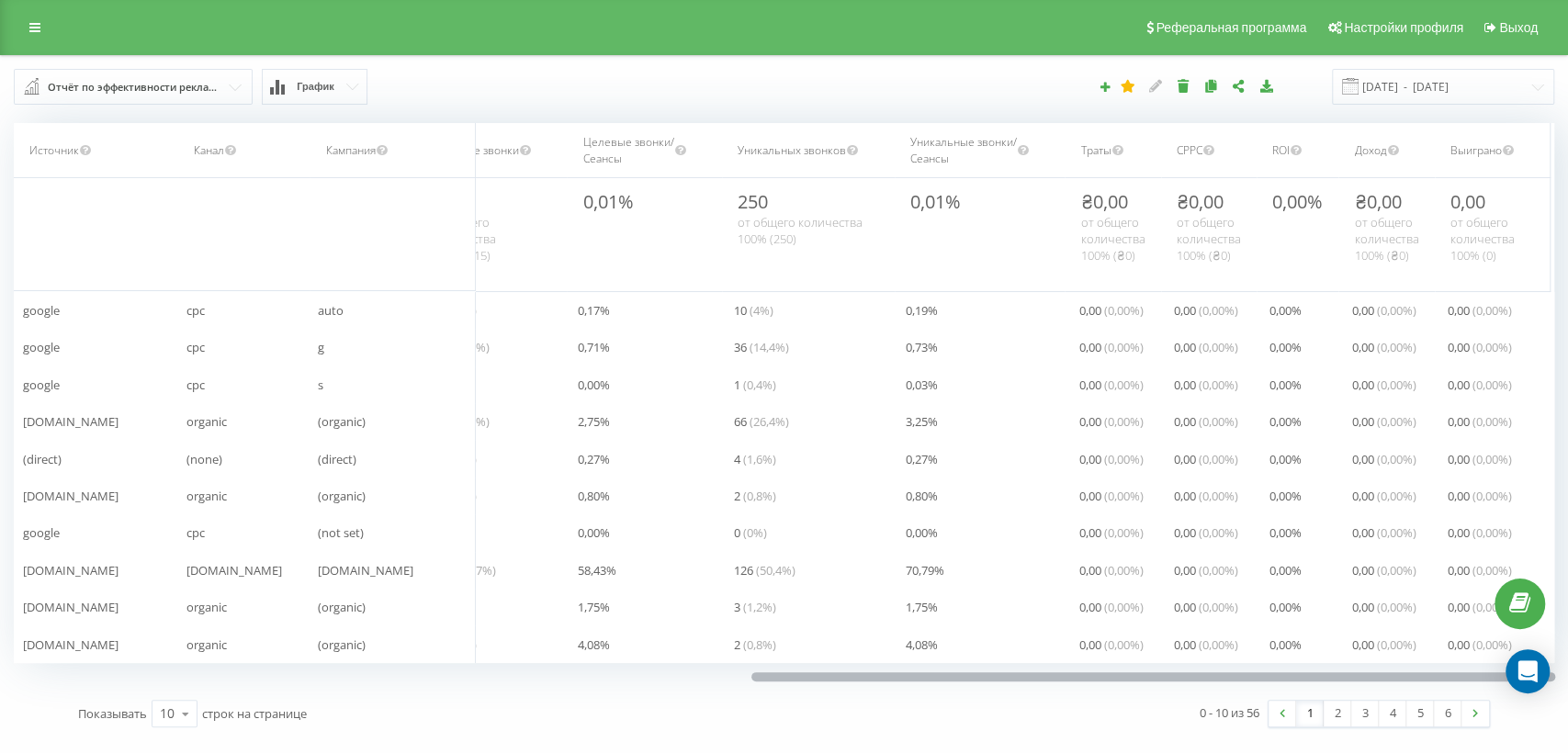 scroll, scrollTop: 0, scrollLeft: 0, axis: both 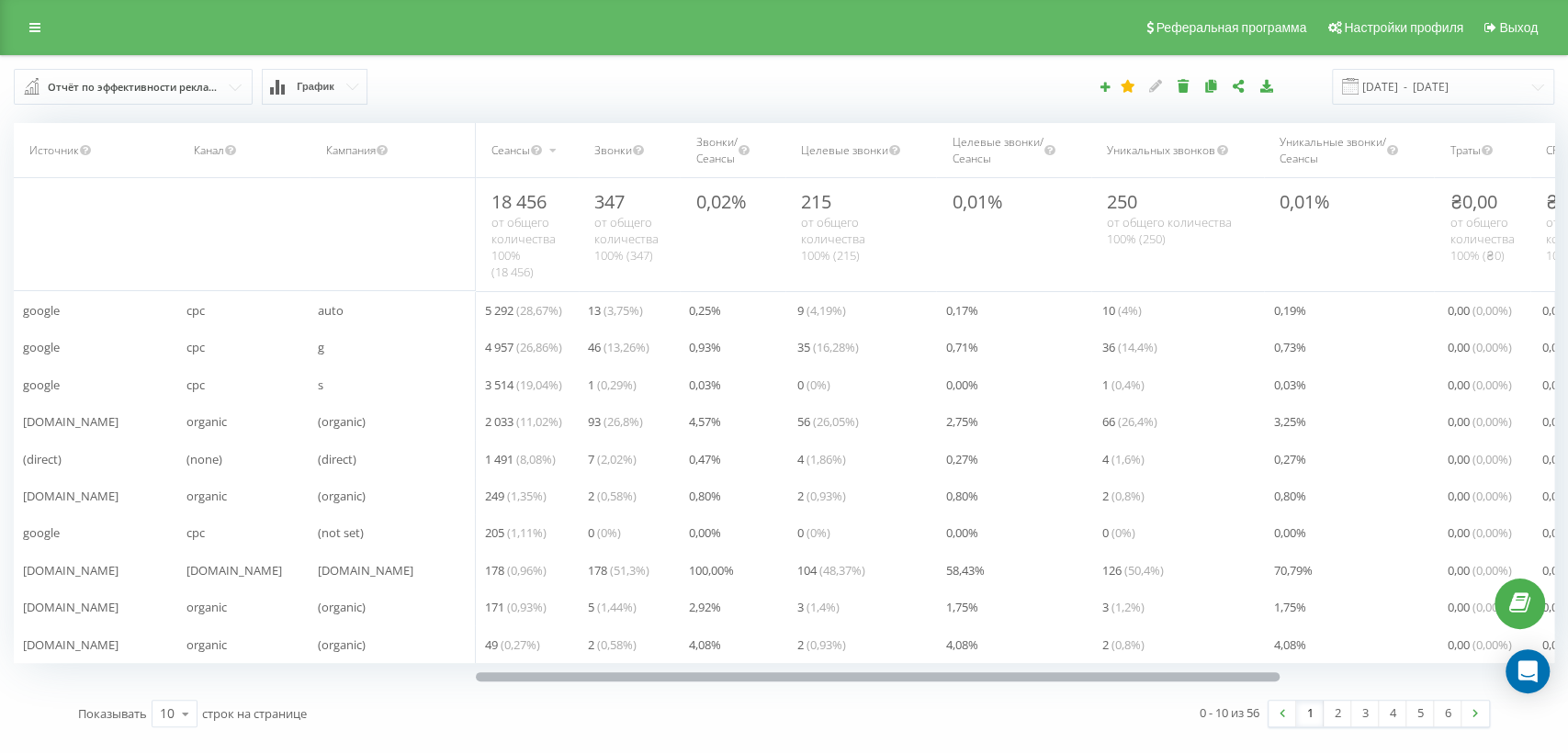 drag, startPoint x: 1117, startPoint y: 679, endPoint x: 287, endPoint y: 603, distance: 833.4723 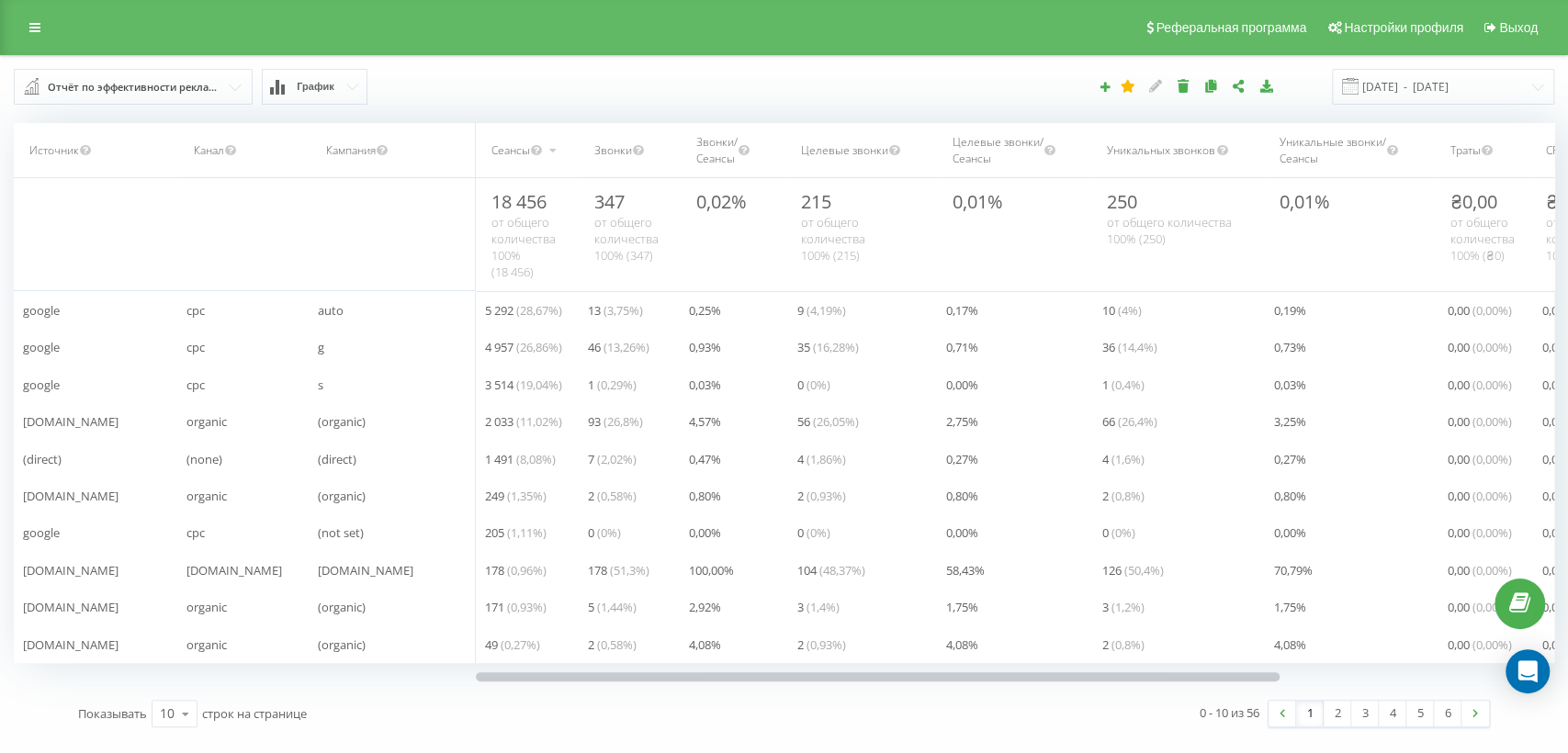click on "[DOMAIN_NAME]" at bounding box center [95, 570] 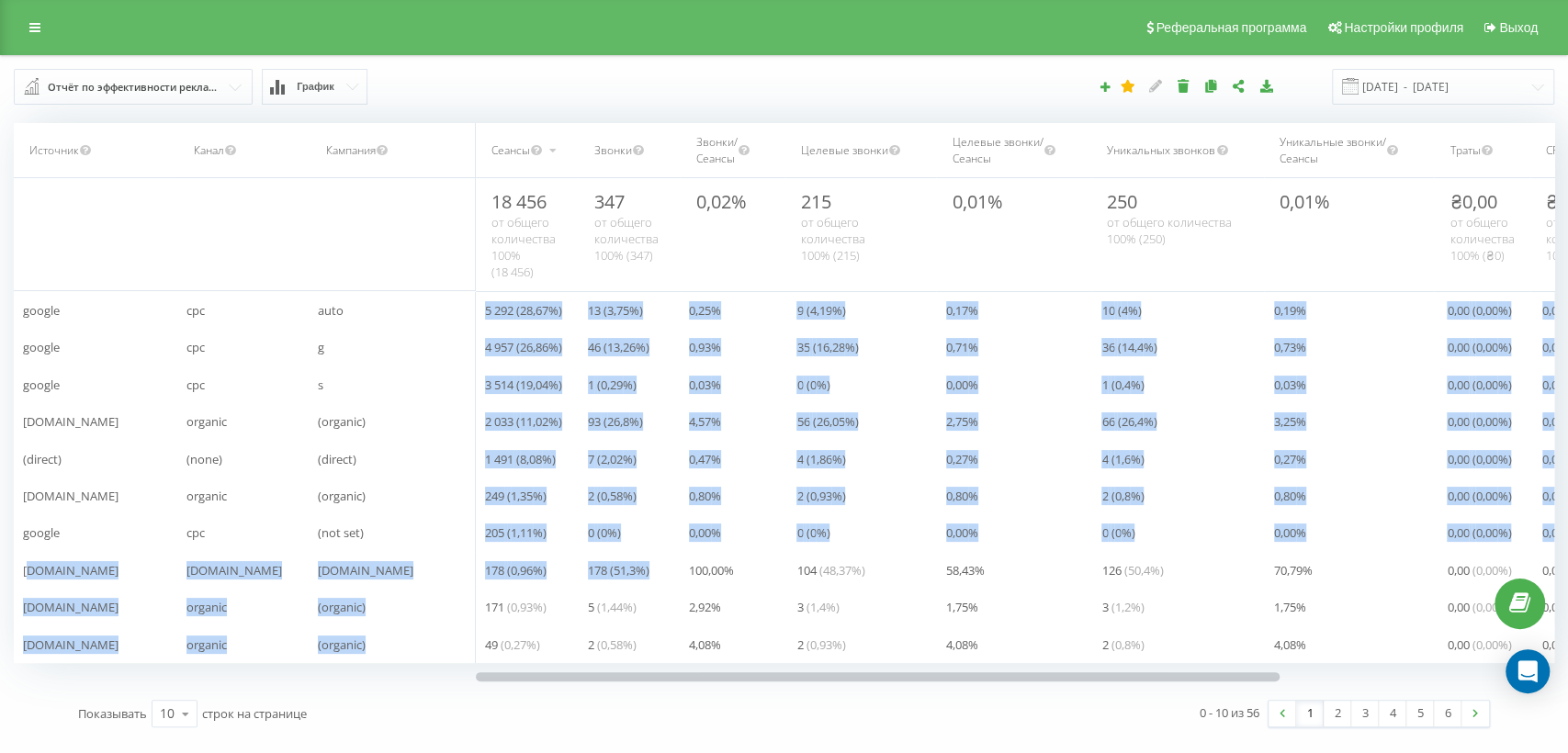 drag, startPoint x: 62, startPoint y: 566, endPoint x: 667, endPoint y: 577, distance: 605.09999 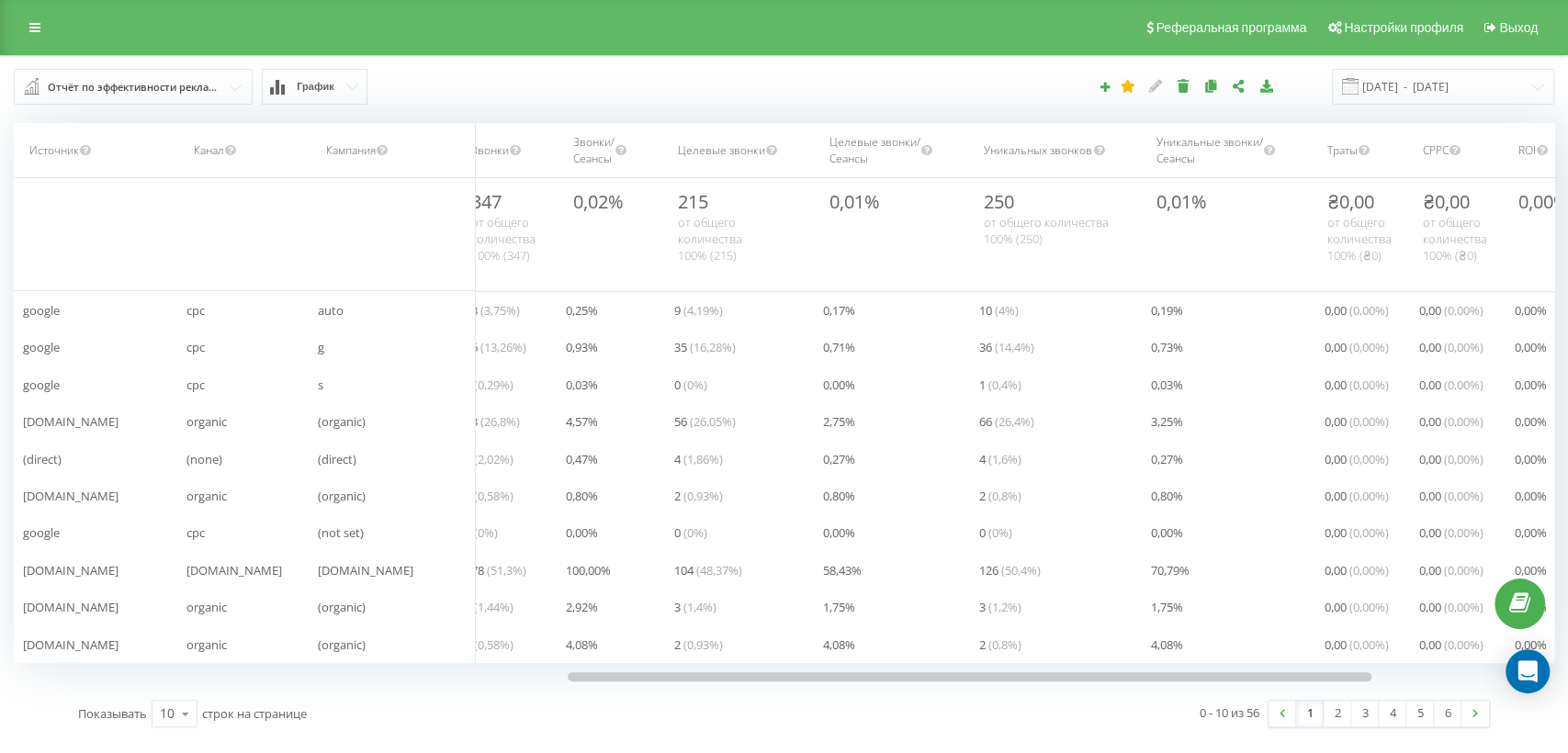 scroll, scrollTop: 0, scrollLeft: 116, axis: horizontal 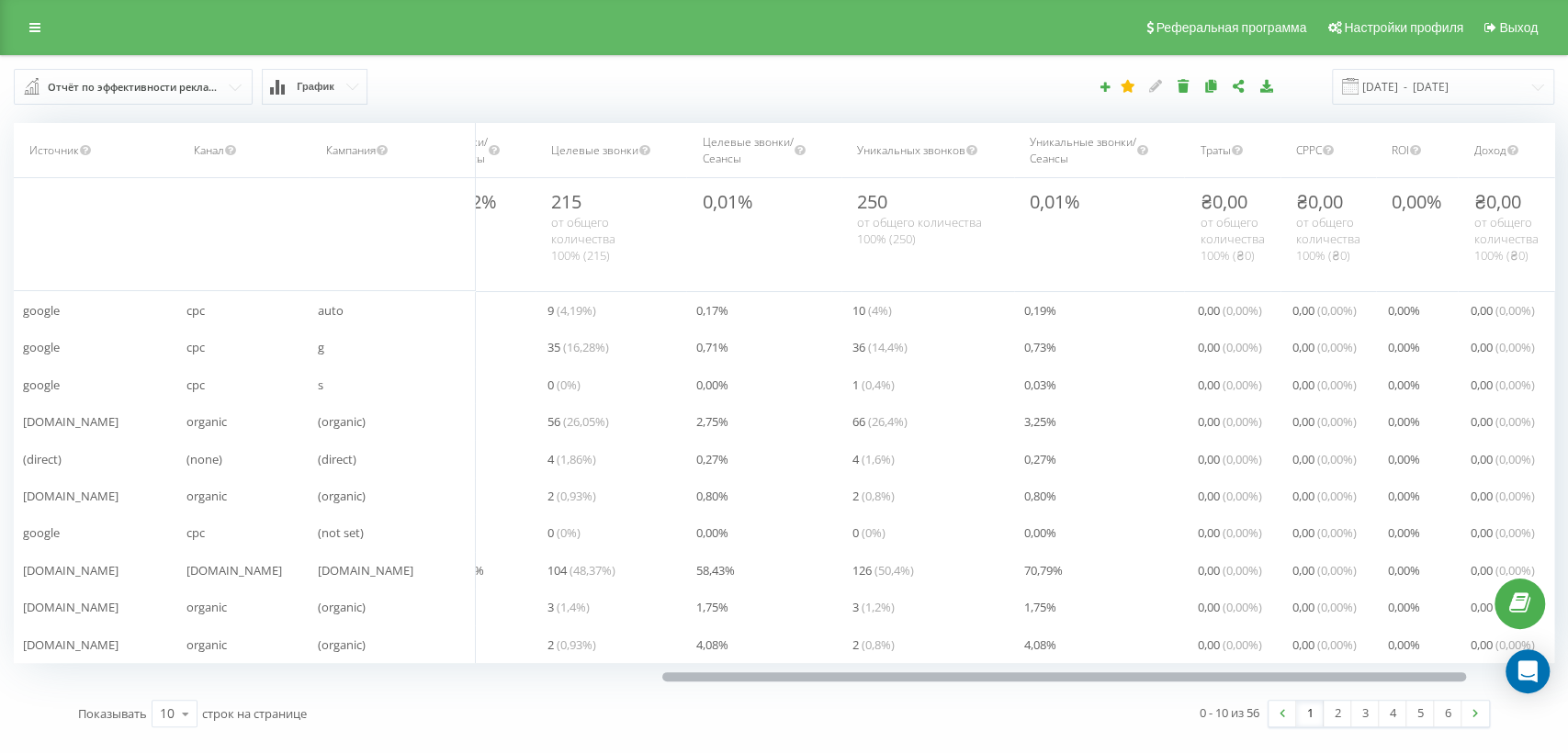 drag, startPoint x: 849, startPoint y: 678, endPoint x: 949, endPoint y: 664, distance: 100.97524 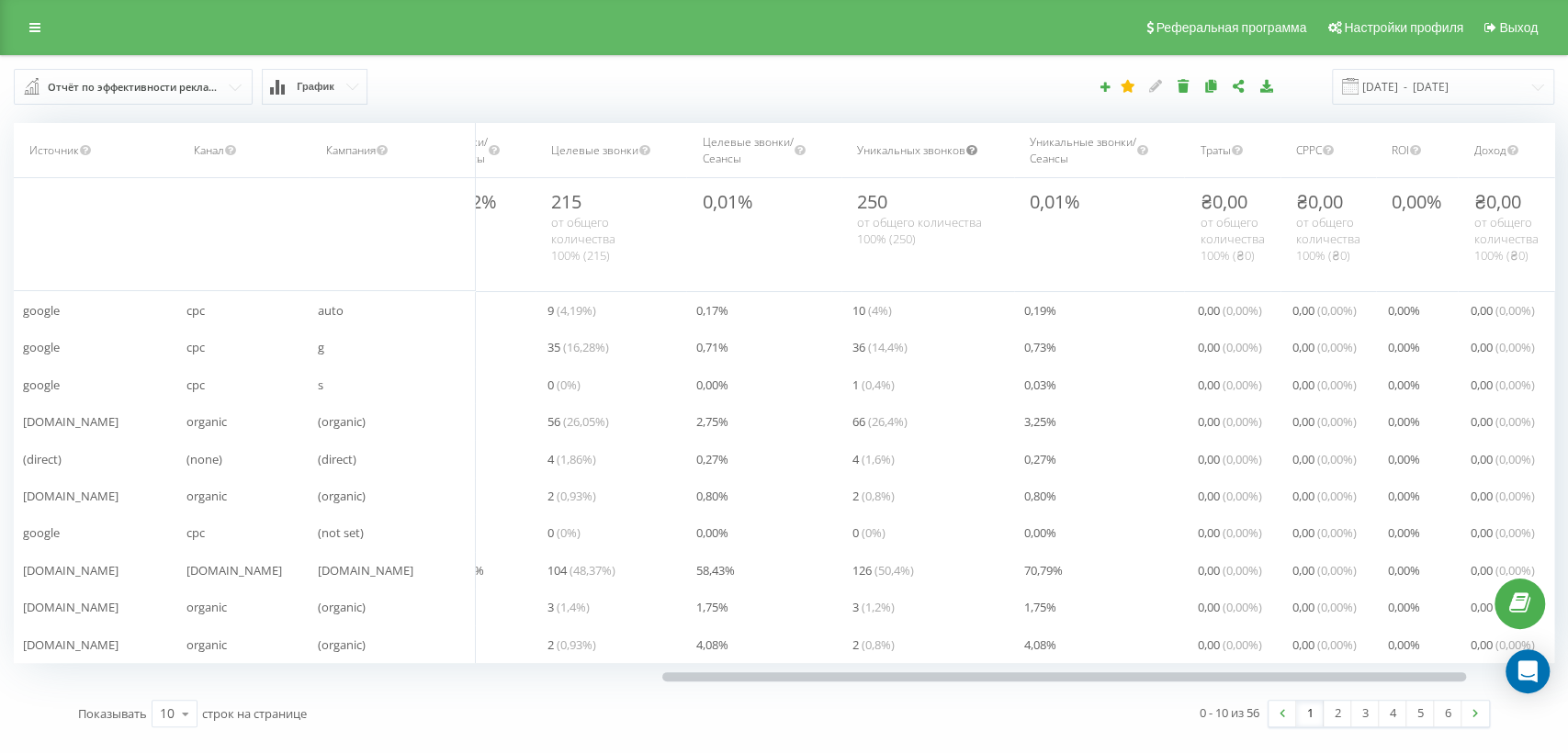 click at bounding box center (972, 148) 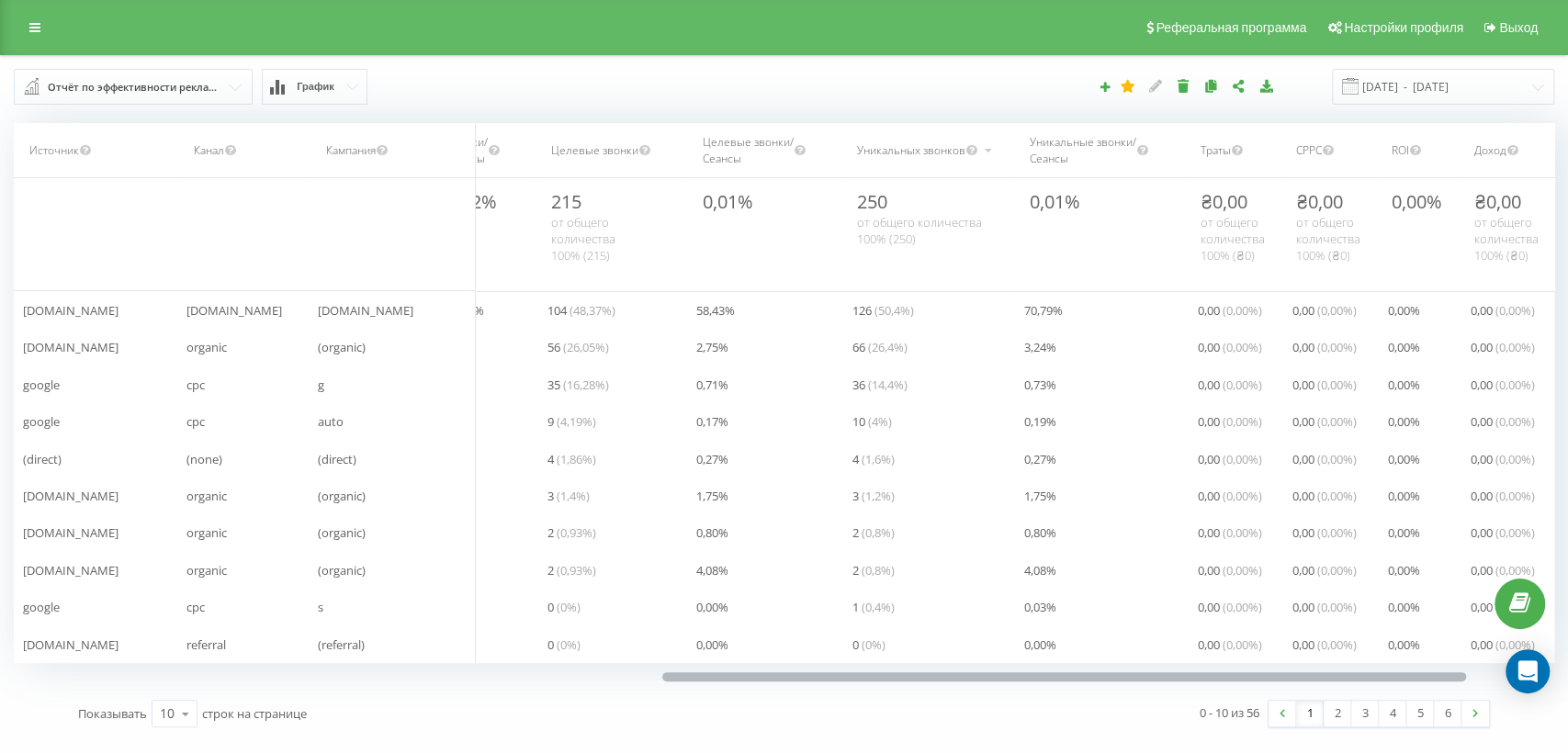 drag, startPoint x: 813, startPoint y: 670, endPoint x: 656, endPoint y: 680, distance: 157.31815 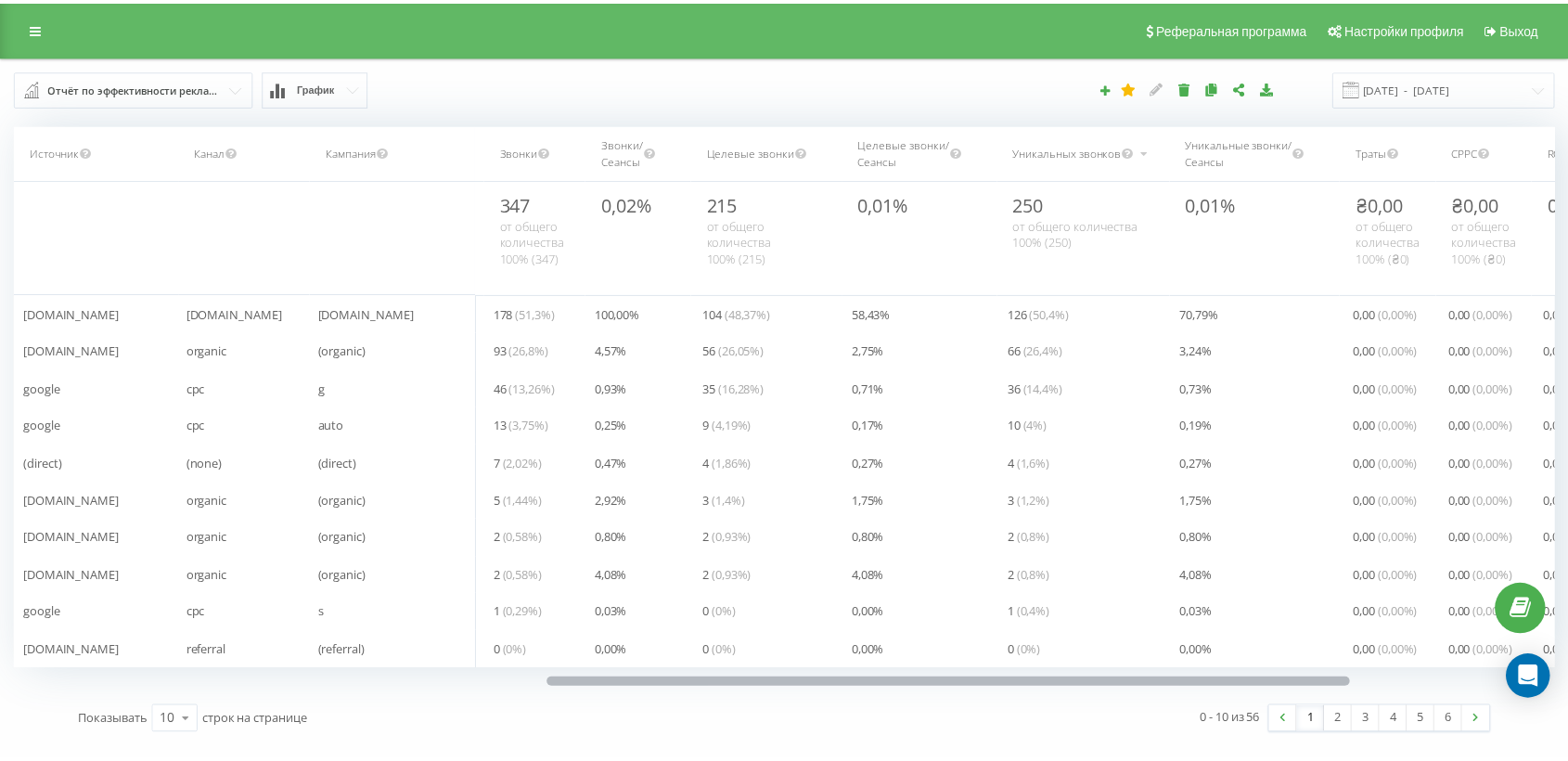scroll, scrollTop: 0, scrollLeft: 0, axis: both 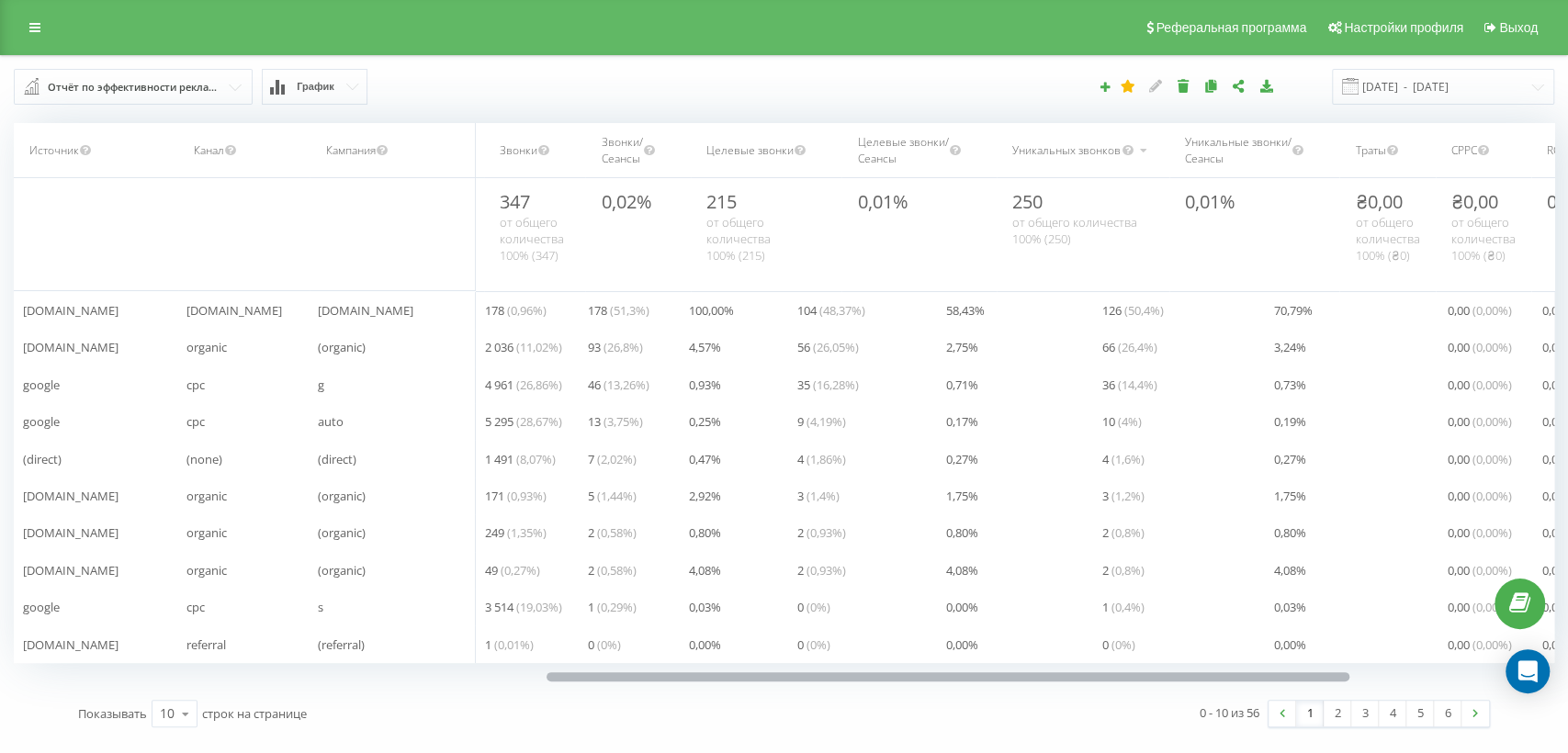 drag, startPoint x: 704, startPoint y: 671, endPoint x: 472, endPoint y: 678, distance: 232.1056 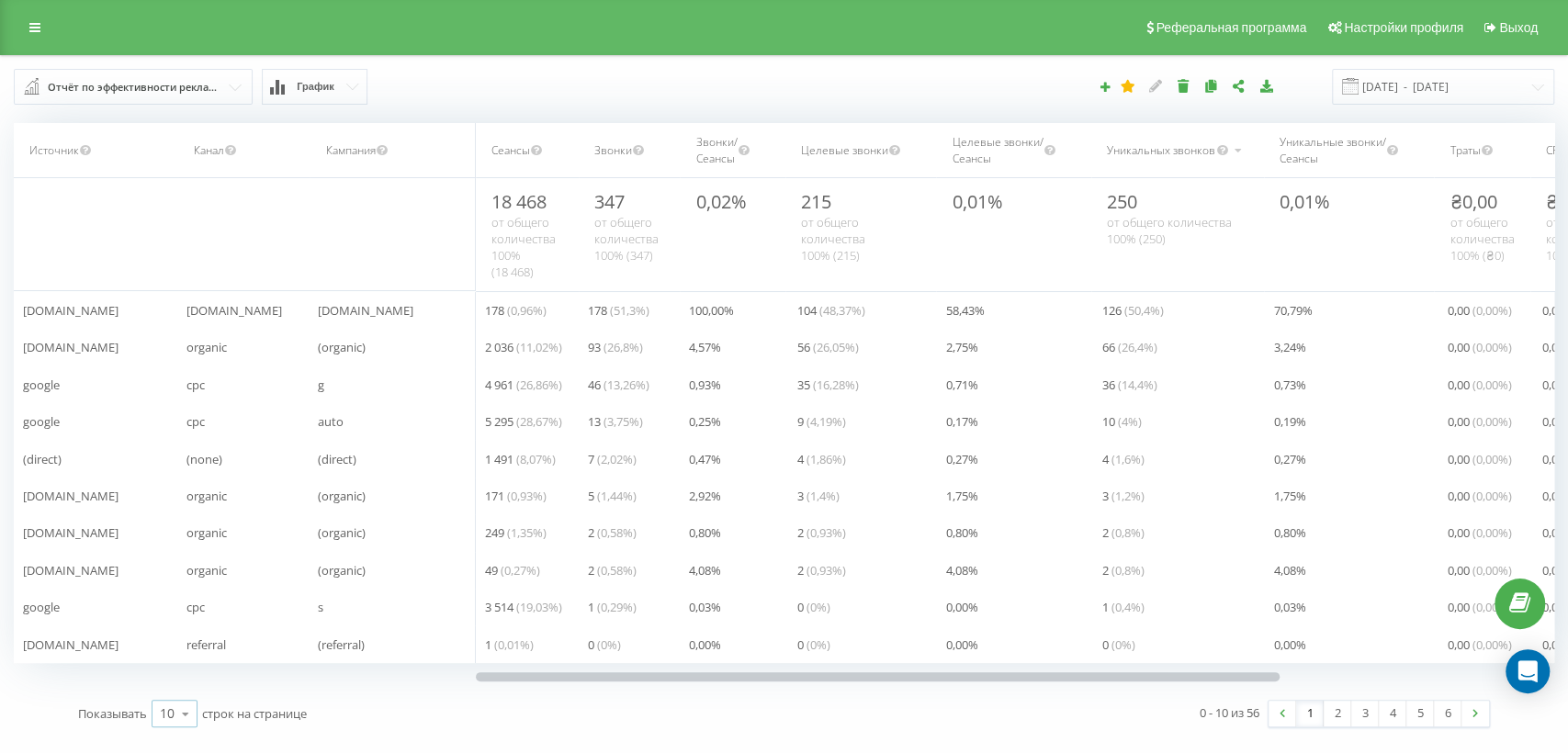 click at bounding box center [186, 714] 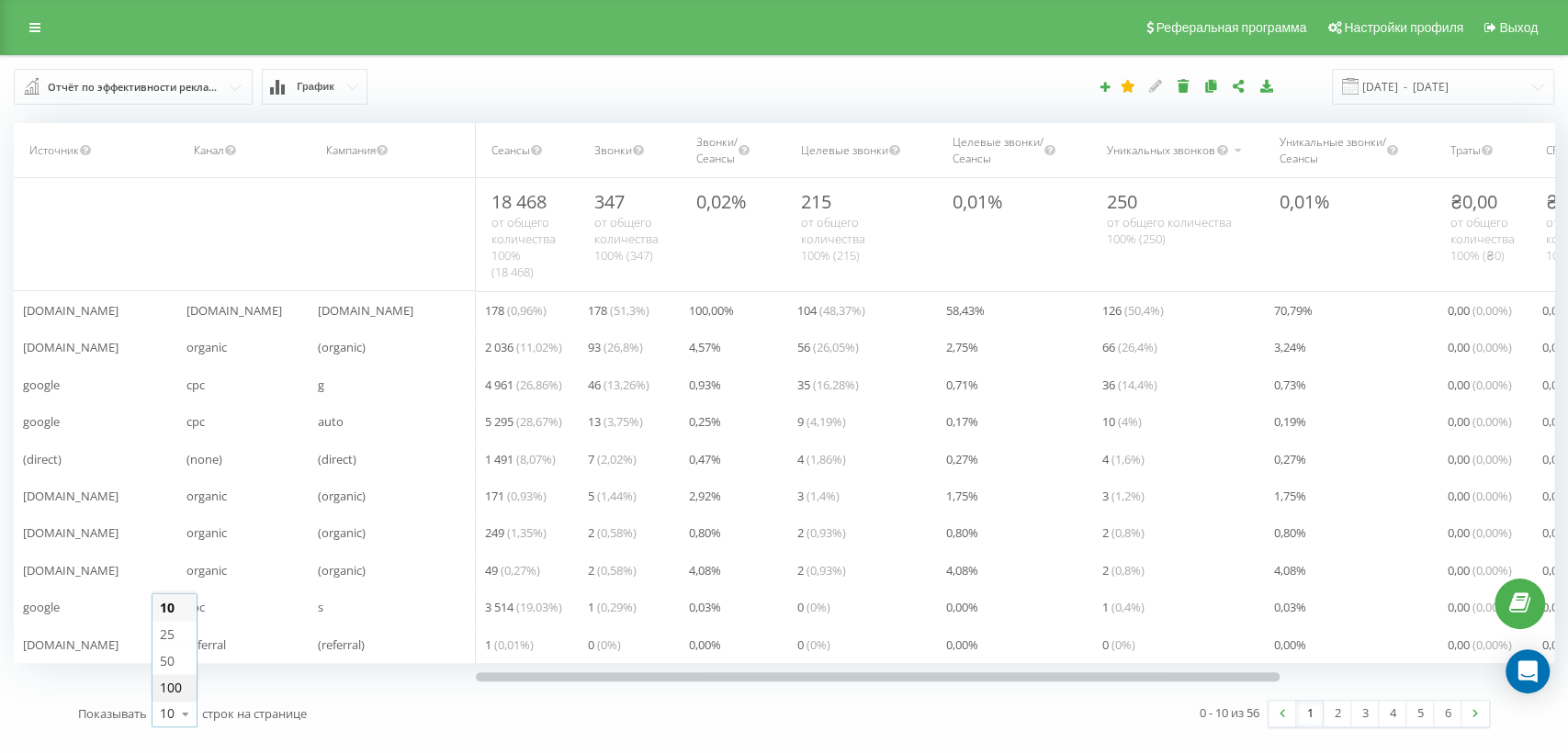 click on "100" at bounding box center [175, 687] 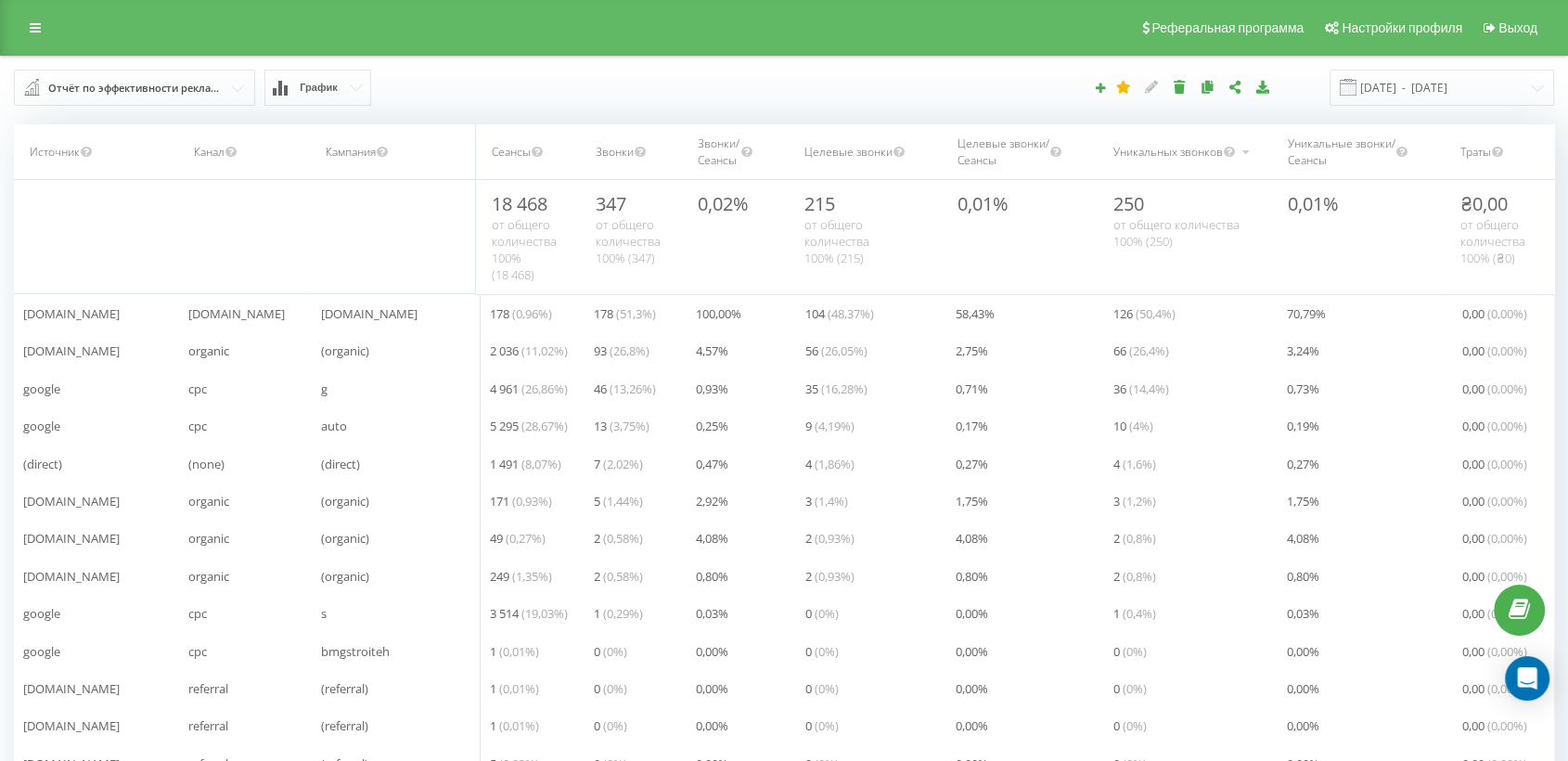 scroll, scrollTop: 86, scrollLeft: 195, axis: both 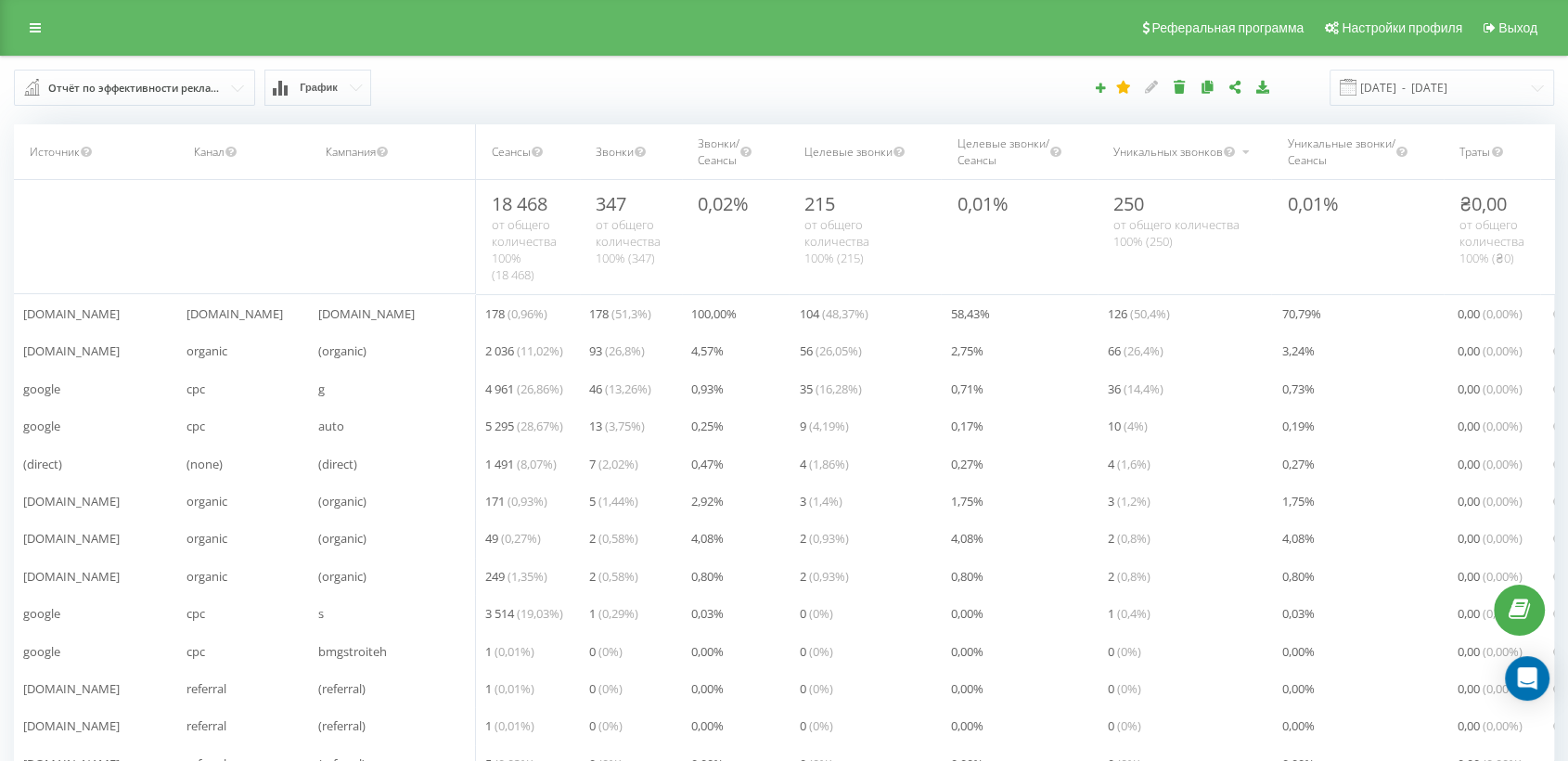 click on "0,02%" at bounding box center (735, 238) 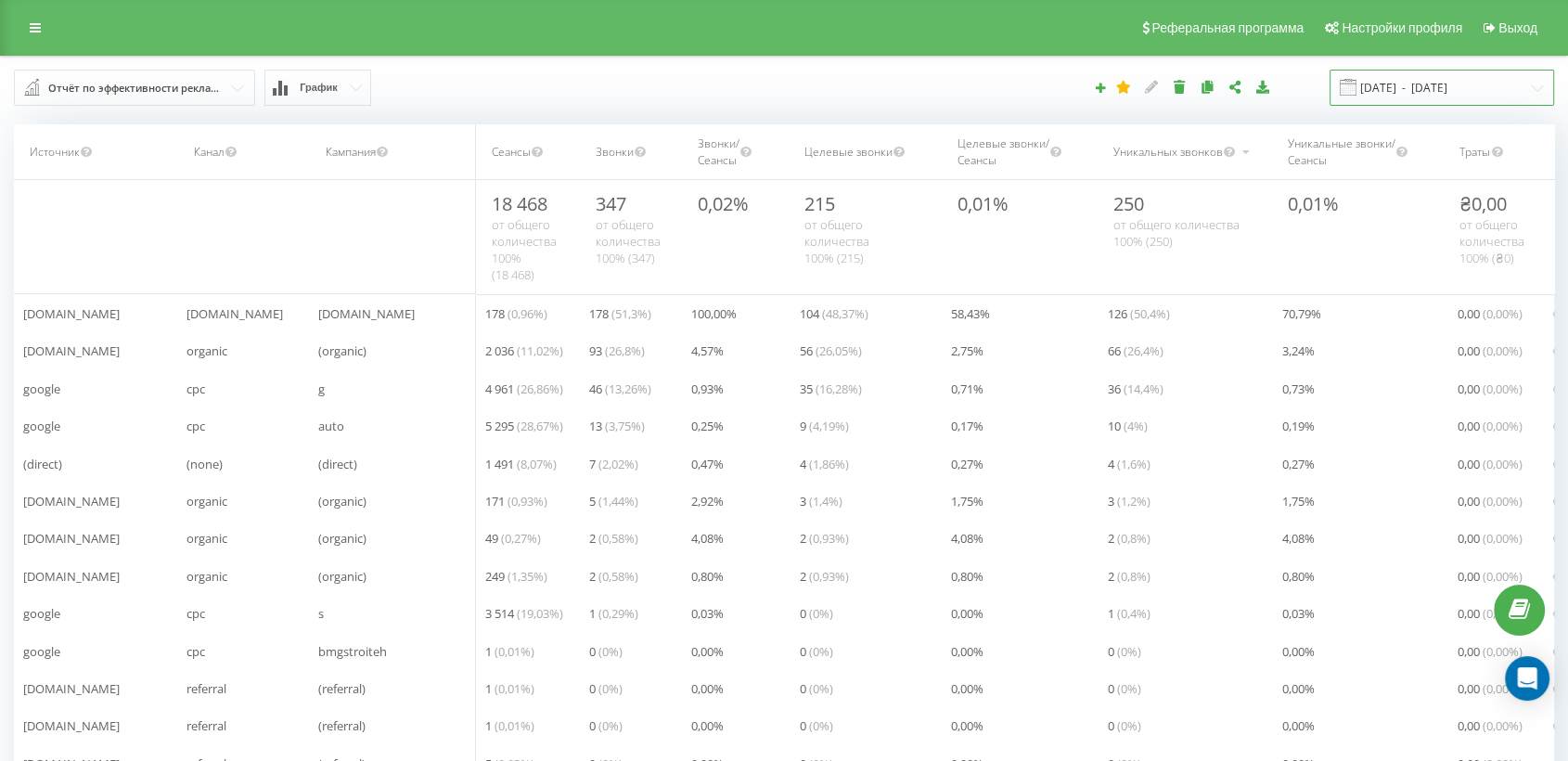 click on "[DATE]  -  [DATE]" at bounding box center (1442, 87) 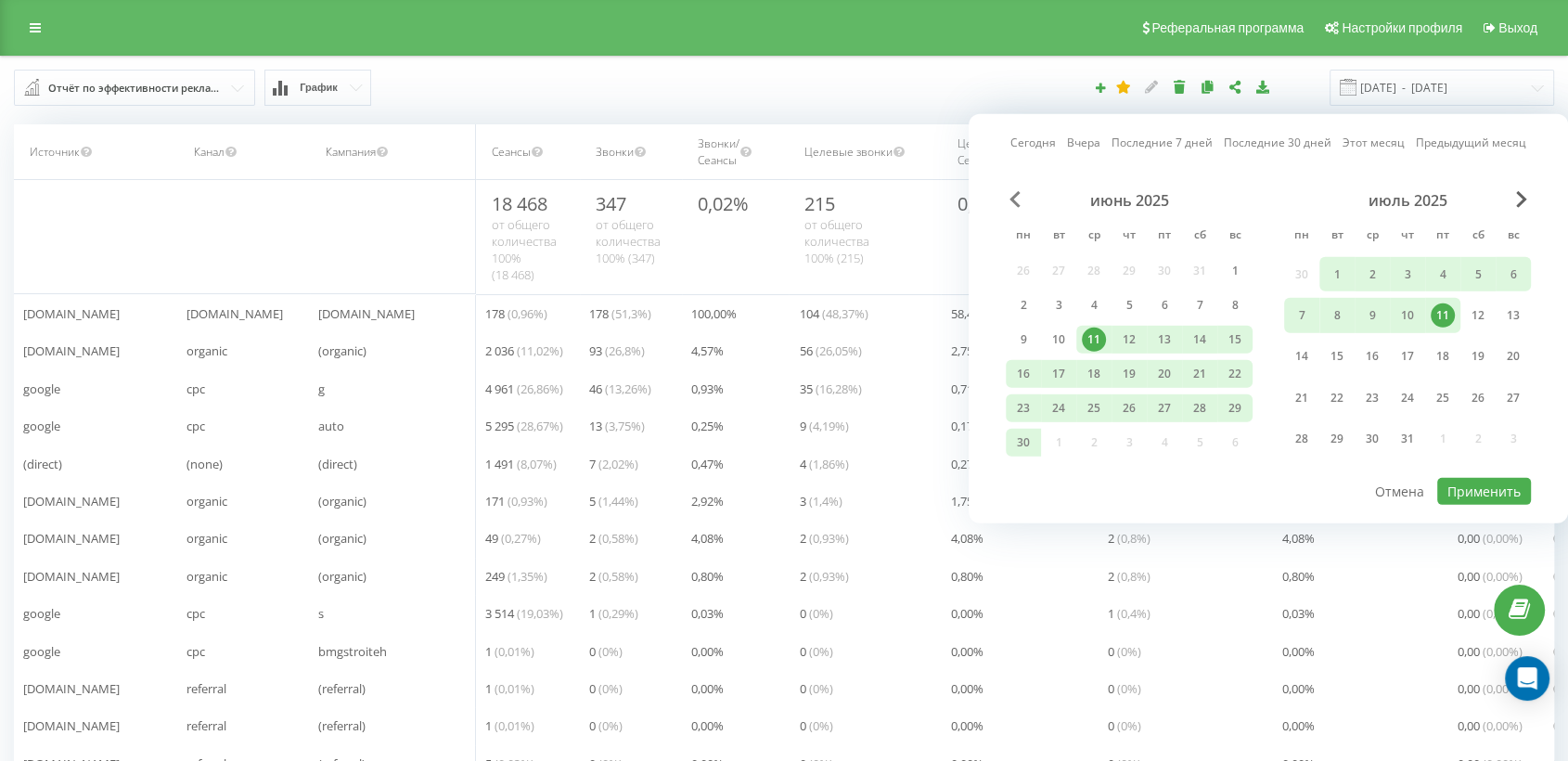 click at bounding box center (1015, 200) 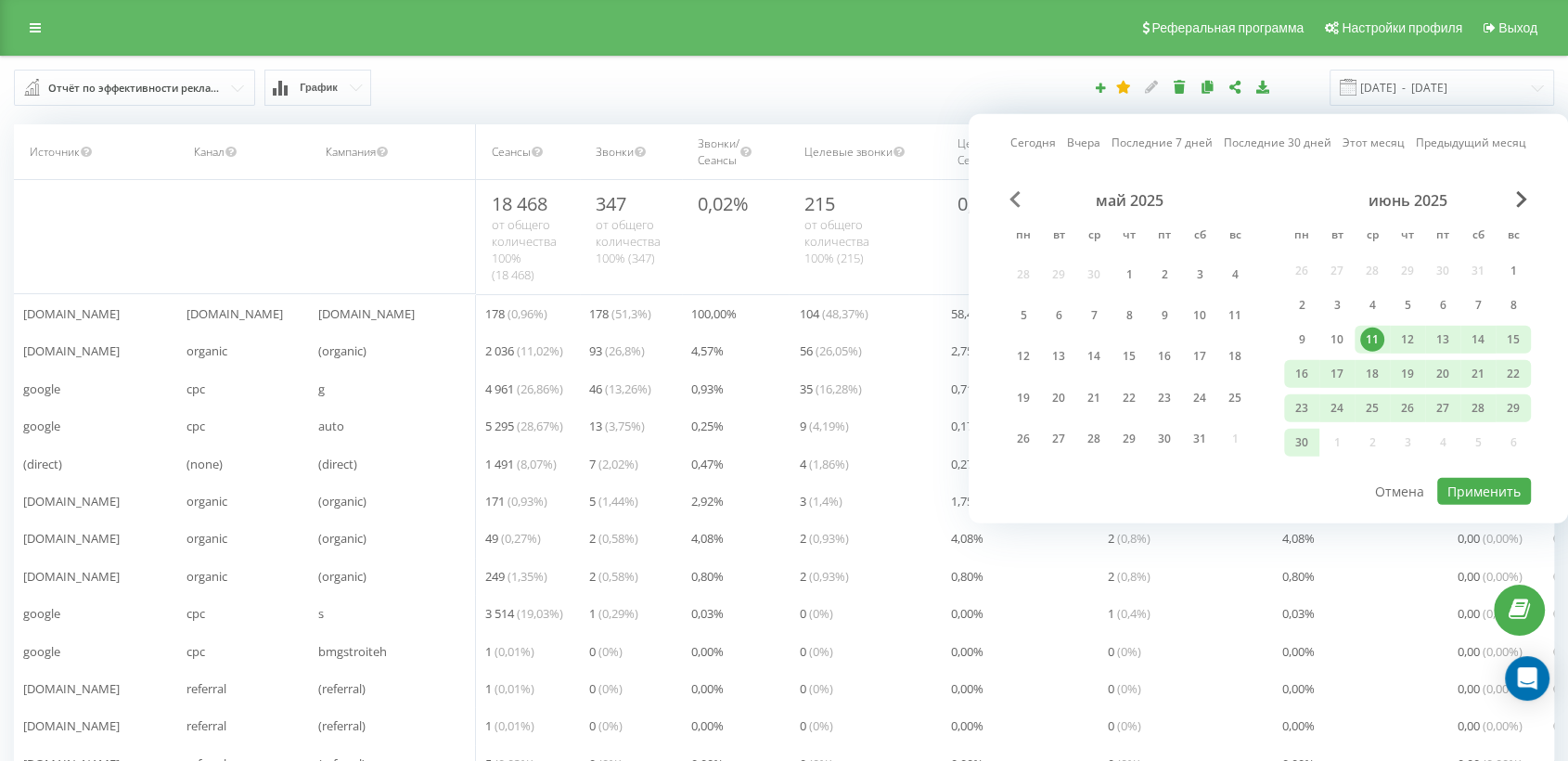 click at bounding box center (1015, 200) 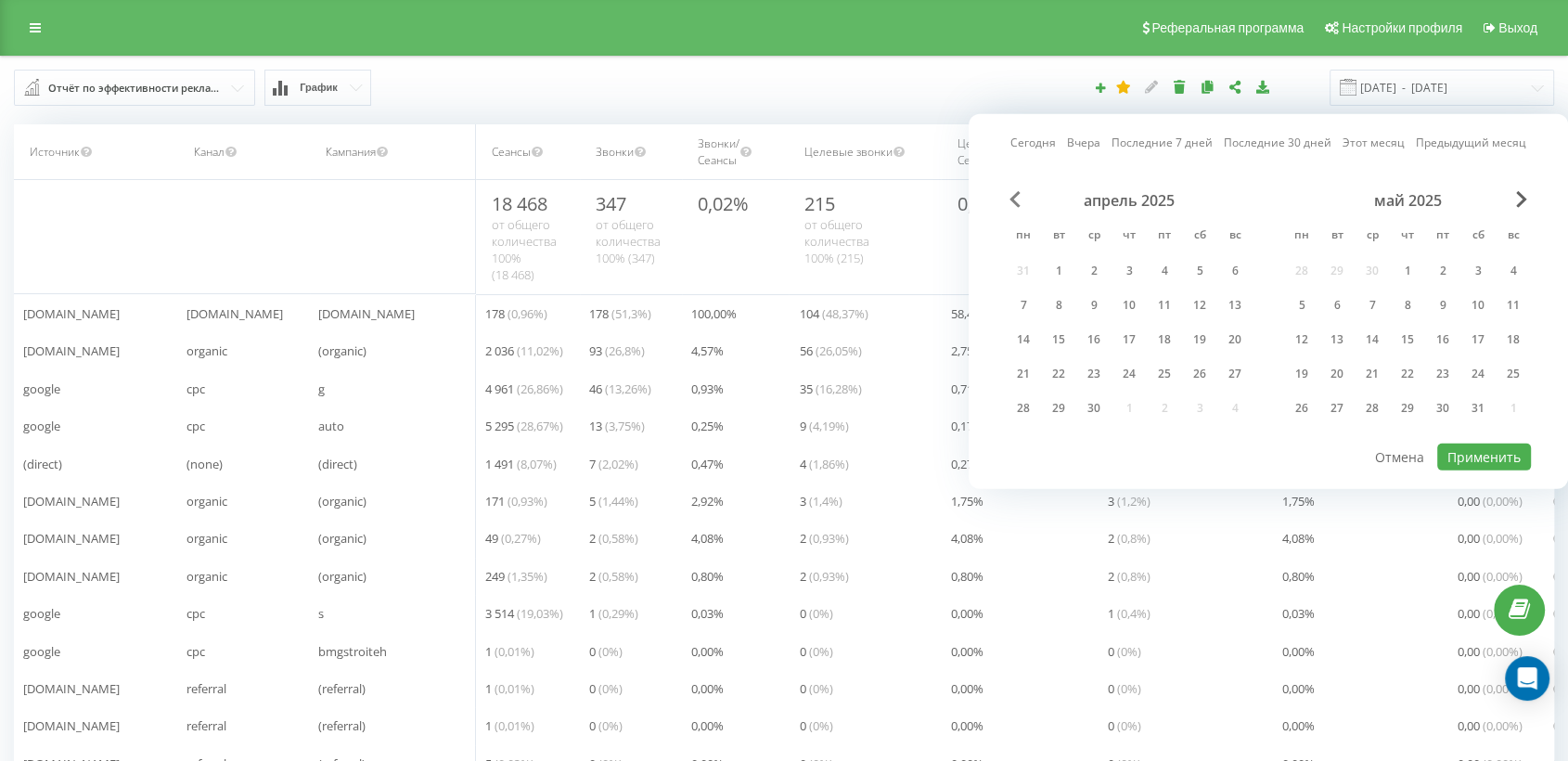 click at bounding box center [1015, 200] 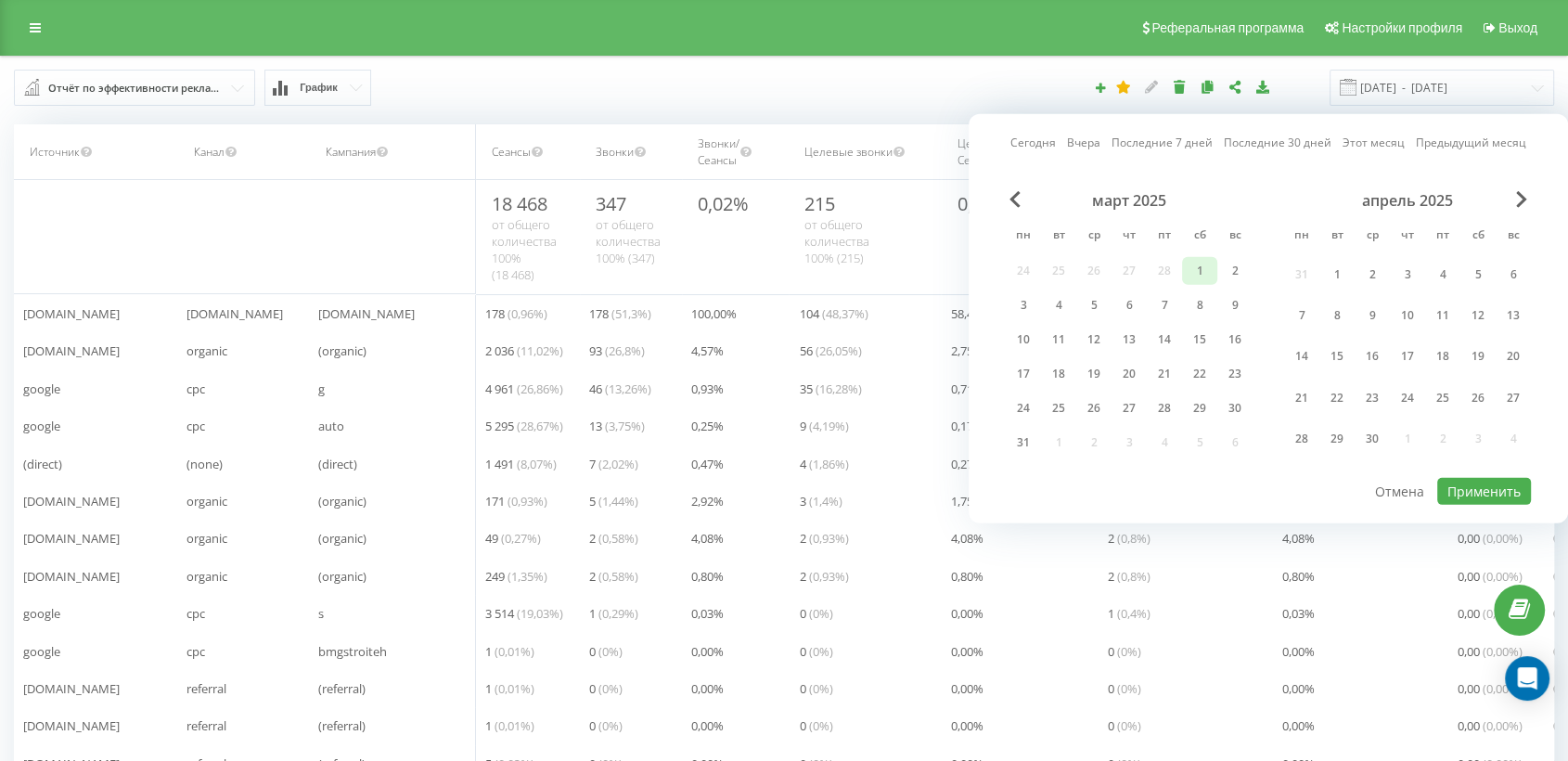 click on "1" at bounding box center [1200, 271] 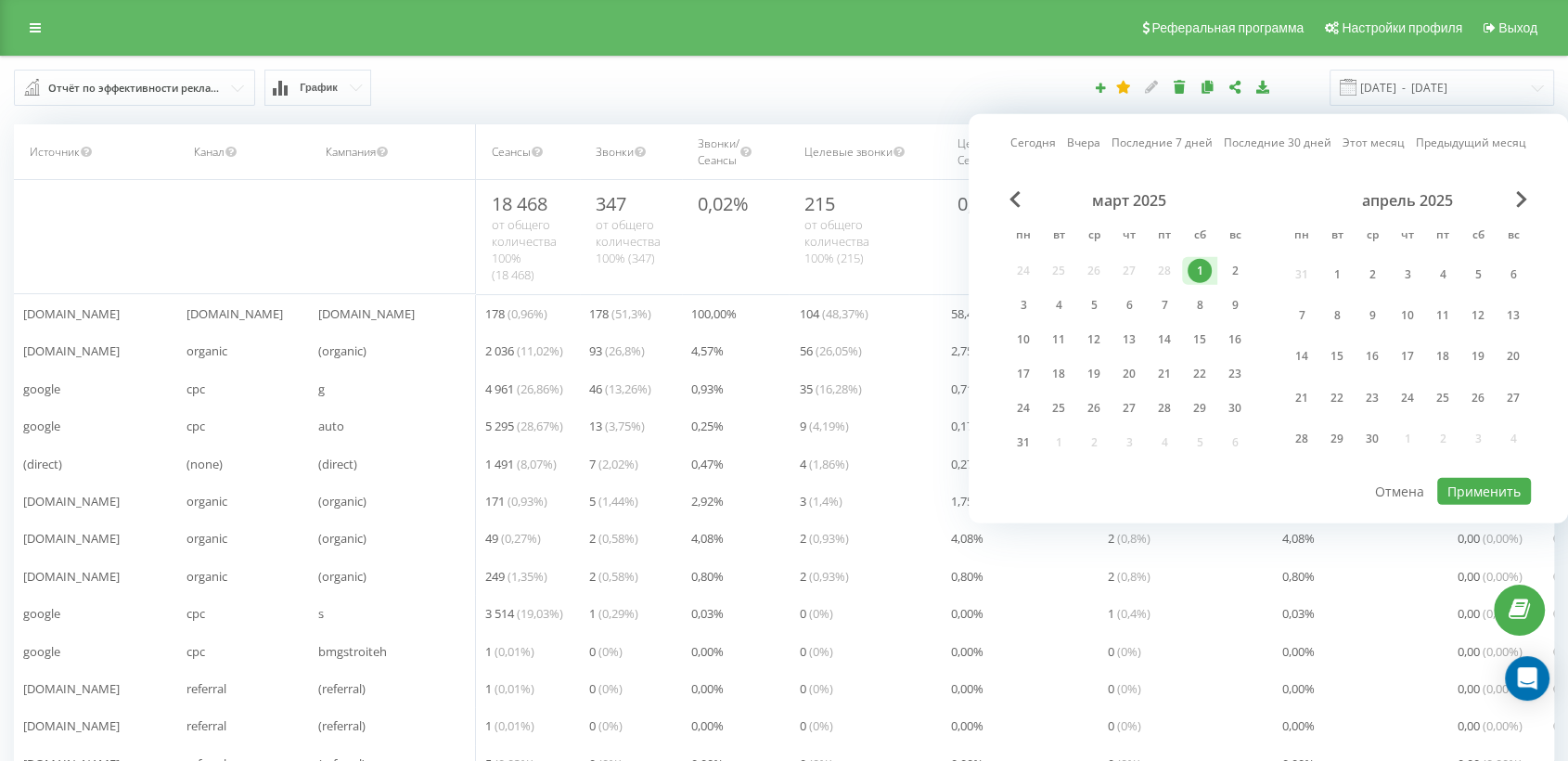 click on "апрель 2025" at bounding box center [1407, 200] 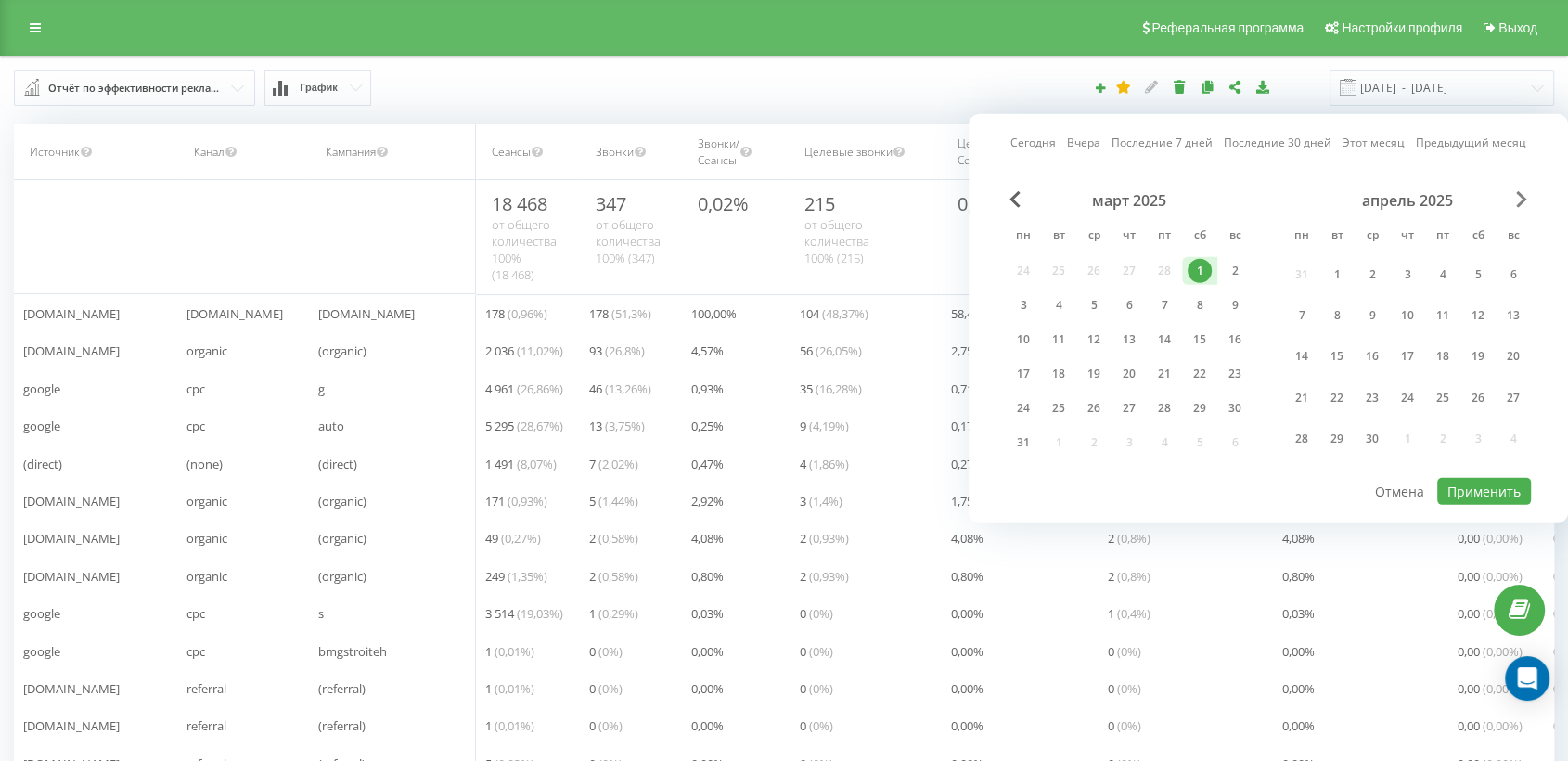 click at bounding box center (1522, 200) 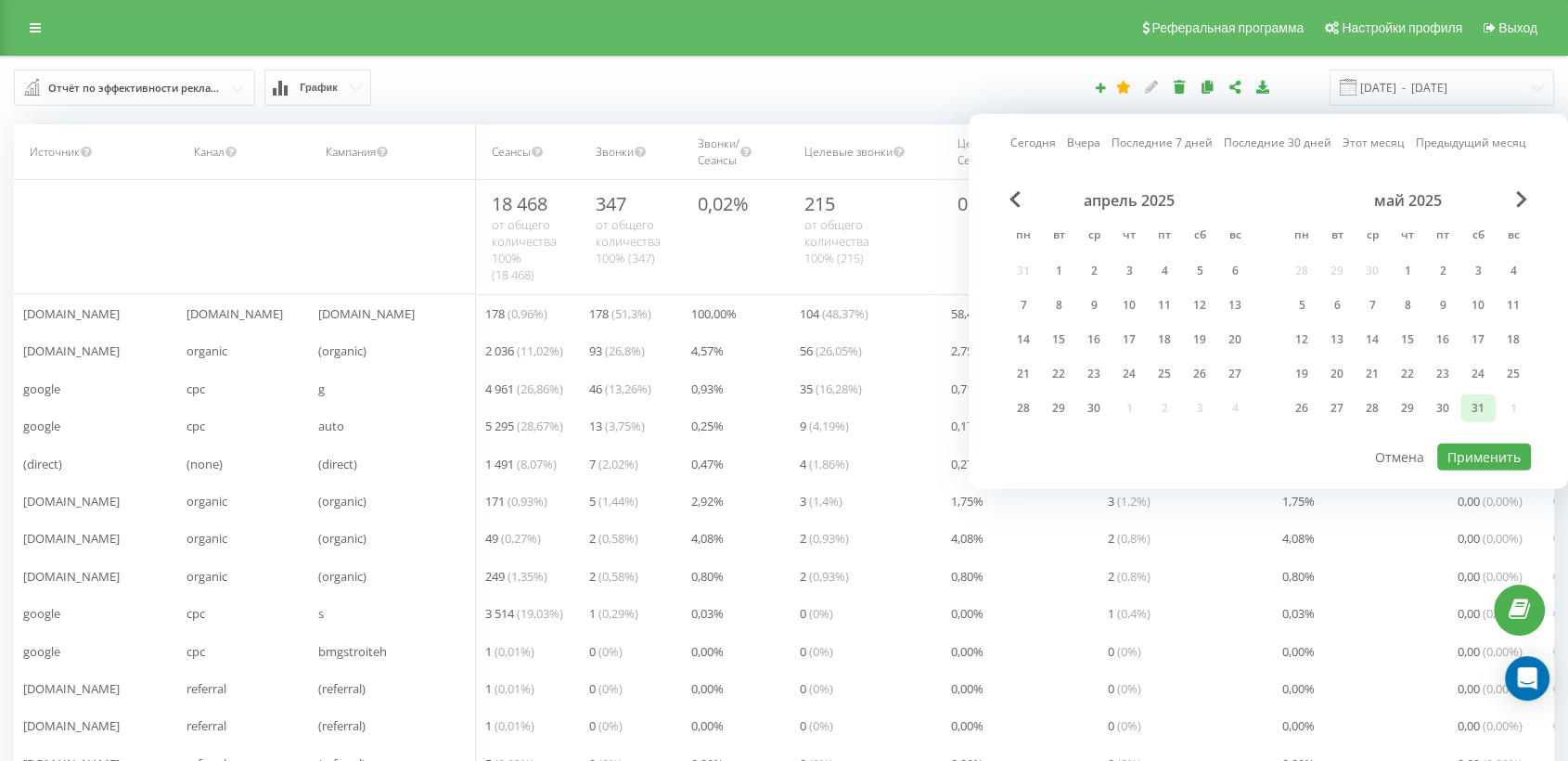 click on "31" at bounding box center [1478, 408] 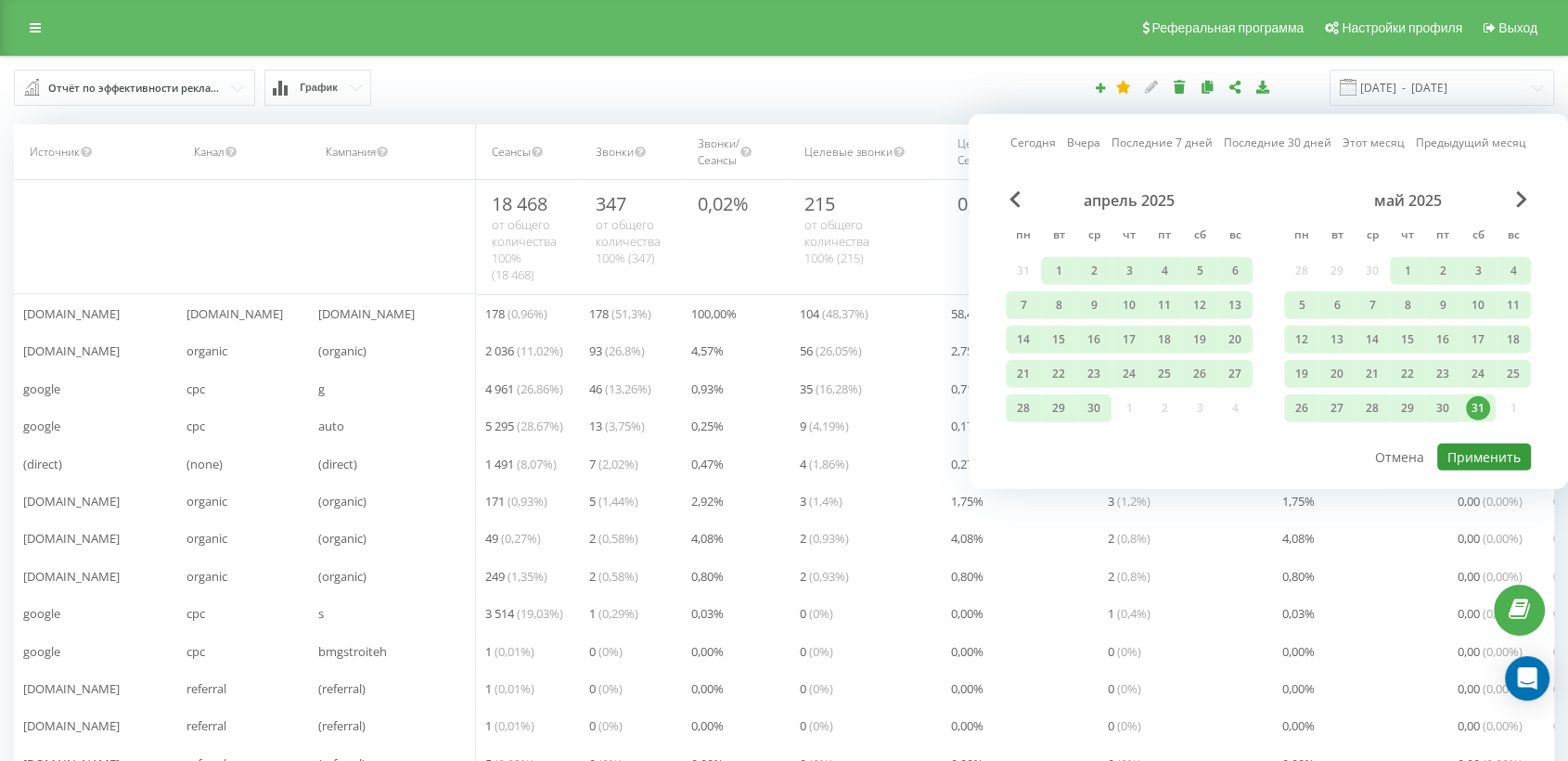 click on "Применить" at bounding box center (1484, 457) 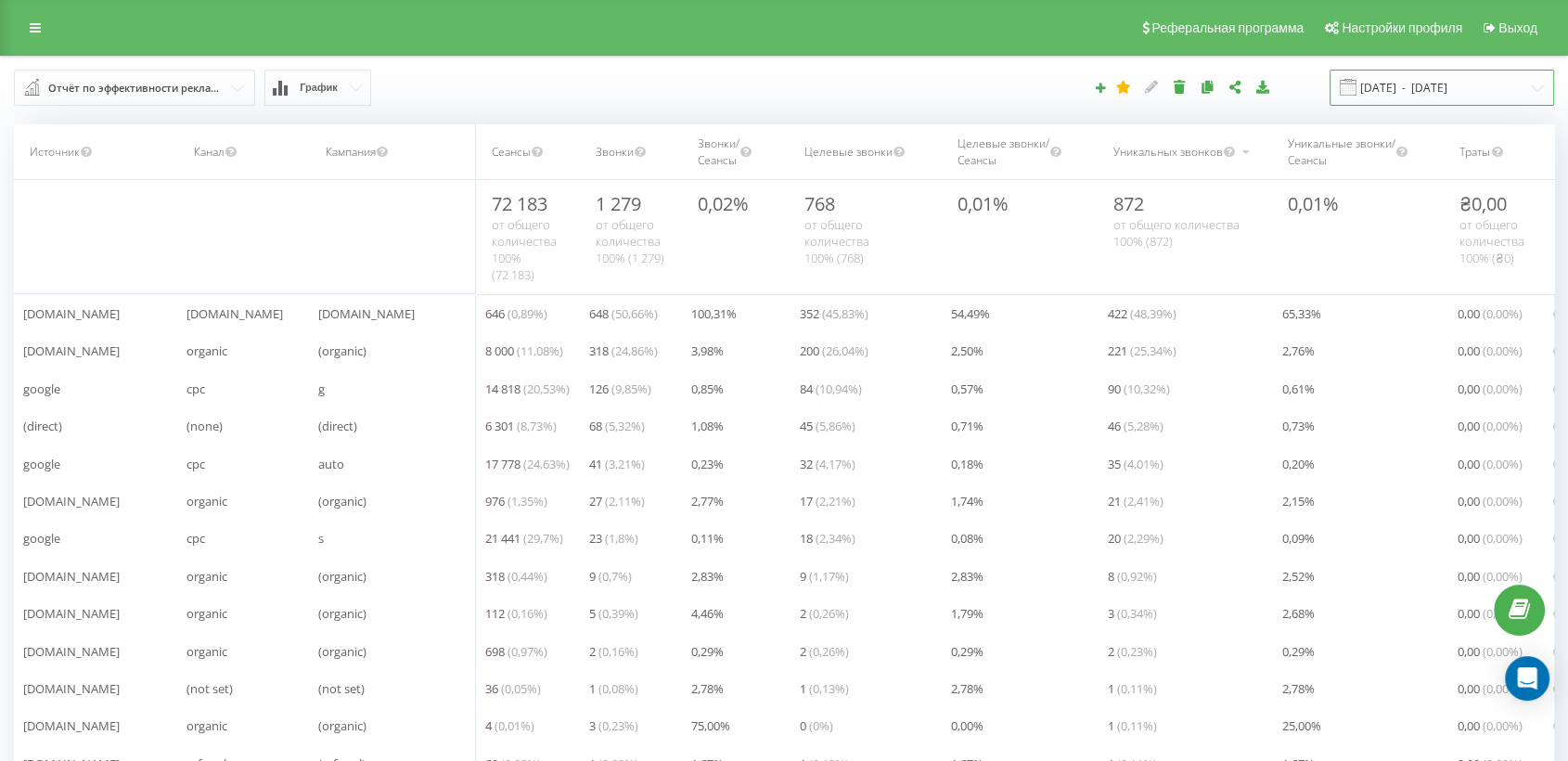 click on "[DATE]  -  [DATE]" at bounding box center (1442, 87) 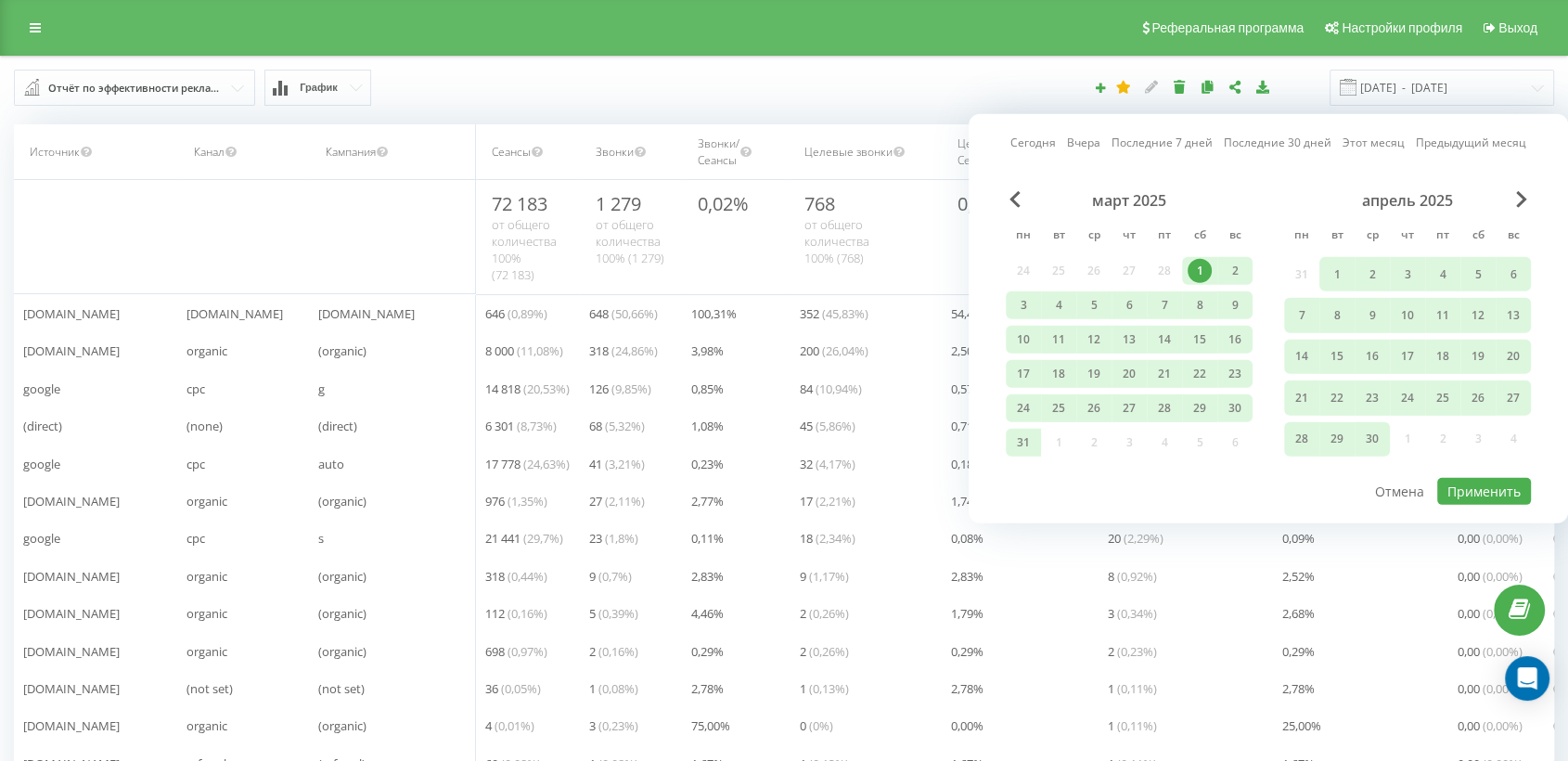 click at bounding box center (392, 238) 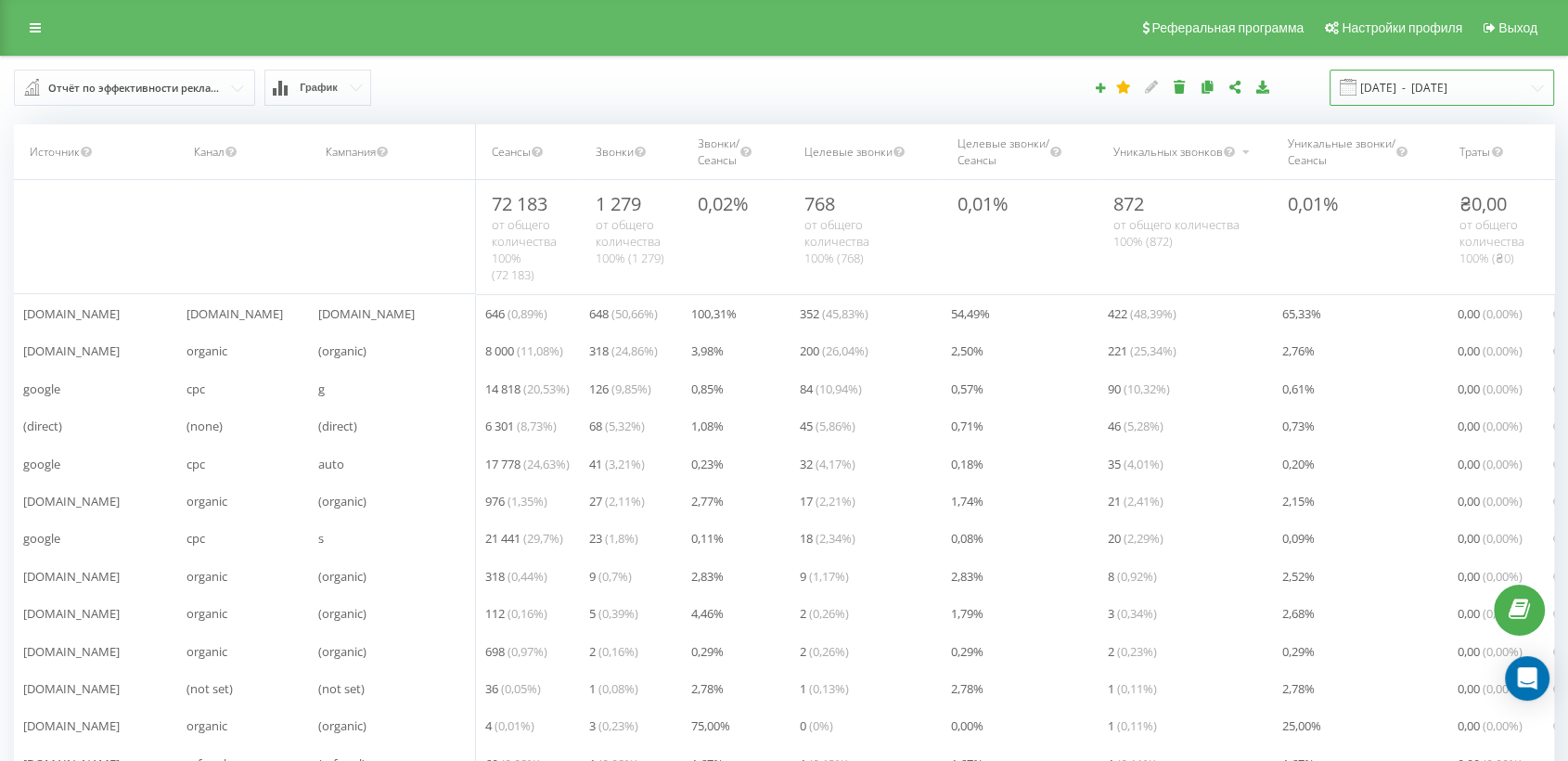 click on "[DATE]  -  [DATE]" at bounding box center (1442, 87) 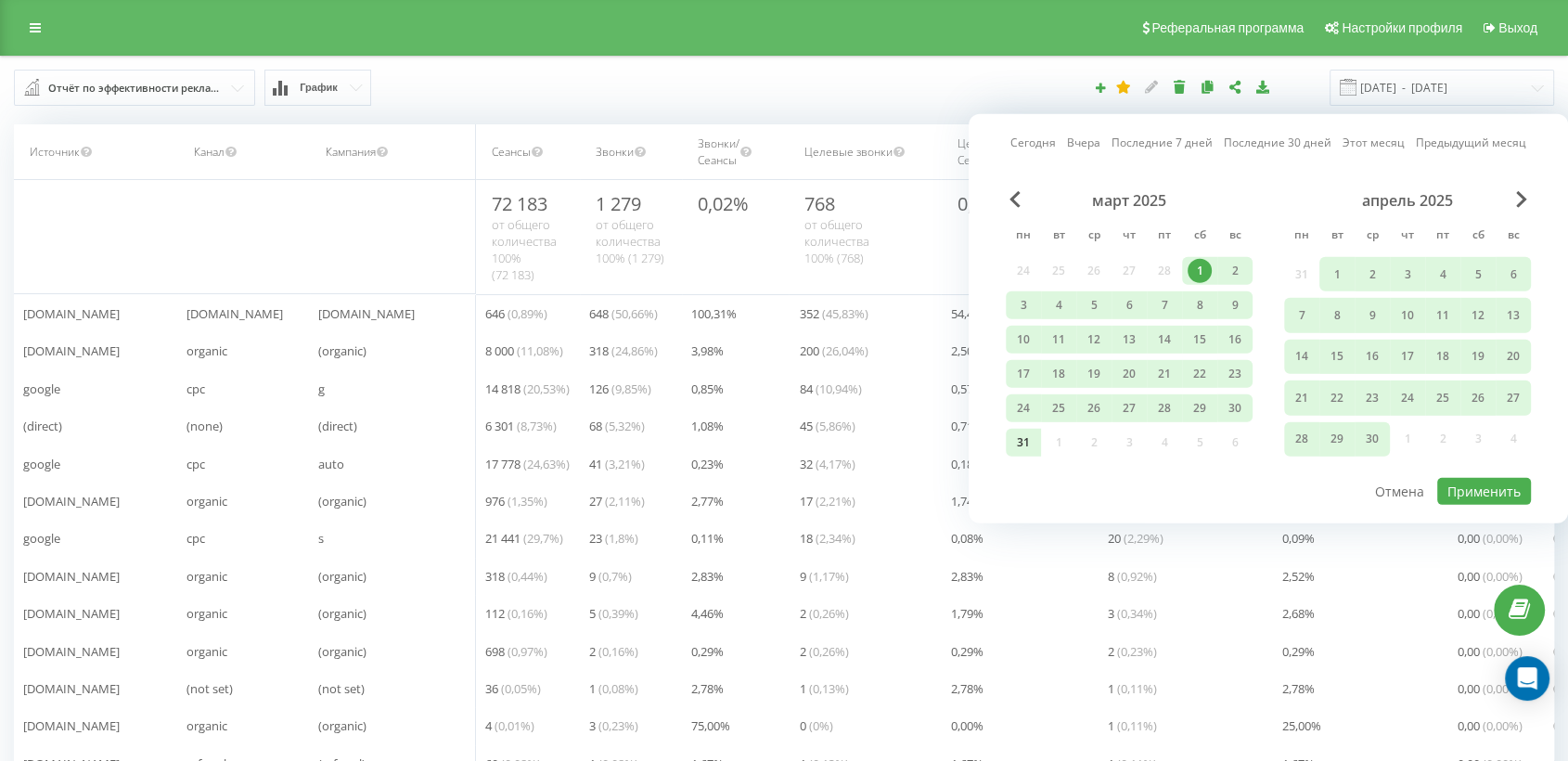 click on "31" at bounding box center [1023, 443] 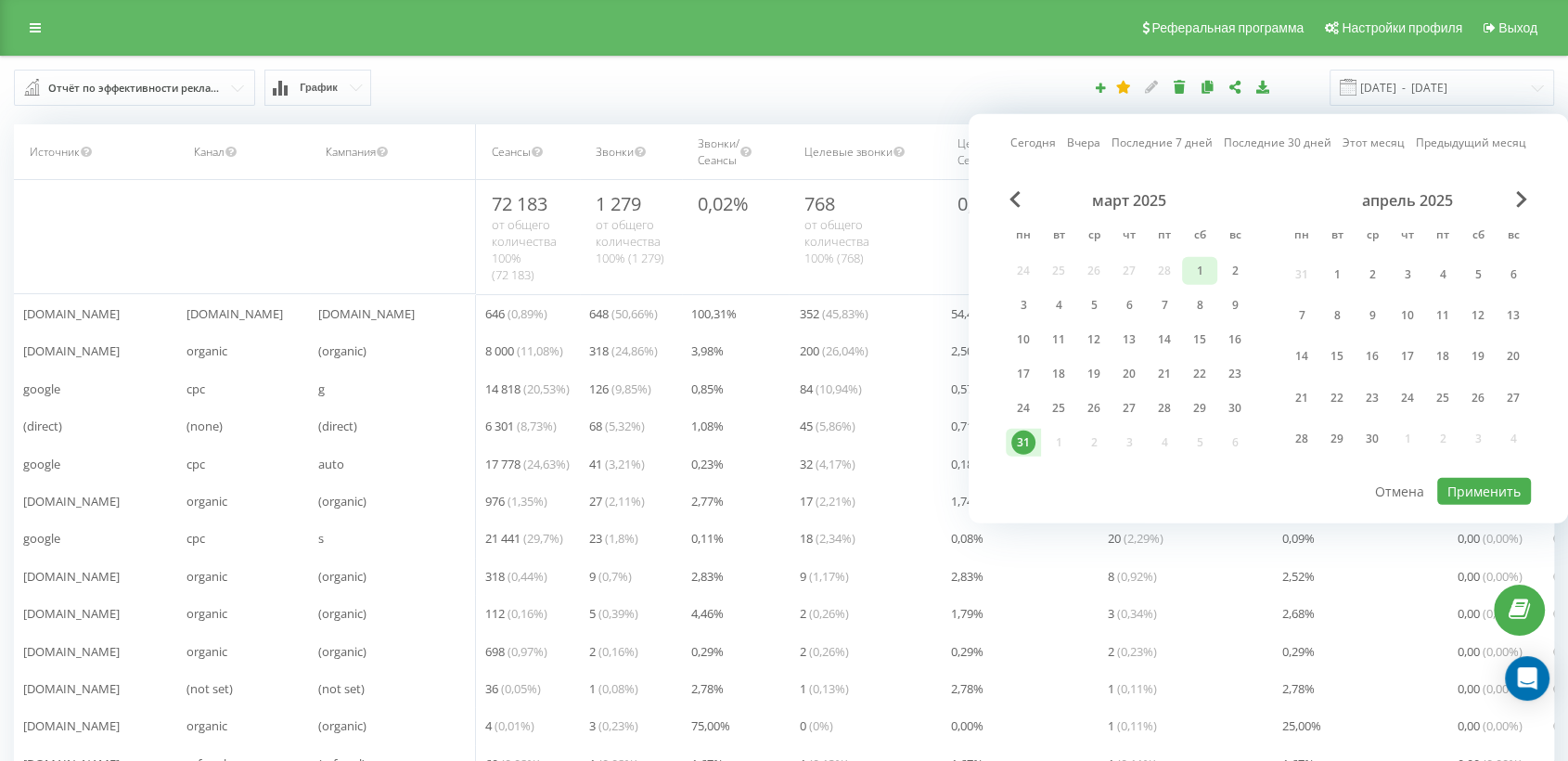 click on "1" at bounding box center (1200, 271) 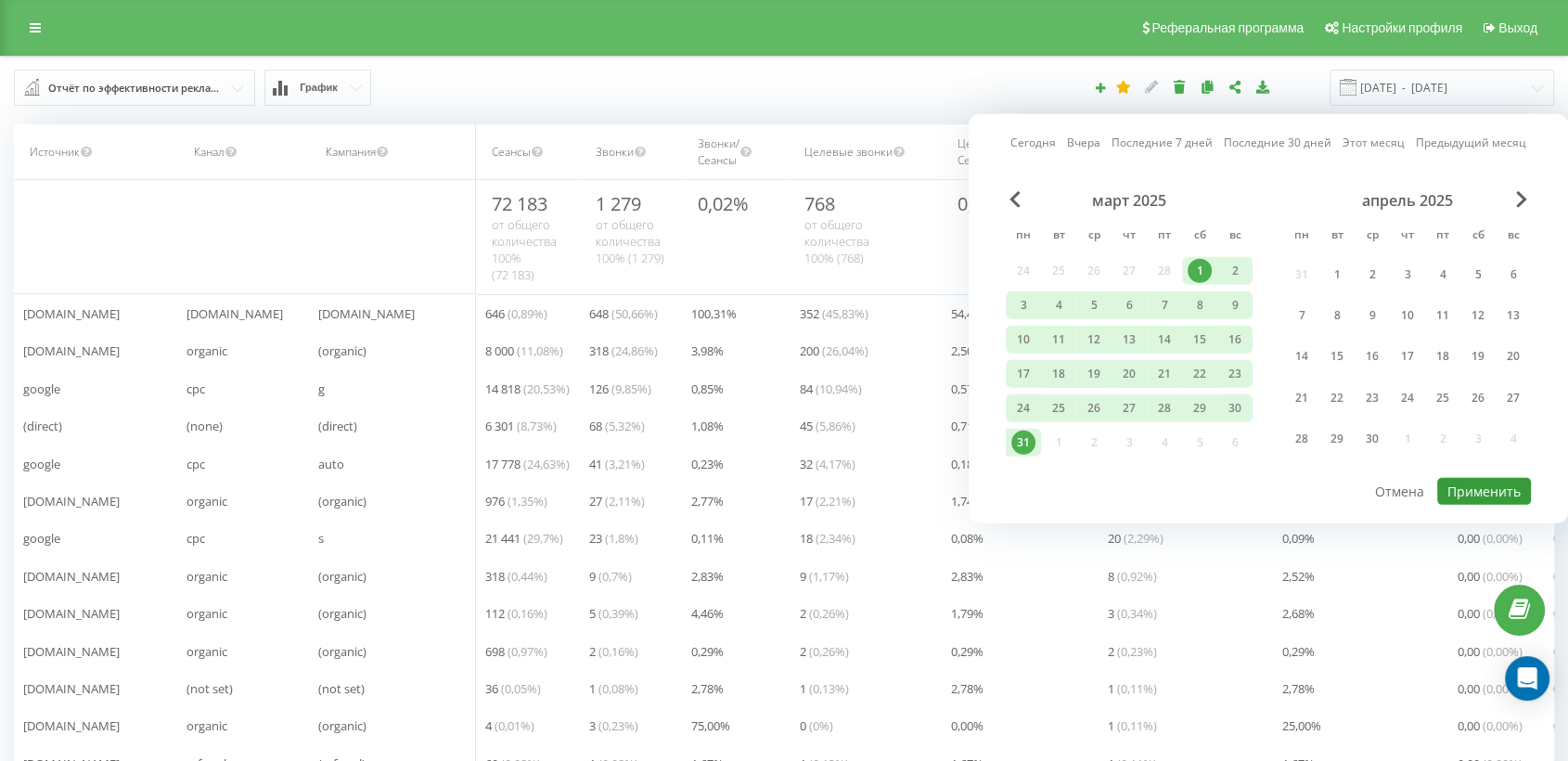 click on "Применить" at bounding box center [1484, 491] 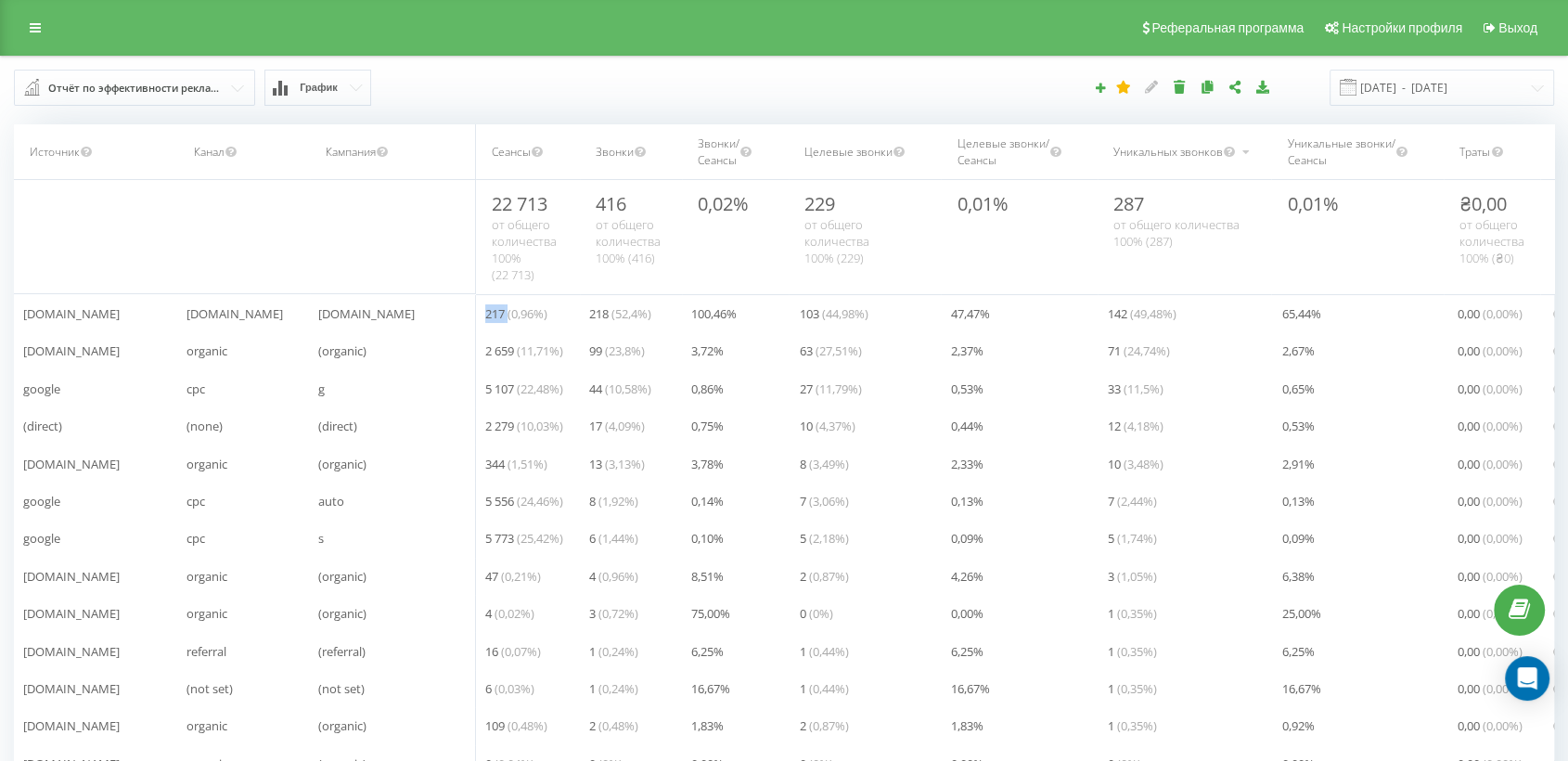 drag, startPoint x: 508, startPoint y: 310, endPoint x: 482, endPoint y: 316, distance: 26.683328 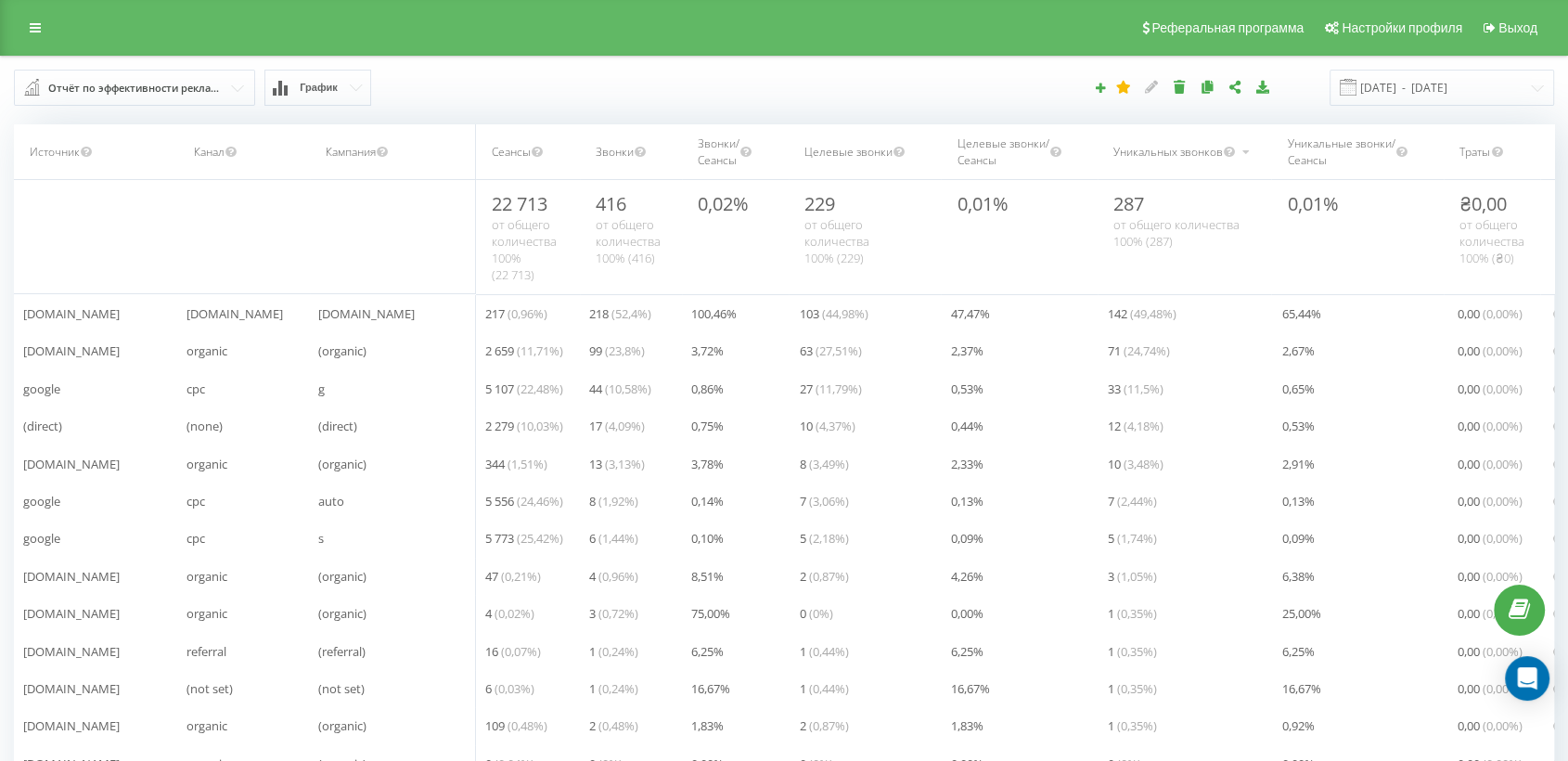 click on "218   ( 52,4 %)" at bounding box center (620, 314) 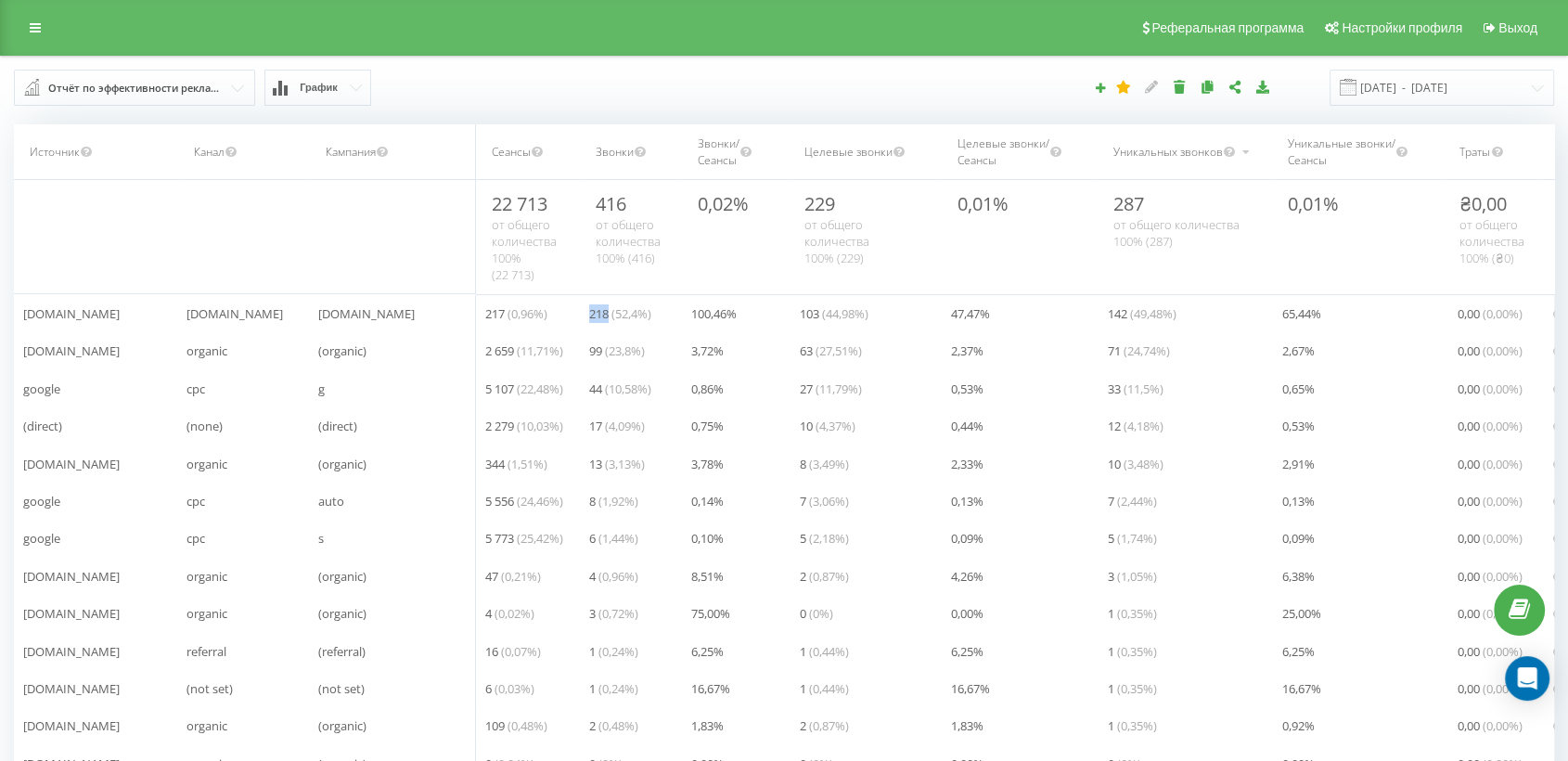 drag, startPoint x: 609, startPoint y: 314, endPoint x: 578, endPoint y: 321, distance: 31.780497 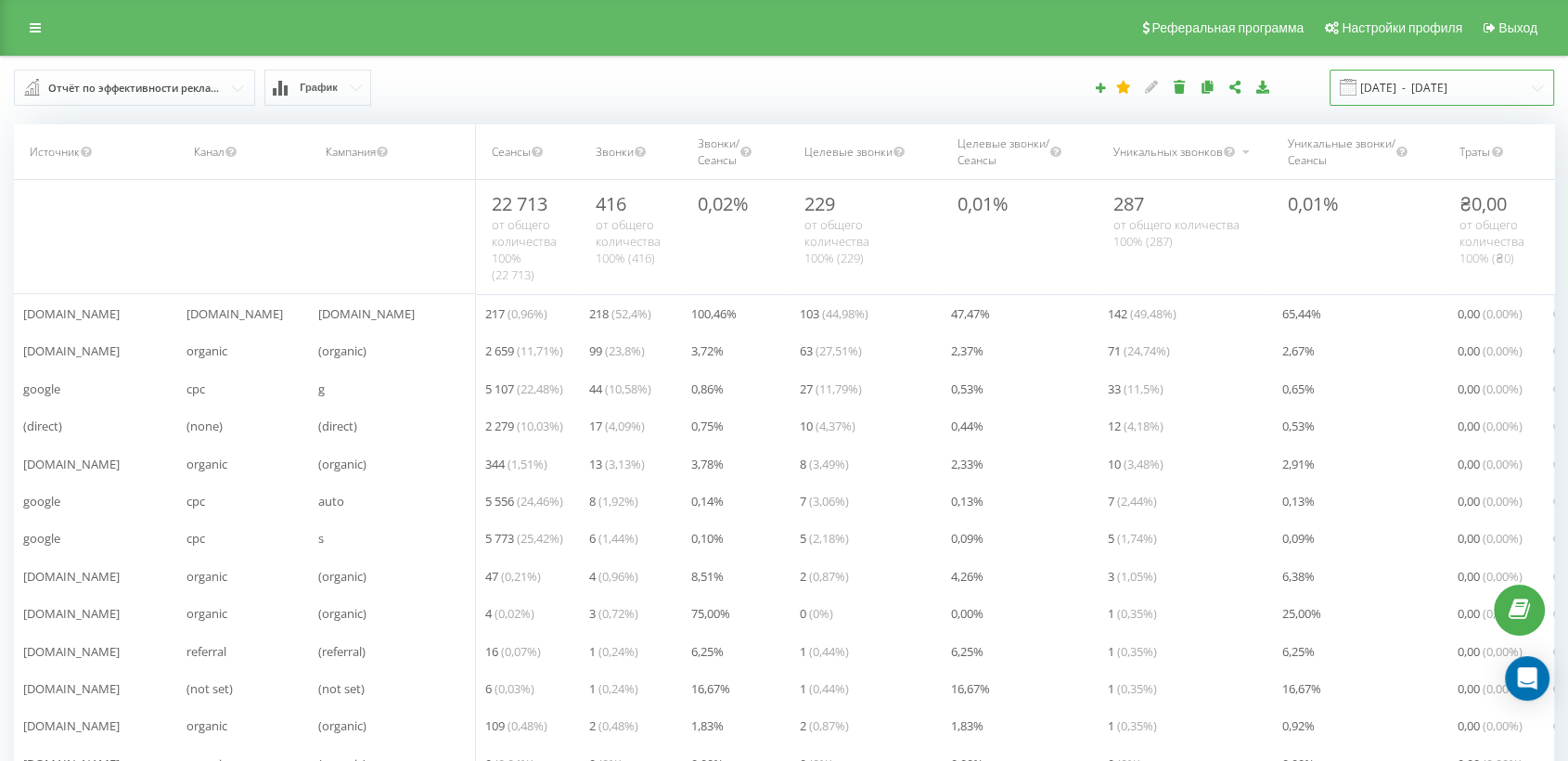 click on "[DATE]  -  [DATE]" at bounding box center [1442, 87] 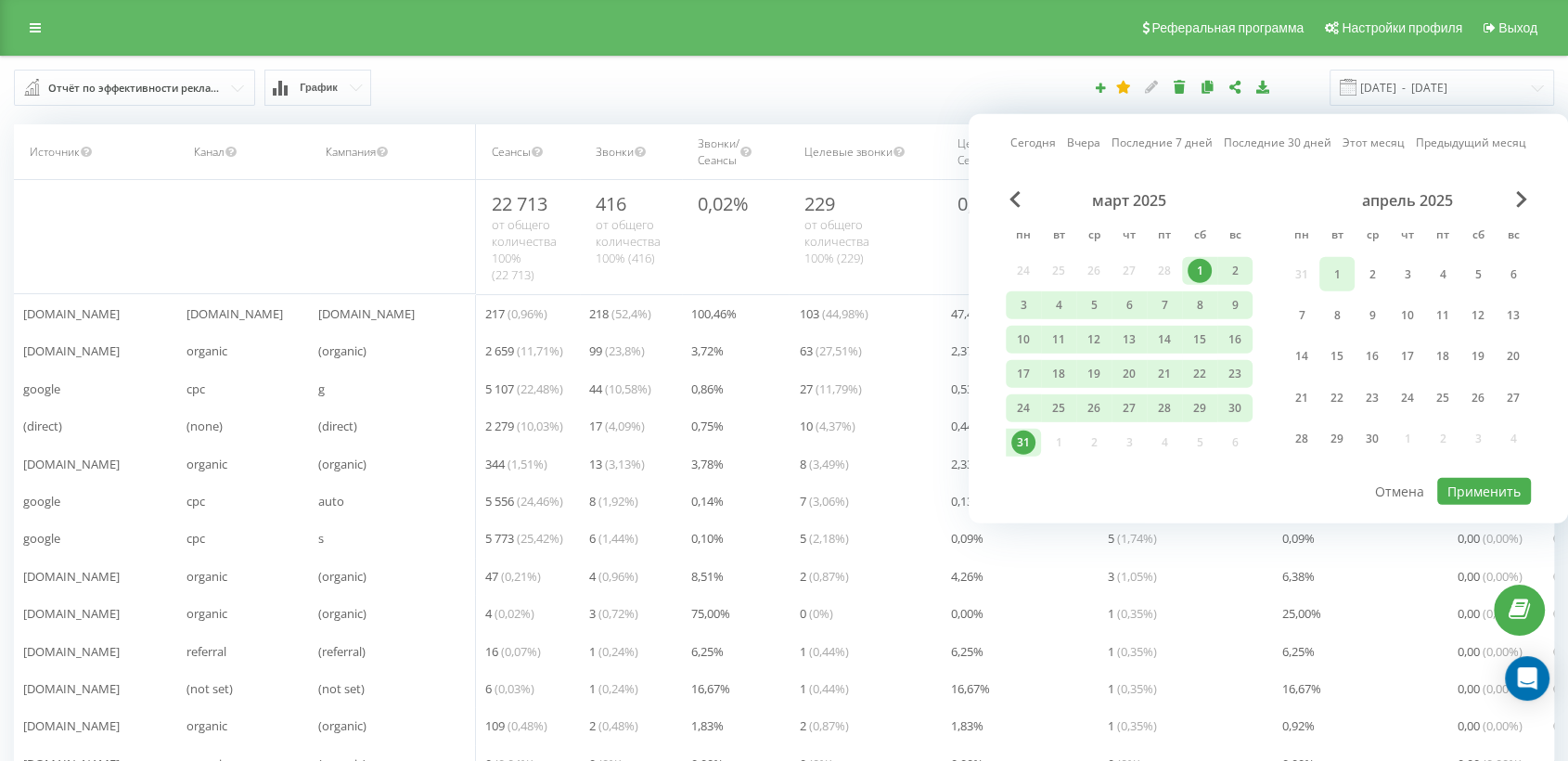 click on "1" at bounding box center (1337, 274) 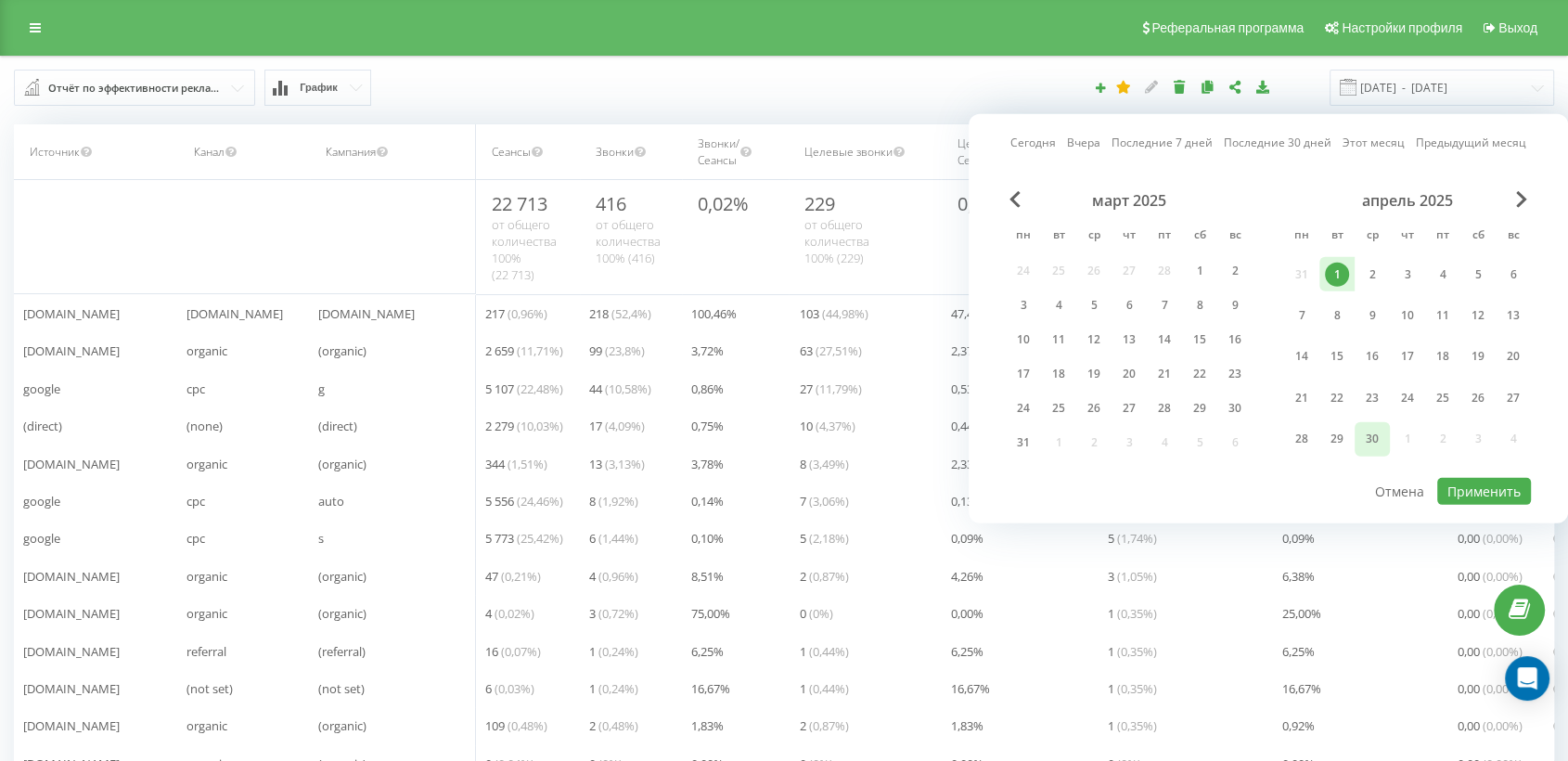 click on "30" at bounding box center (1372, 439) 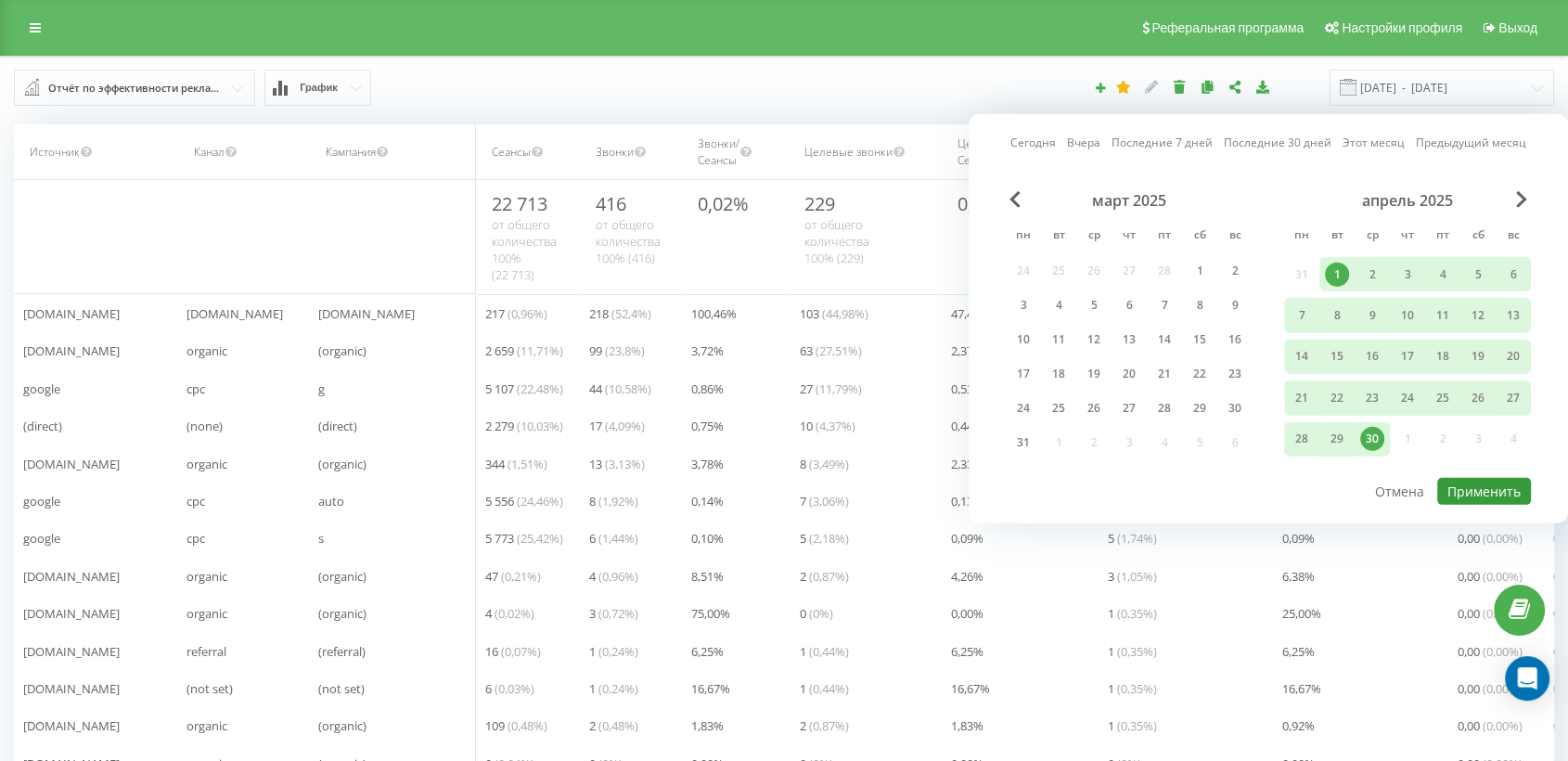 click on "Применить" at bounding box center [1484, 491] 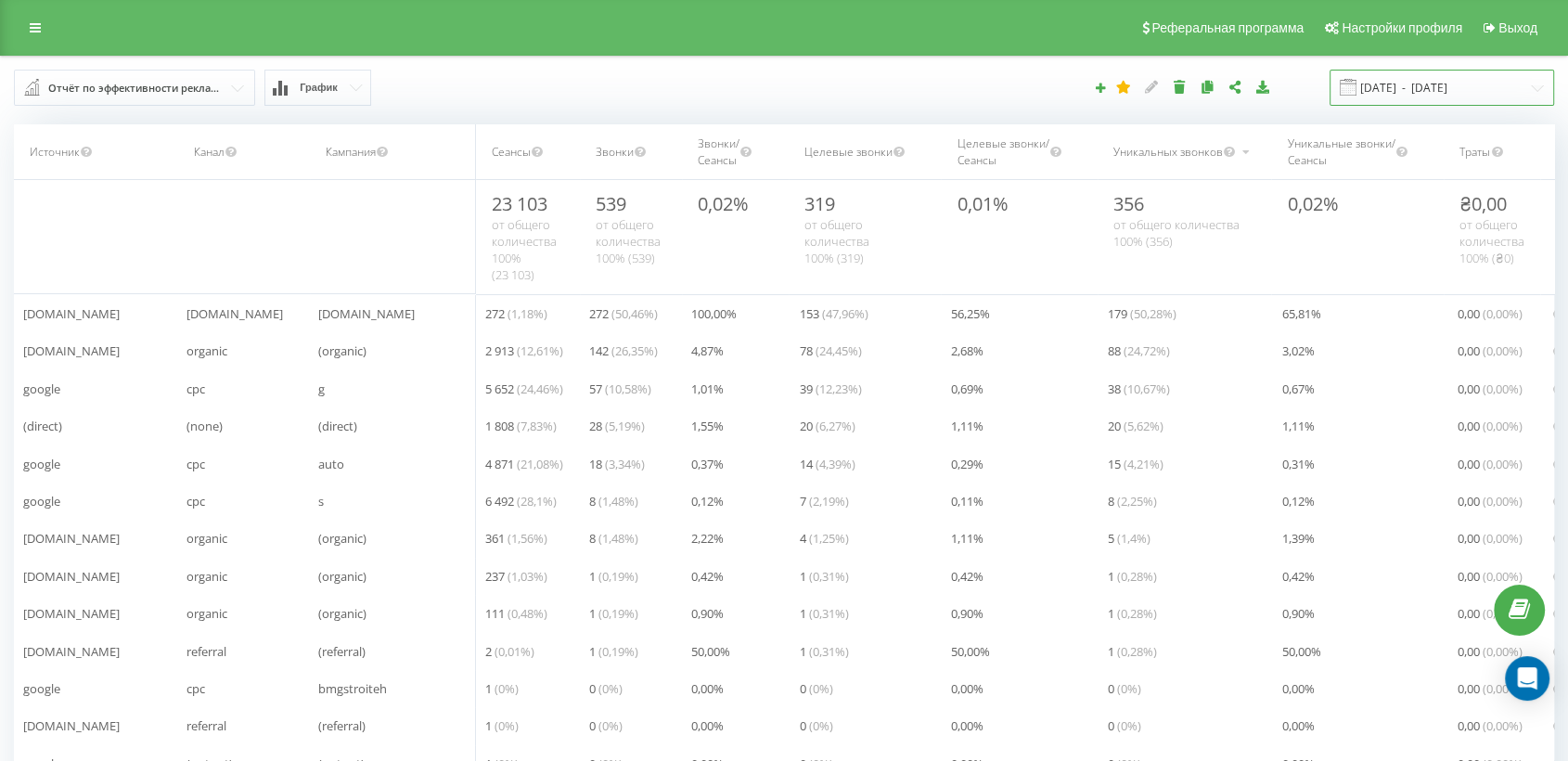 click on "[DATE]  -  [DATE]" at bounding box center (1442, 87) 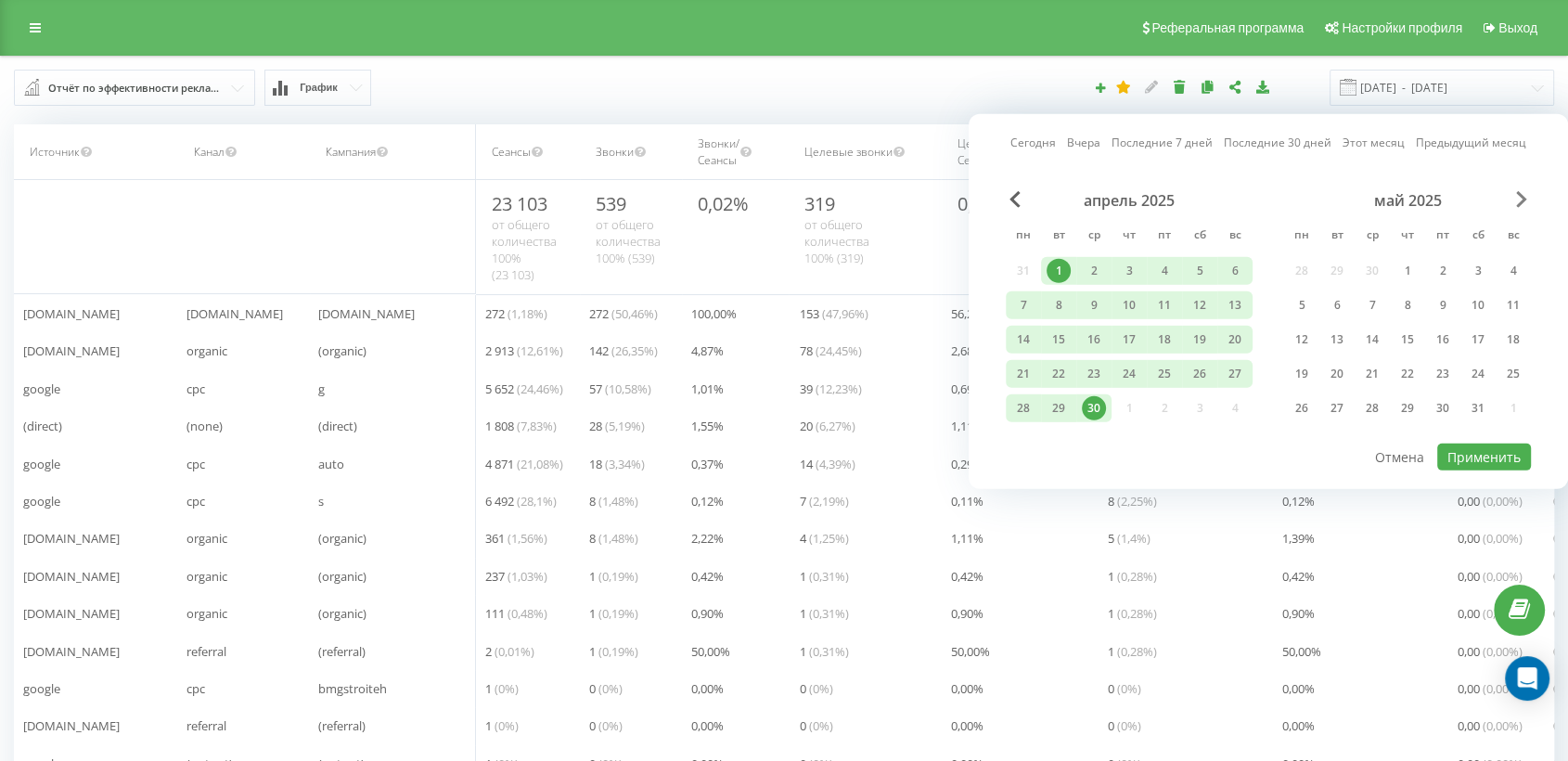 click at bounding box center (1522, 200) 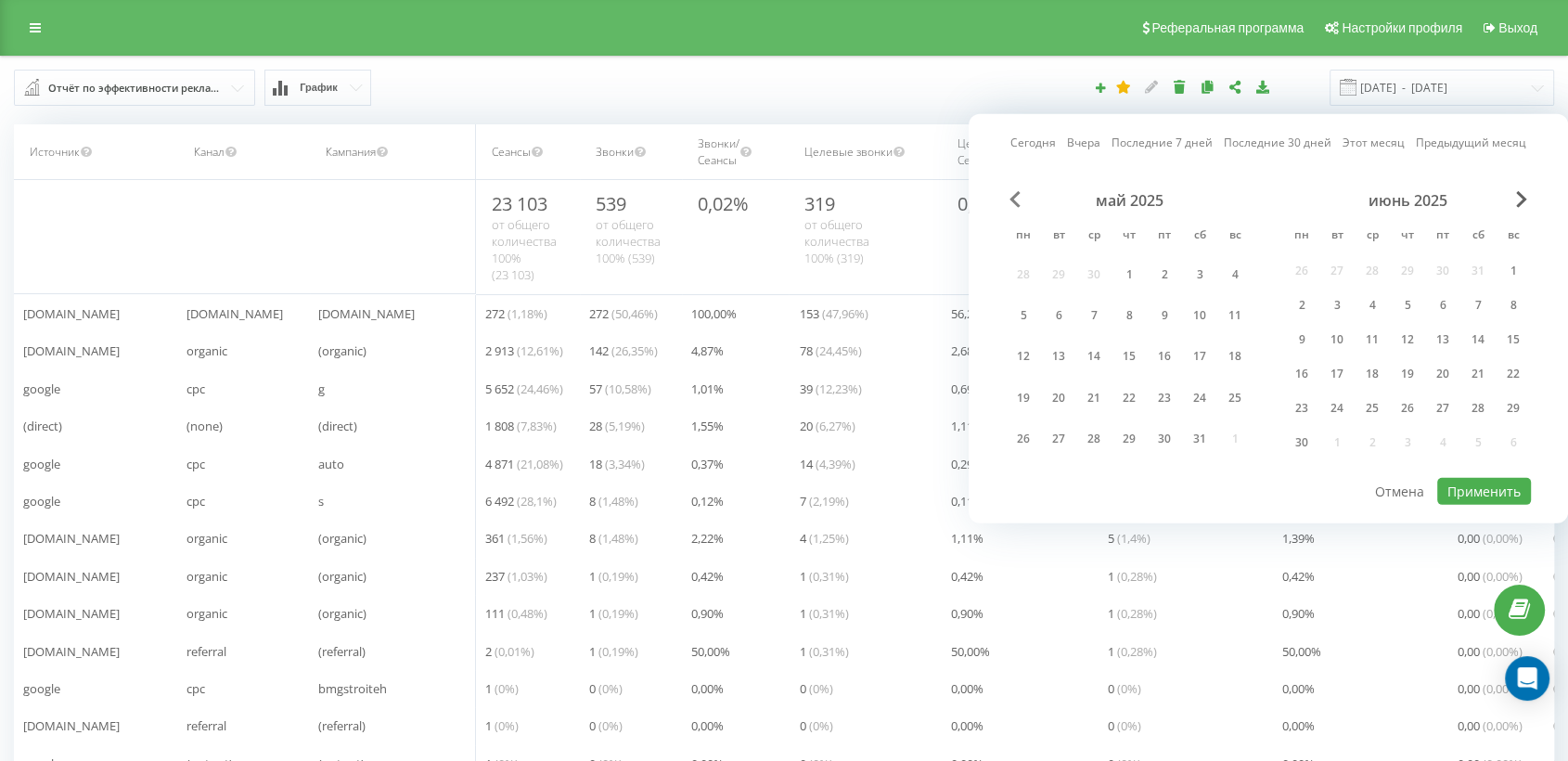 click at bounding box center [1015, 200] 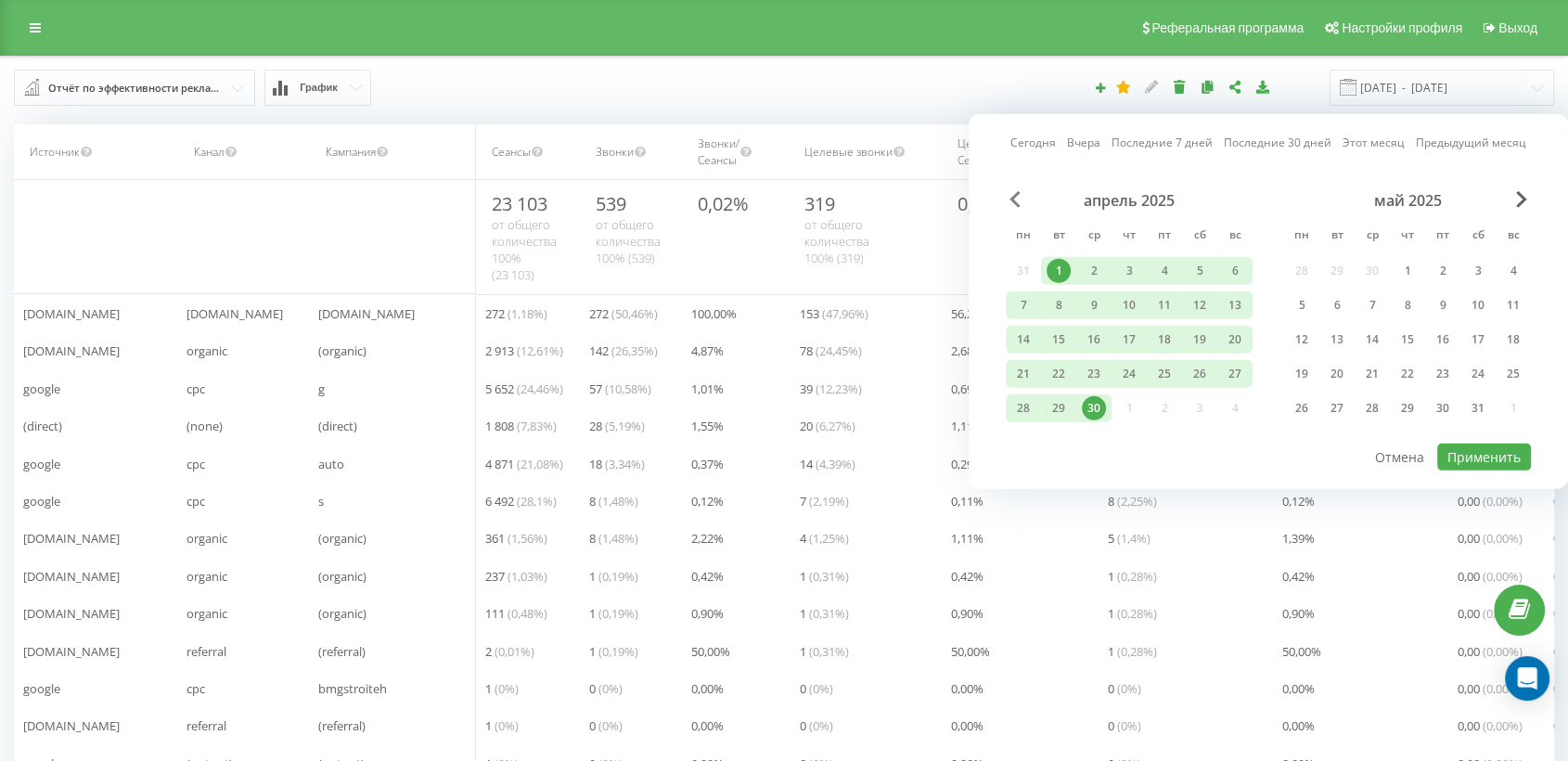 click at bounding box center [1015, 200] 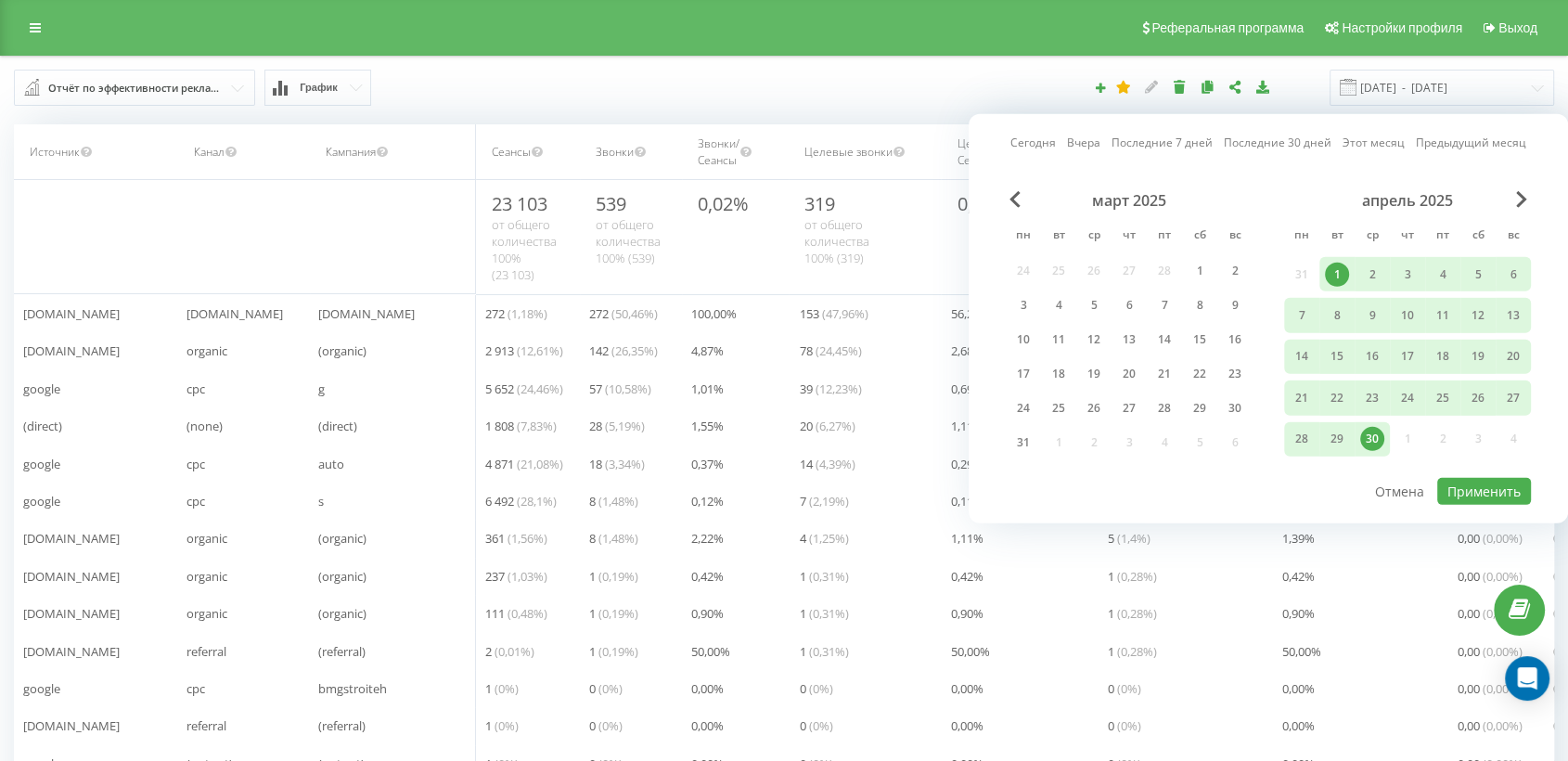 click on "[DATE] [DATE] Последние 7 дней Последние 30 дней Этот месяц Предыдущий месяц [DATE] пн вт ср чт пт сб вс 24 25 26 27 28 1 2 3 4 5 6 7 8 9 10 11 12 13 14 15 16 17 18 19 20 21 22 23 24 25 26 27 28 29 30 31 1 2 3 4 5 [DATE] вт ср чт пт сб вс 31 1 2 3 4 5 6 7 8 9 10 11 12 13 14 15 16 17 18 19 20 21 22 23 24 25 26 27 28 29 30 1 2 3 4 Применить [PERSON_NAME]" at bounding box center [1268, 318] 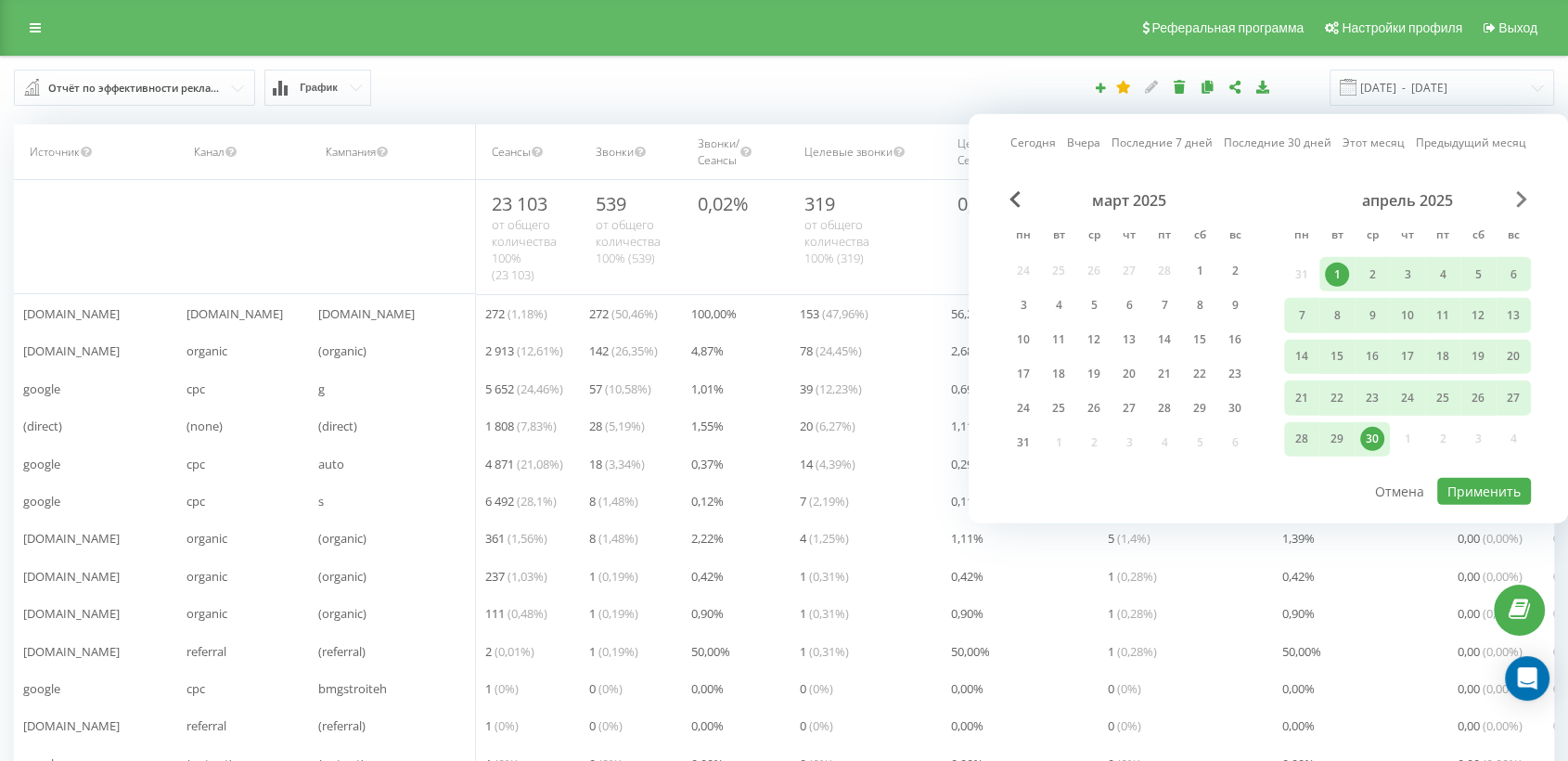 click at bounding box center (1522, 200) 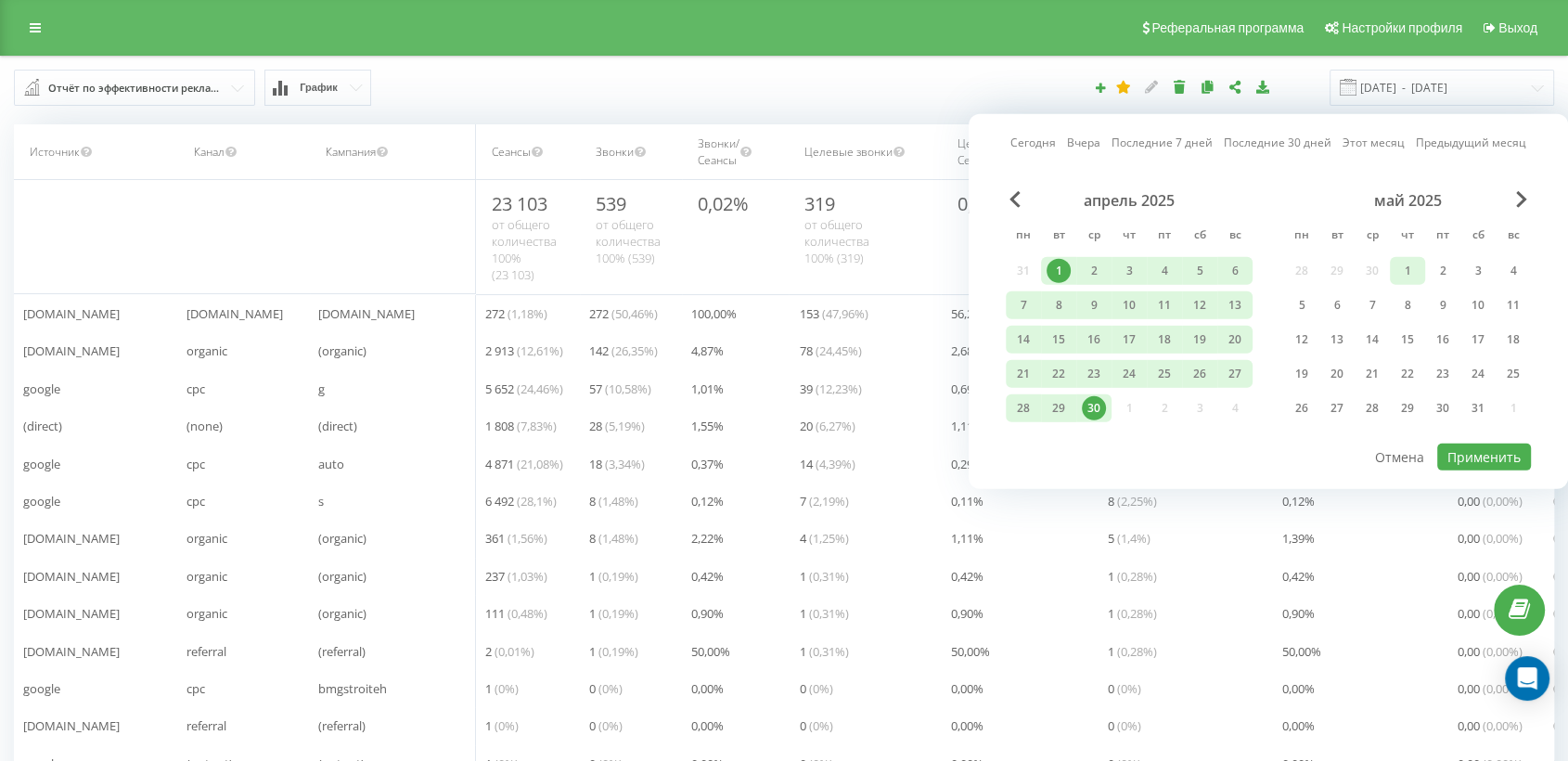 click on "1" at bounding box center (1407, 271) 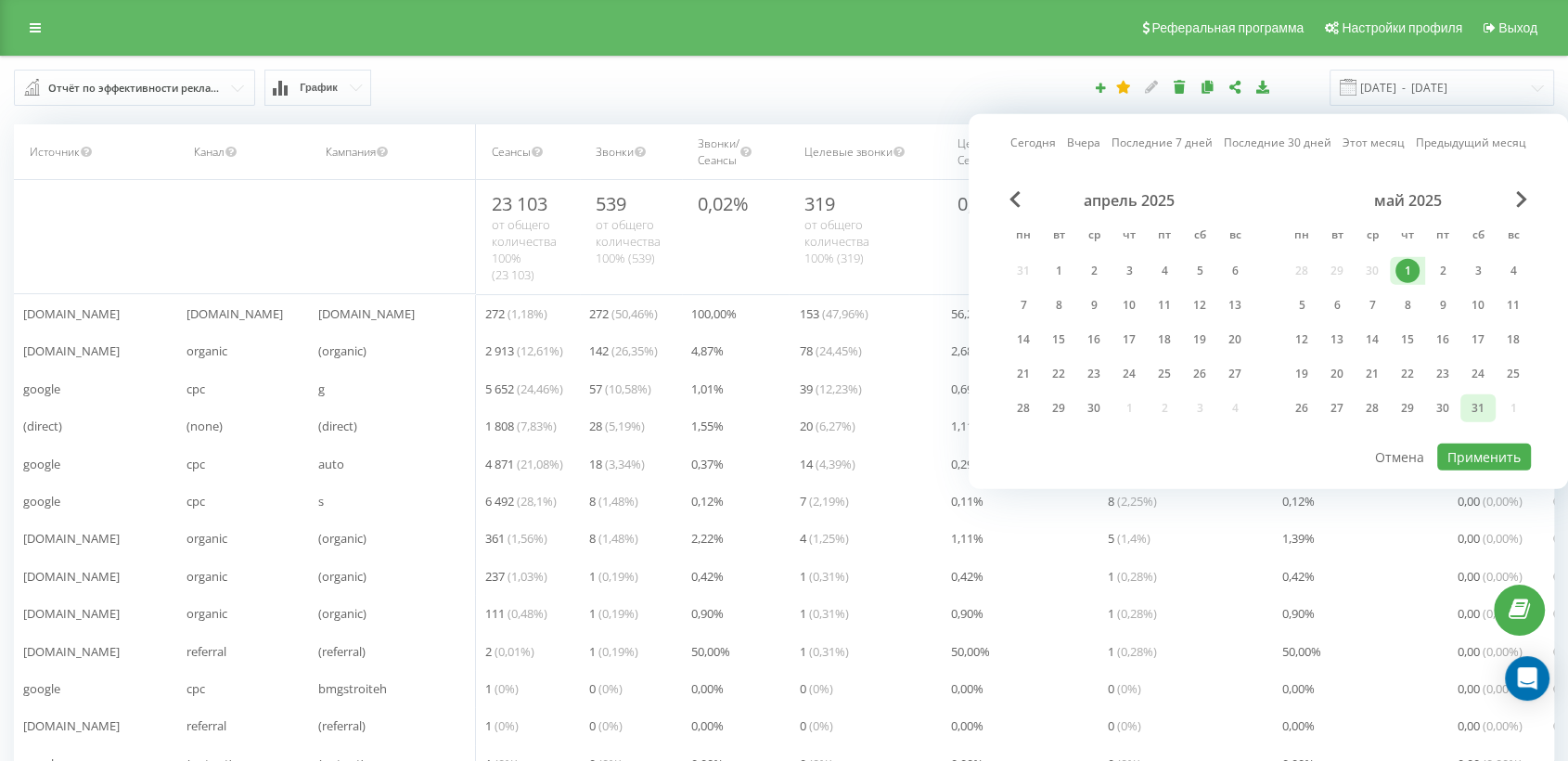 click on "31" at bounding box center [1478, 408] 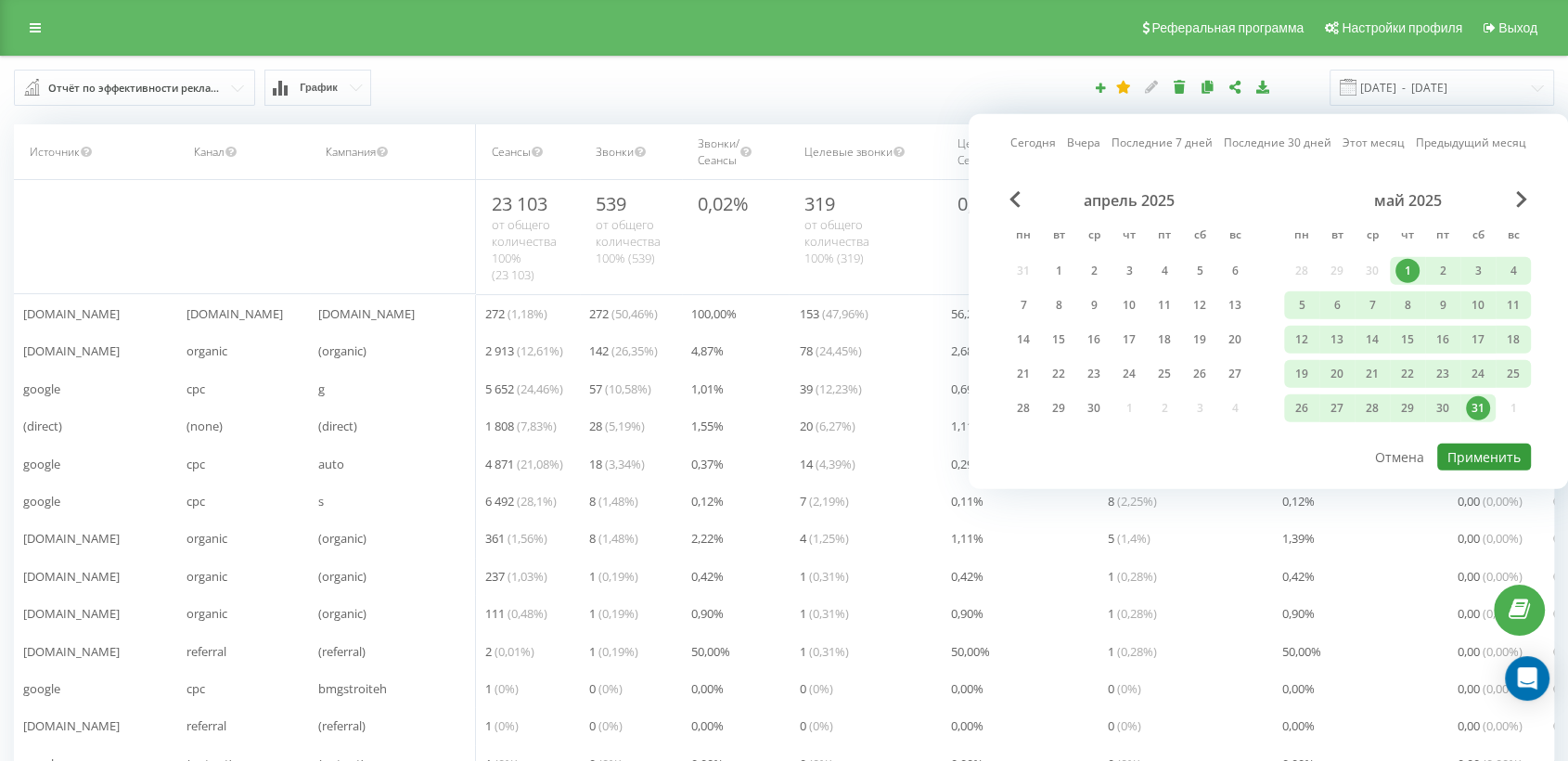 click on "Применить" at bounding box center [1484, 457] 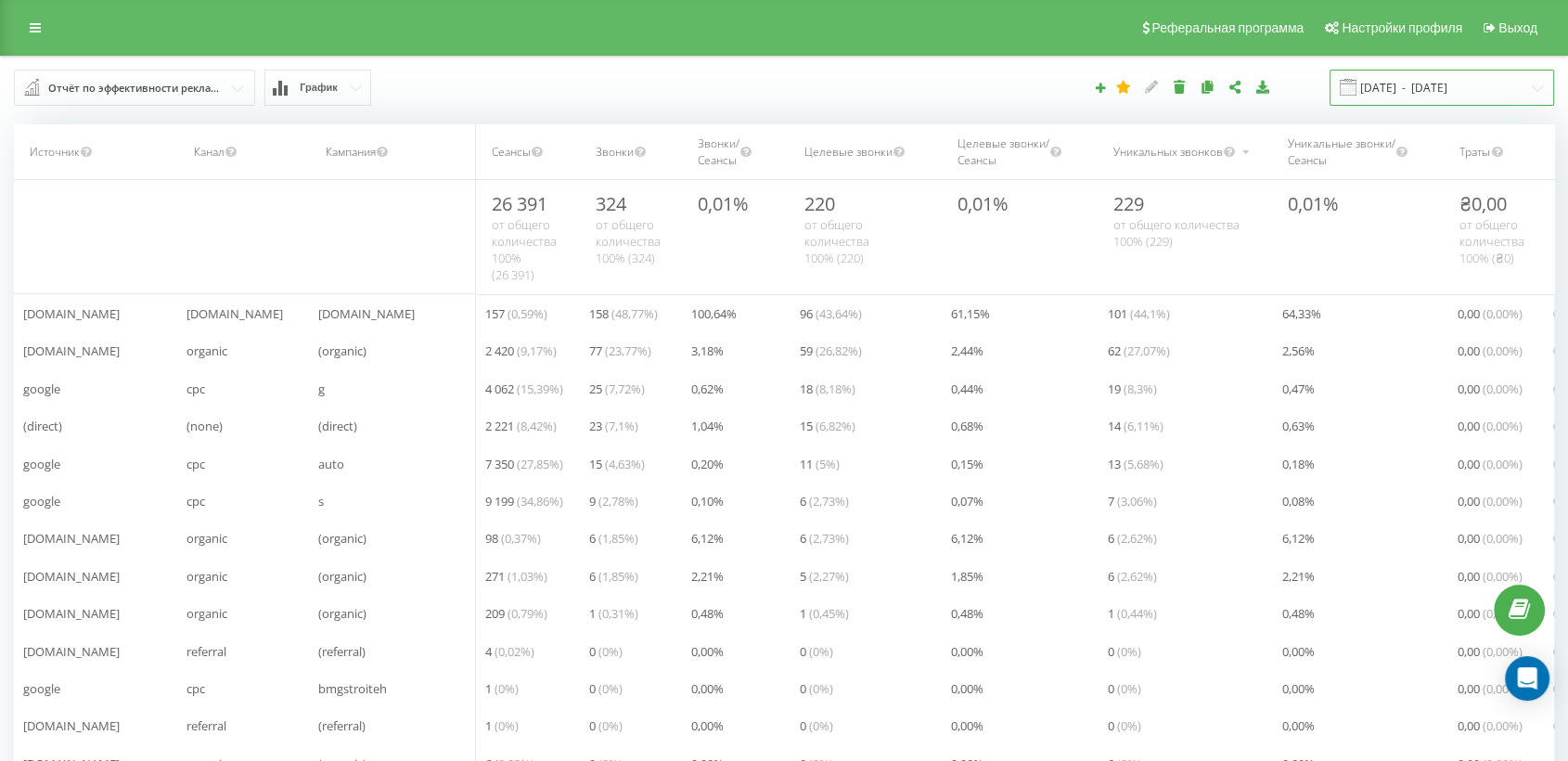 click on "[DATE]  -  [DATE]" at bounding box center (1442, 87) 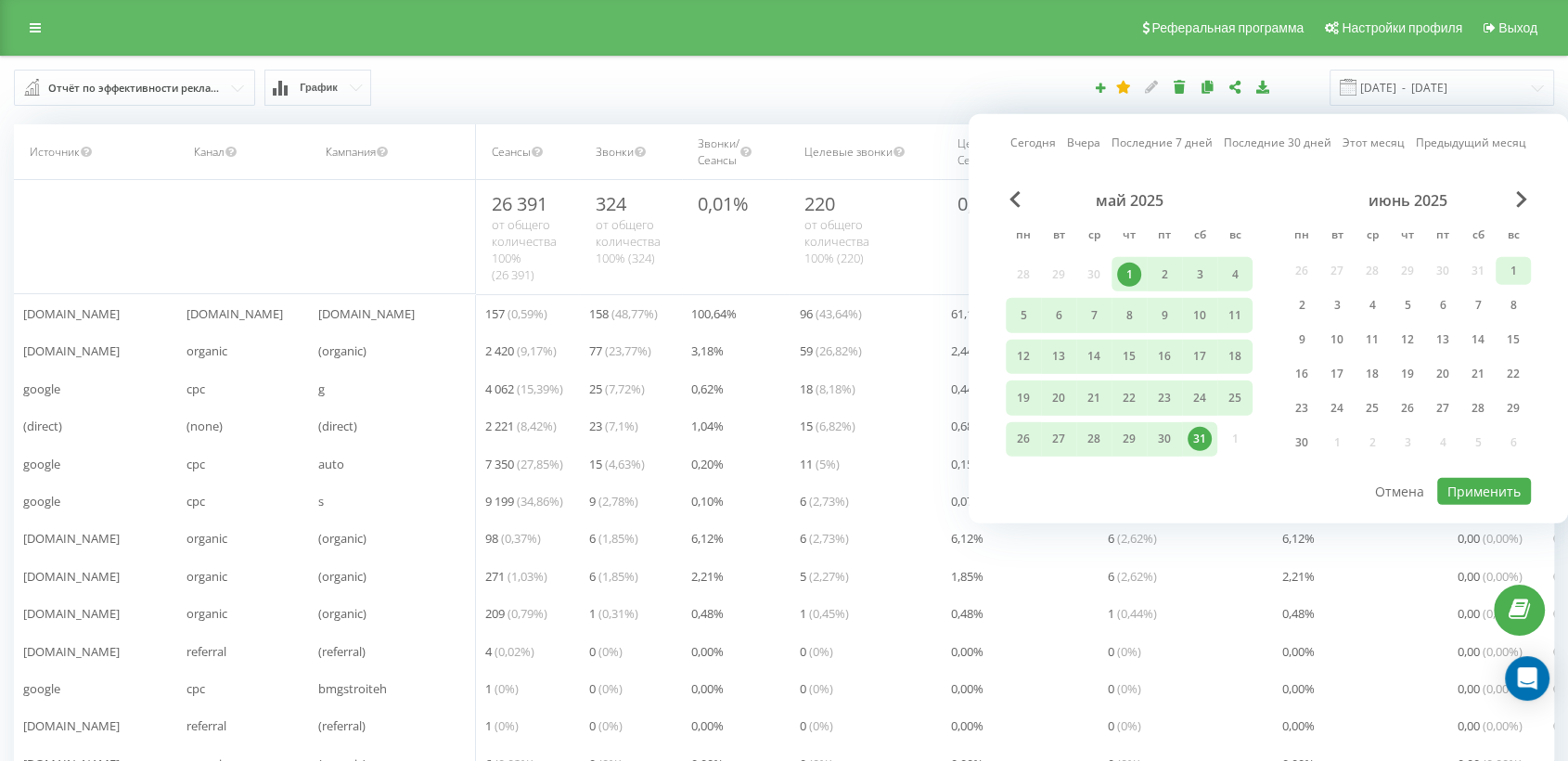 click on "1" at bounding box center (1513, 271) 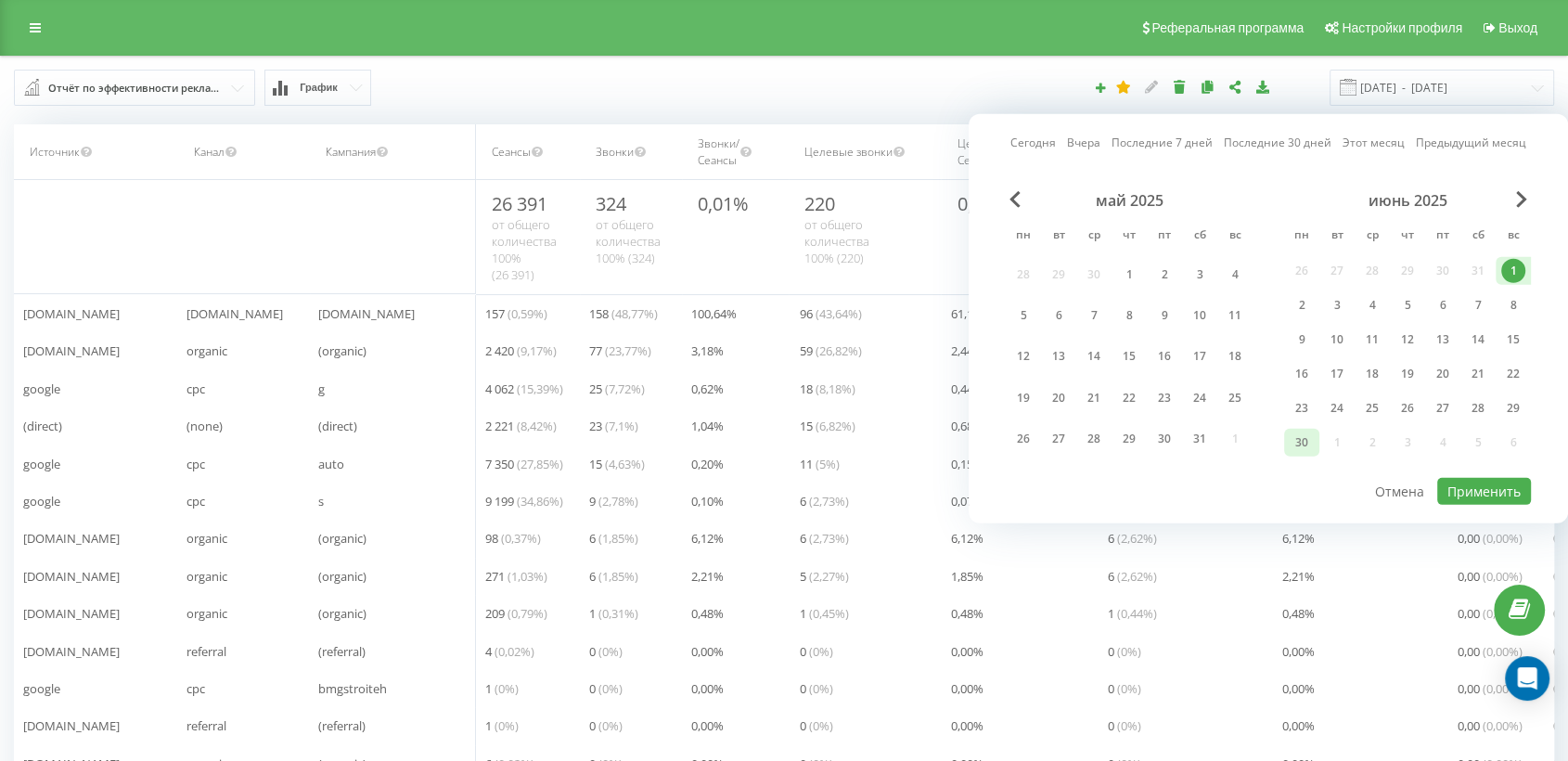 click on "30" at bounding box center (1302, 443) 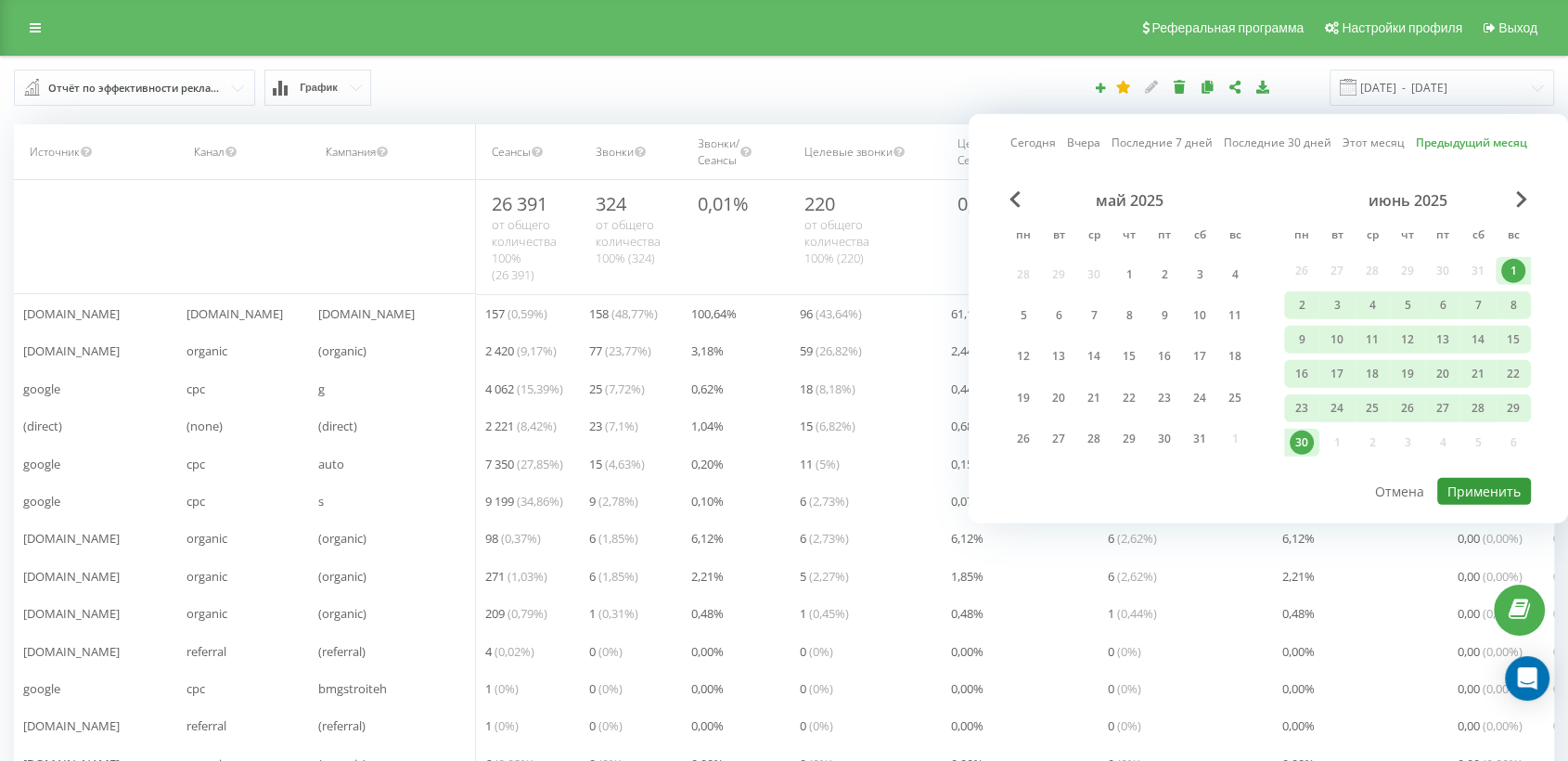 click on "Применить" at bounding box center (1484, 491) 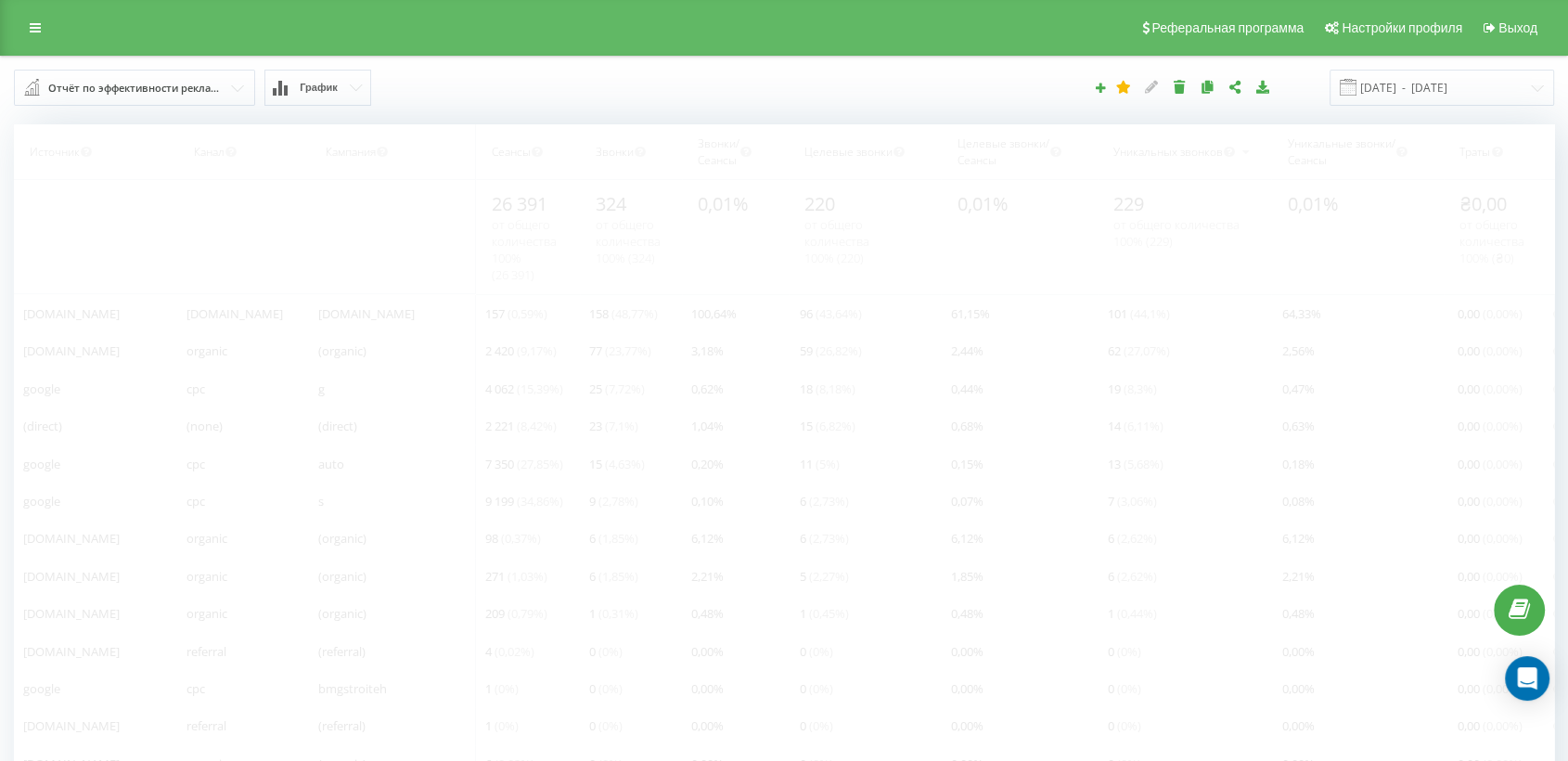 type on "[DATE]  -  [DATE]" 